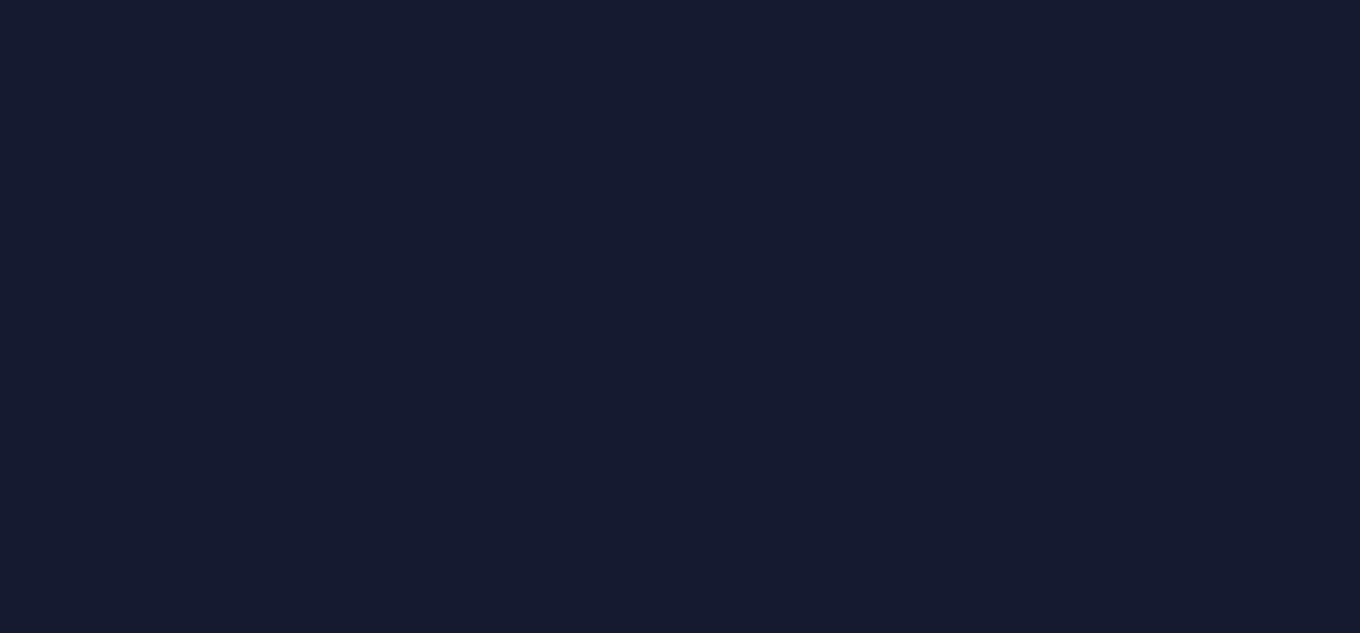 scroll, scrollTop: 0, scrollLeft: 0, axis: both 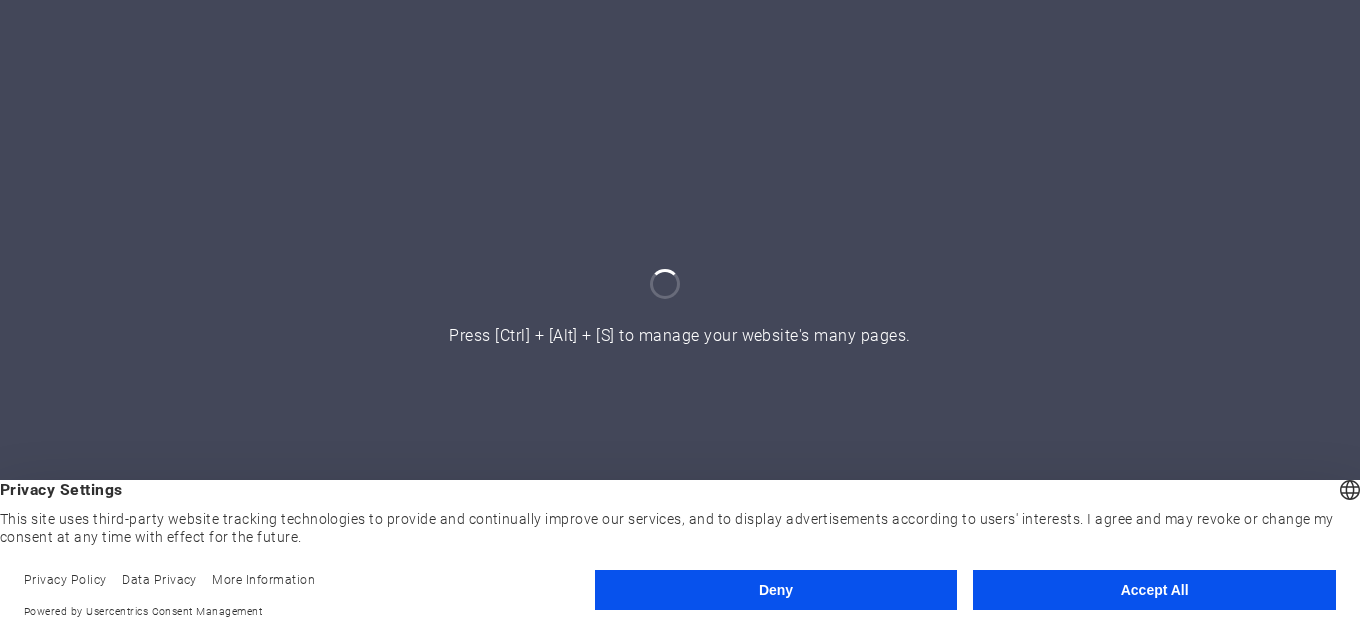 click on "Accept All" at bounding box center [1154, 590] 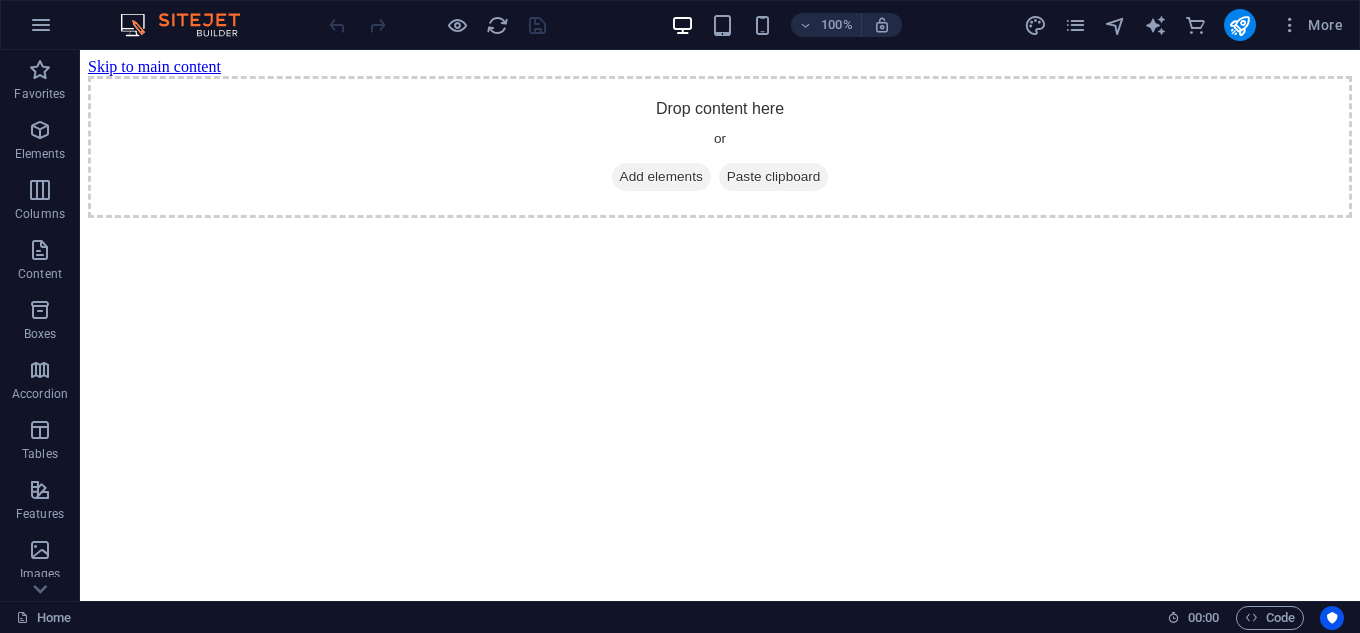 scroll, scrollTop: 0, scrollLeft: 0, axis: both 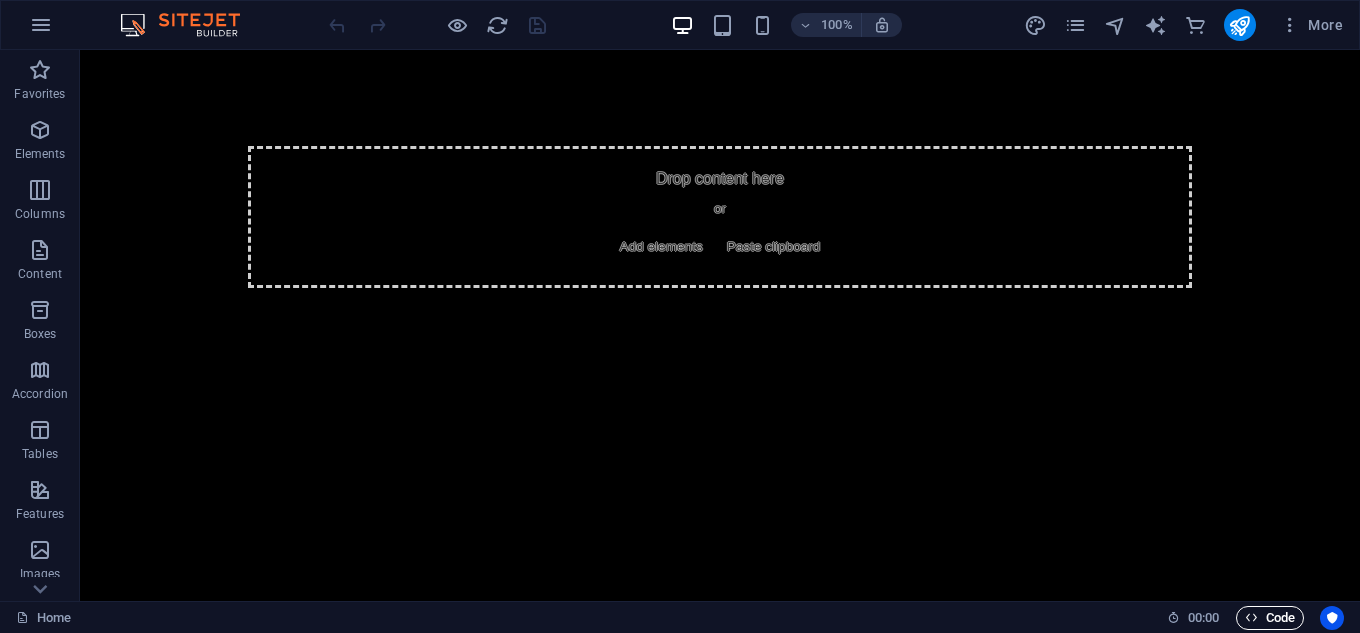 click on "Code" at bounding box center (1270, 618) 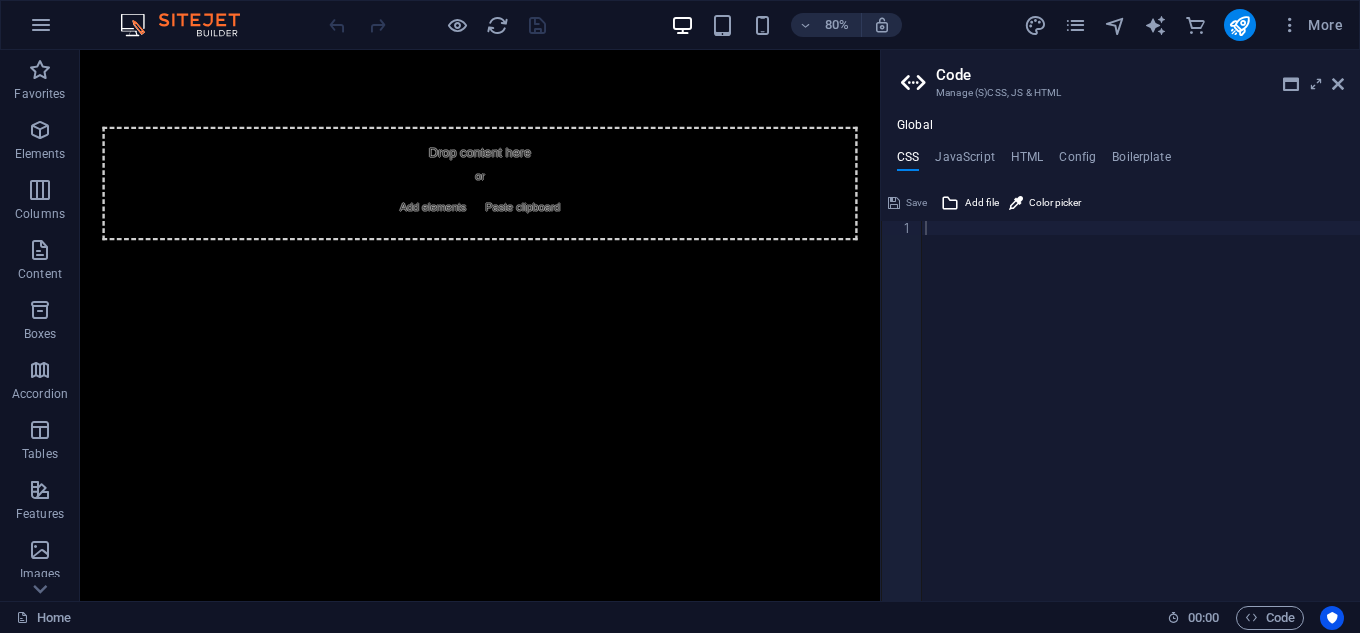 drag, startPoint x: 1033, startPoint y: 162, endPoint x: 1014, endPoint y: 183, distance: 28.319605 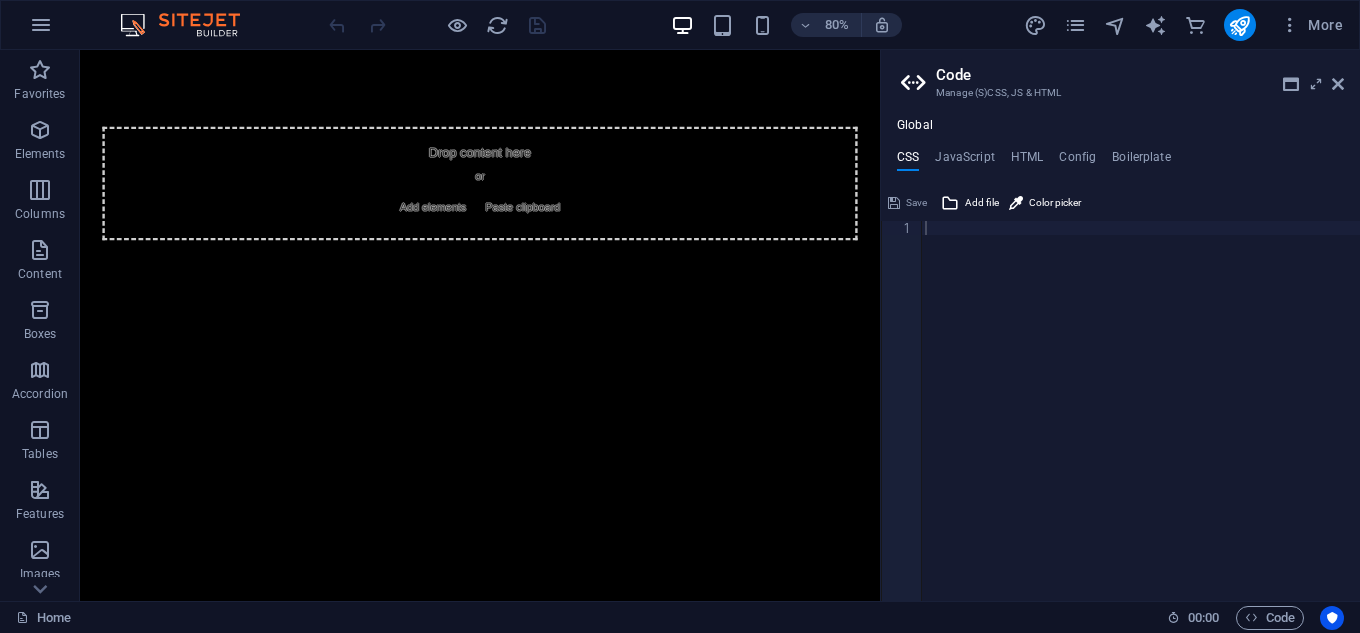 click on "HTML" at bounding box center [1027, 161] 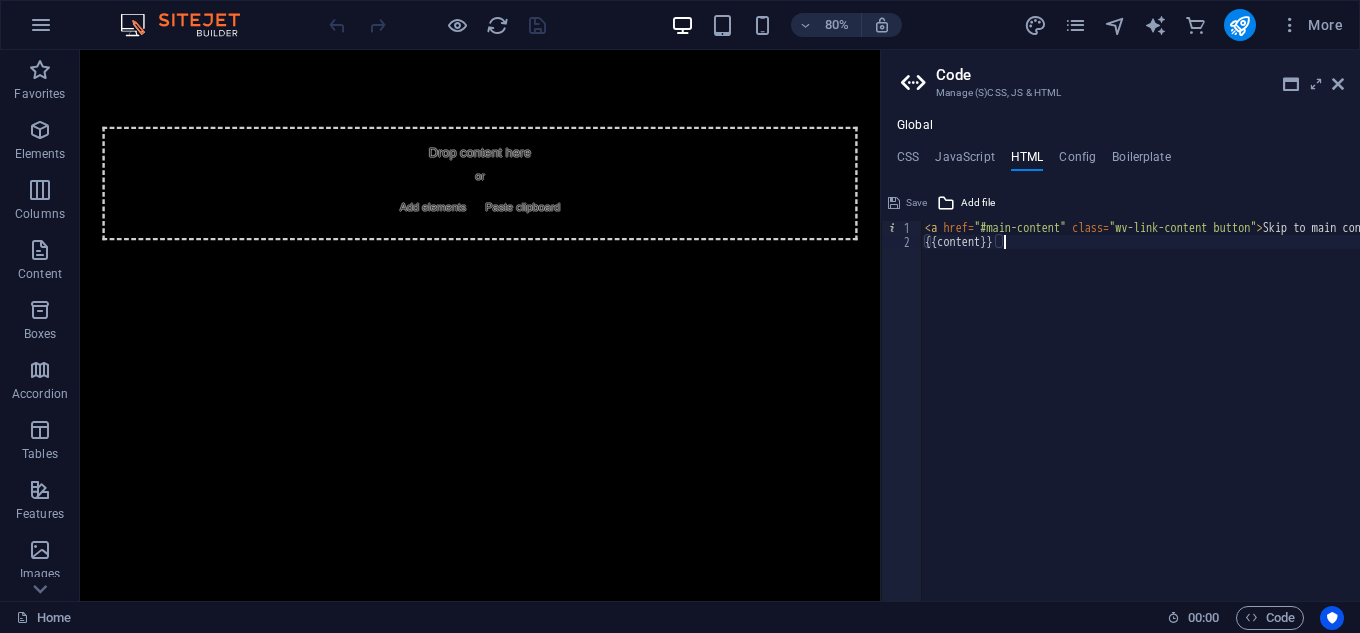 click on "< a   href = "#main-content"   class = "wv-link-content button" > Skip to main content </ a > {{content}}" at bounding box center (1207, 417) 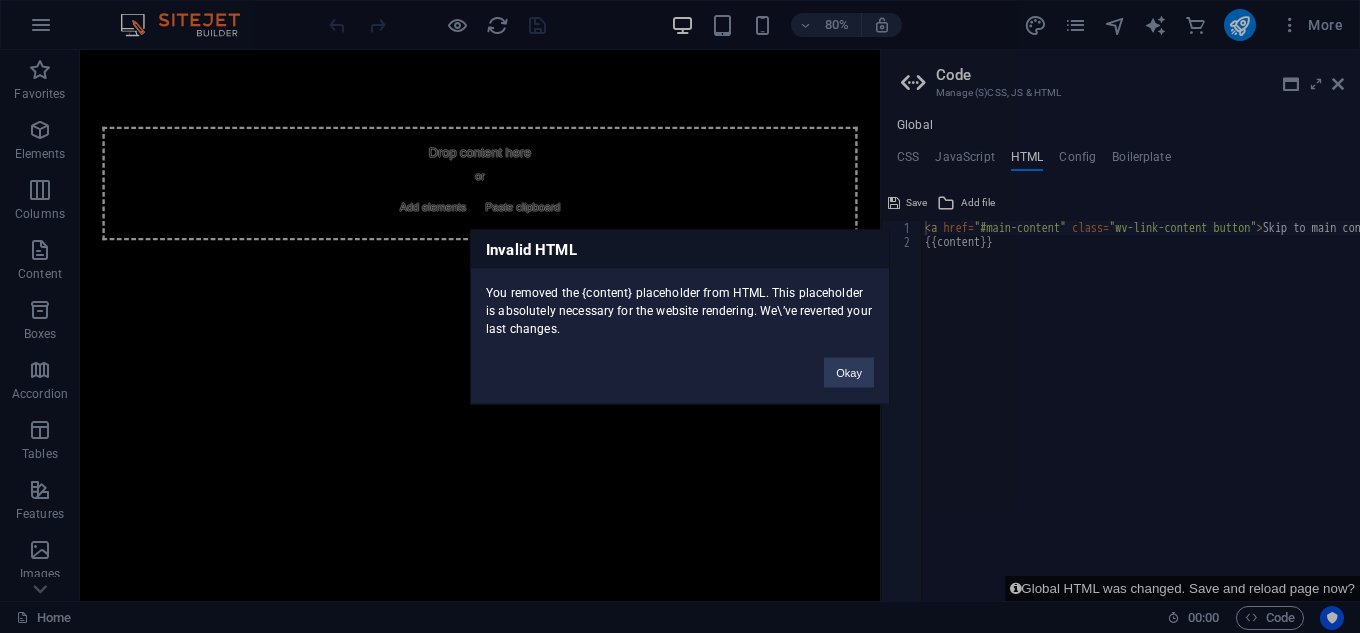 drag, startPoint x: 843, startPoint y: 376, endPoint x: 882, endPoint y: 372, distance: 39.20459 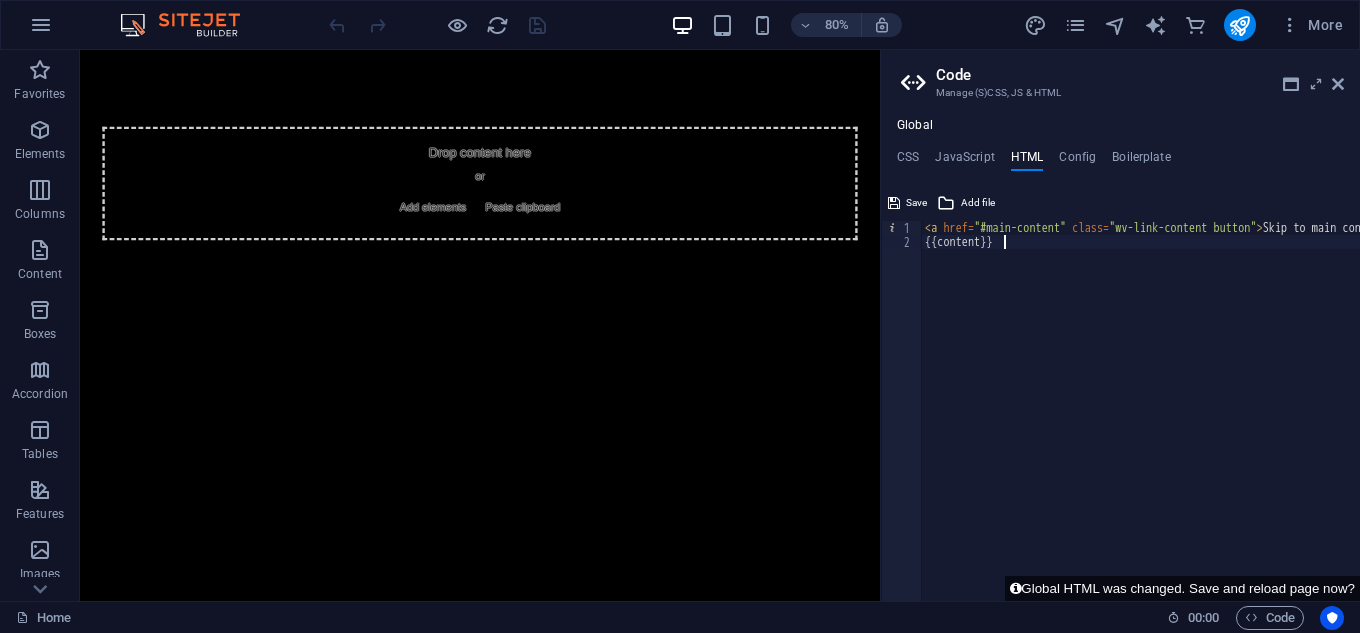 click on "< a   href = "#main-content"   class = "wv-link-content button" > Skip to main content </ a > {{content}}" at bounding box center (1207, 425) 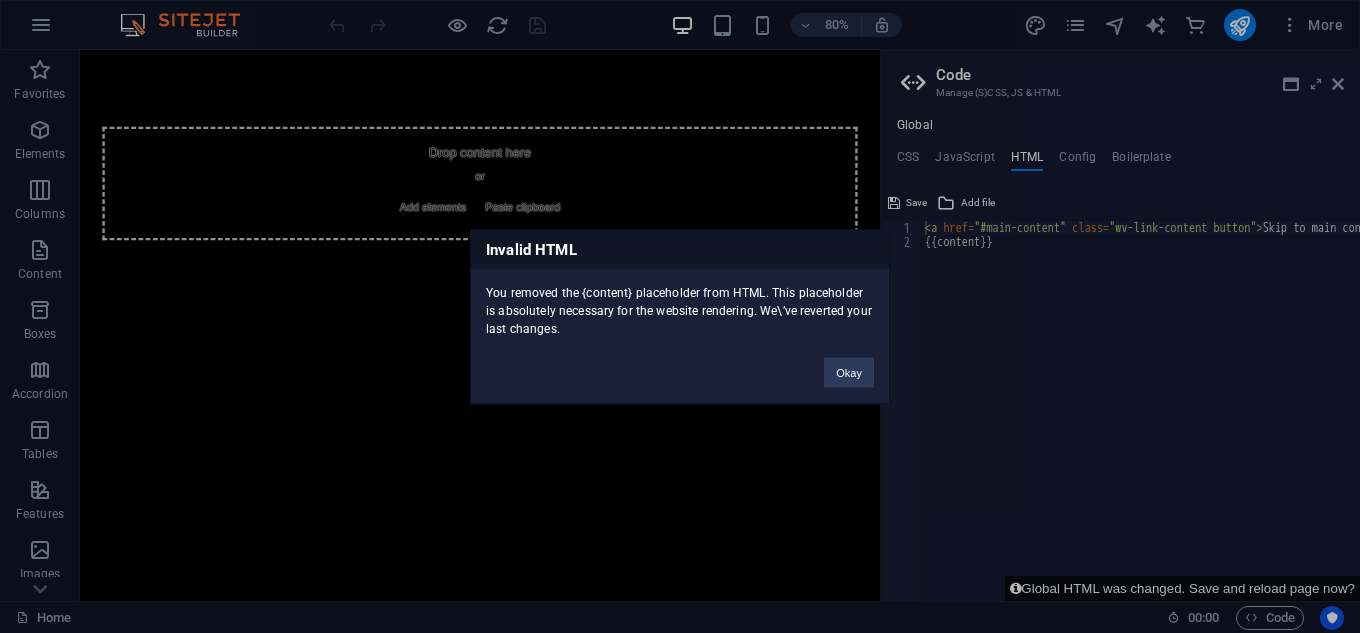 drag, startPoint x: 861, startPoint y: 379, endPoint x: 909, endPoint y: 366, distance: 49.729267 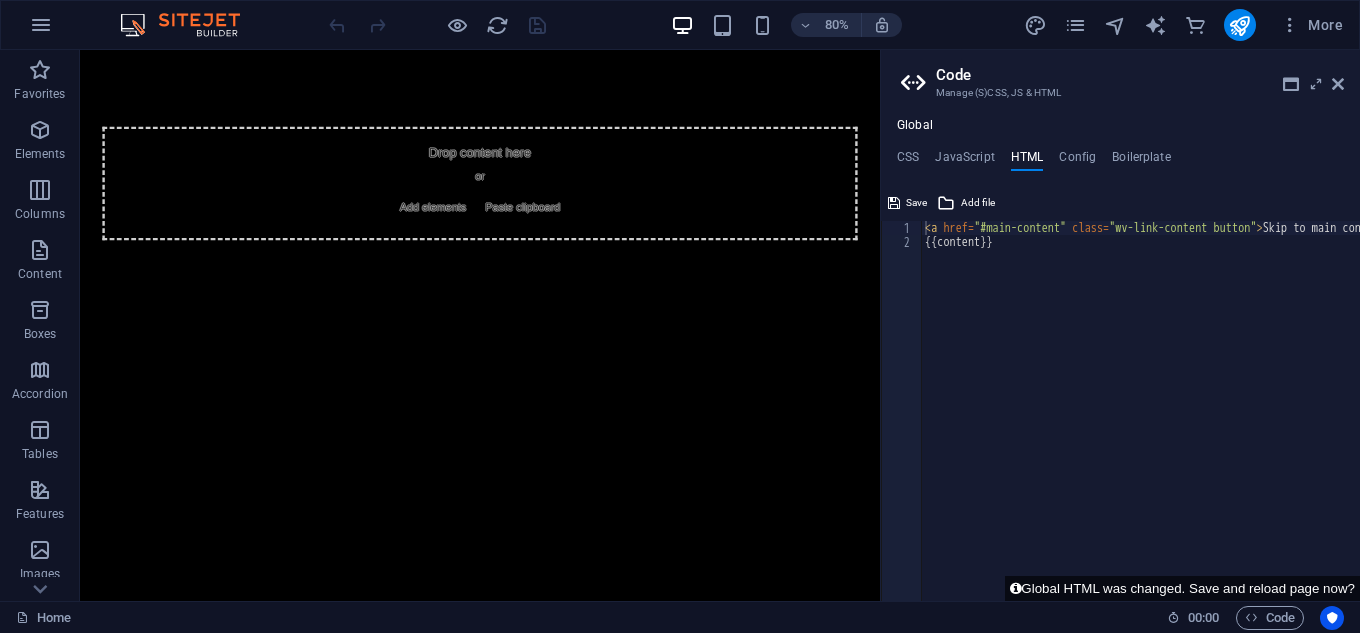 type on "{{content}}" 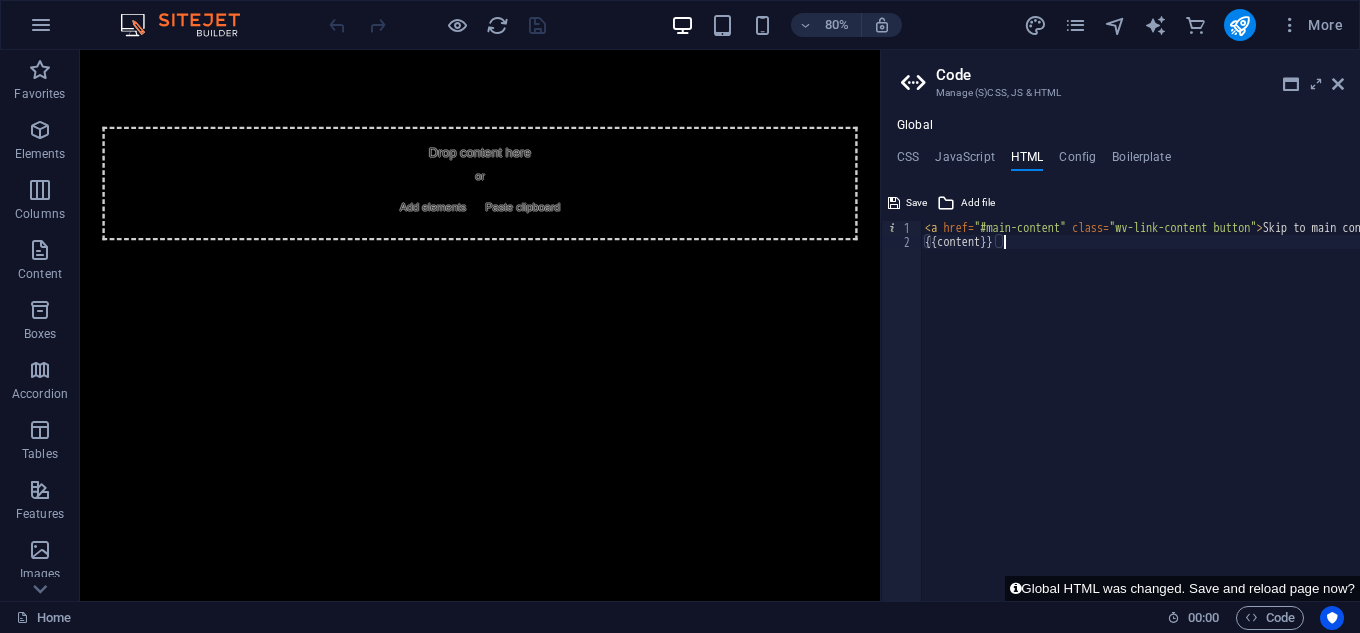 click on "< a   href = "#main-content"   class = "wv-link-content button" > Skip to main content </ a > {{content}}" at bounding box center (1207, 425) 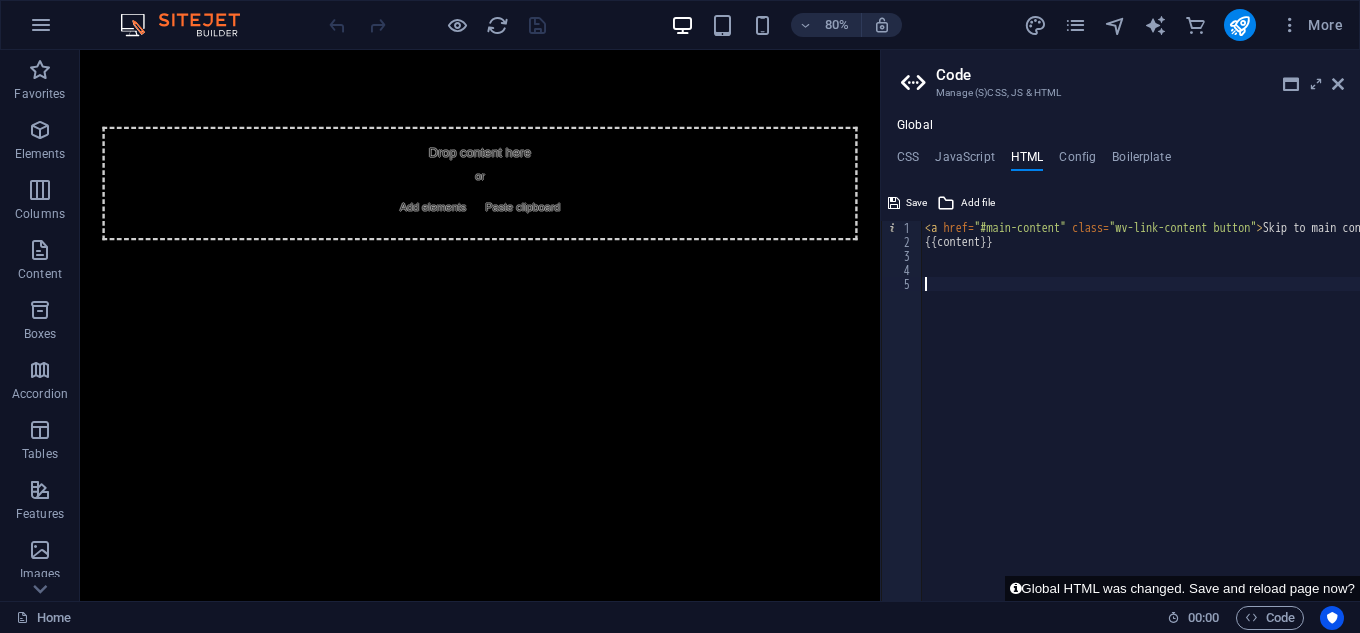 paste on "<a href="#main-content" class="wv-link-content button">Skip to main content</a>" 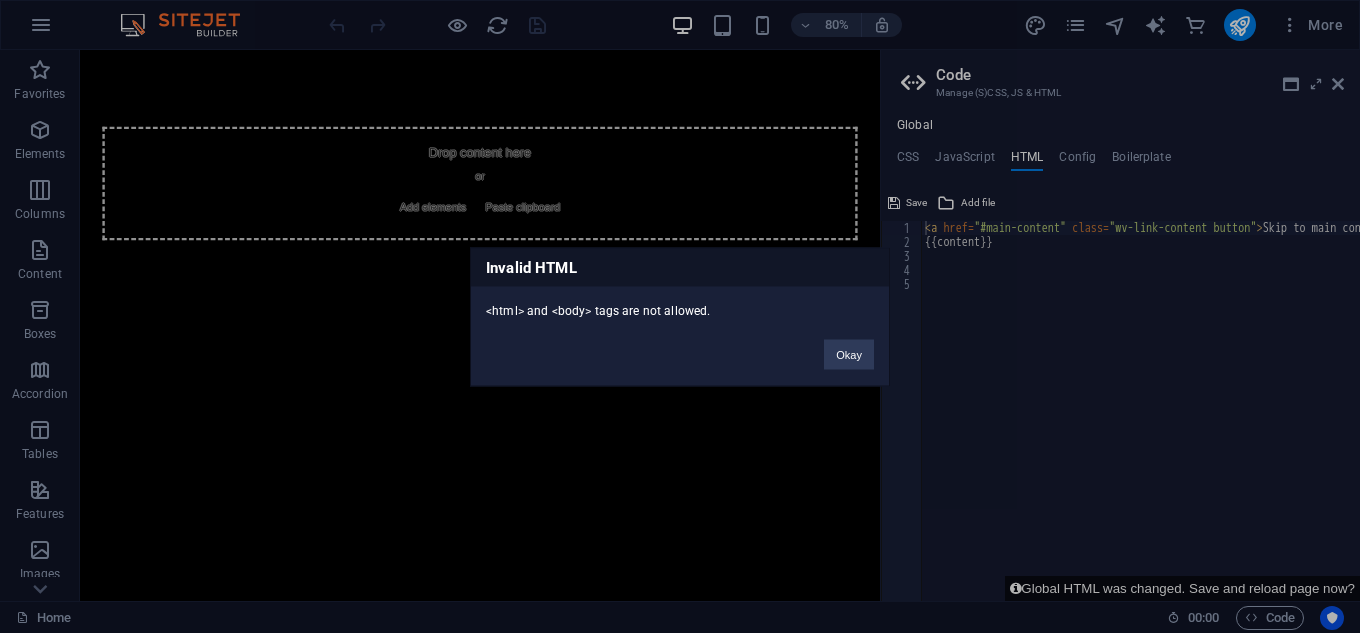 drag, startPoint x: 838, startPoint y: 365, endPoint x: 1032, endPoint y: 317, distance: 199.84995 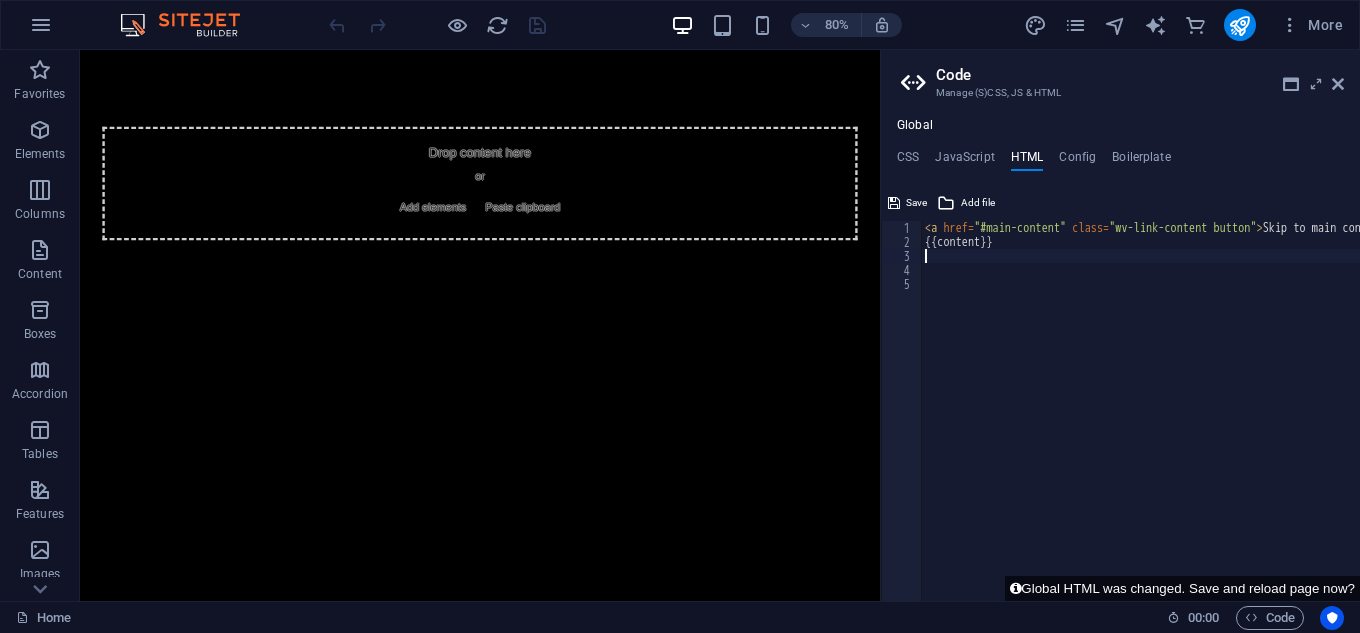 click on "< a   href = "#main-content"   class = "wv-link-content button" > Skip to main content </ a > {{content}}" at bounding box center [1207, 417] 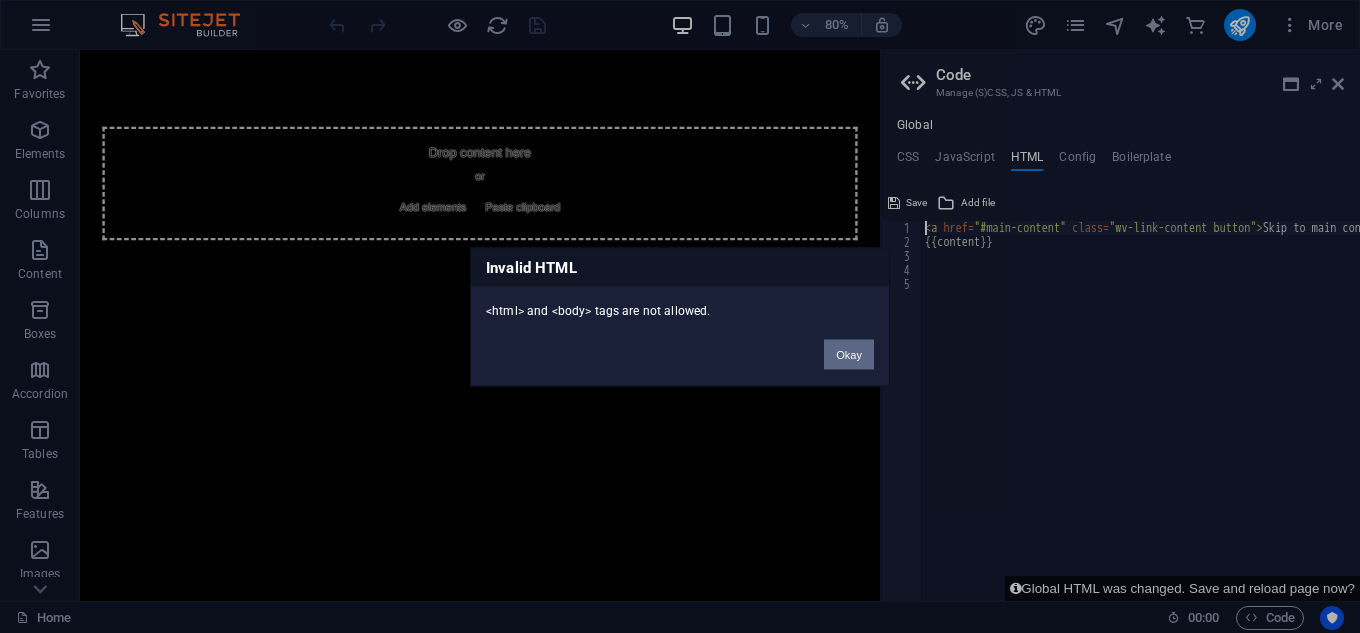 type 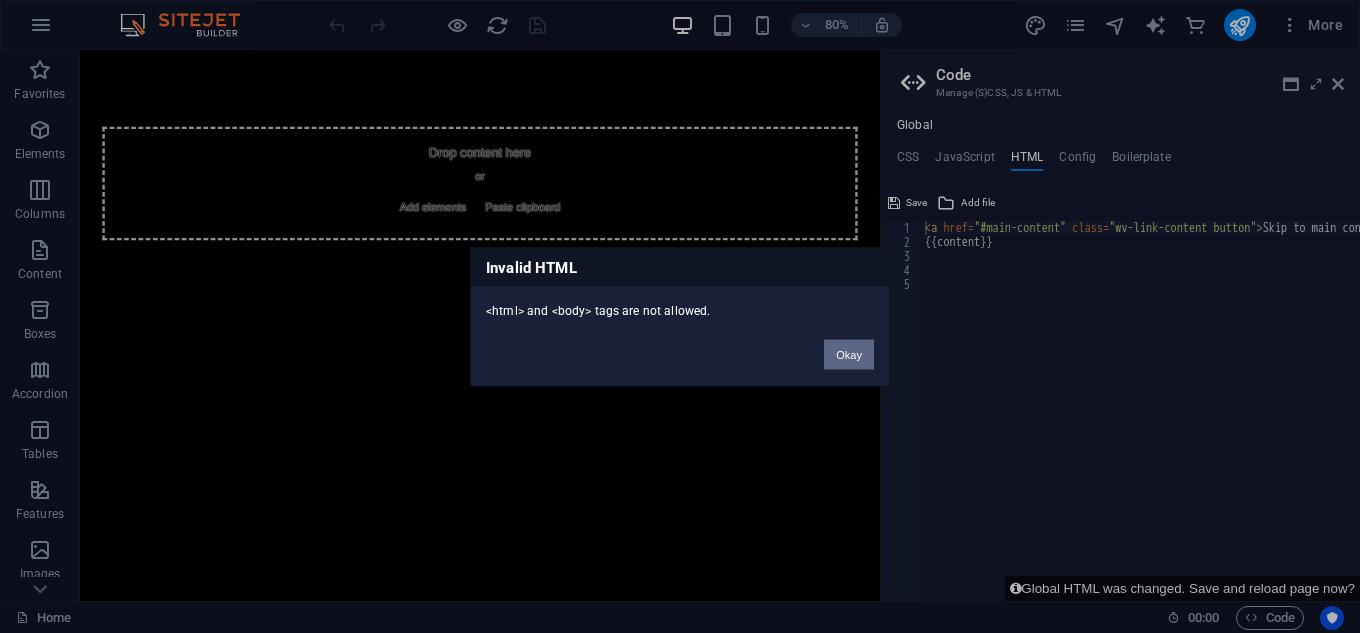 drag, startPoint x: 831, startPoint y: 351, endPoint x: 945, endPoint y: 320, distance: 118.13975 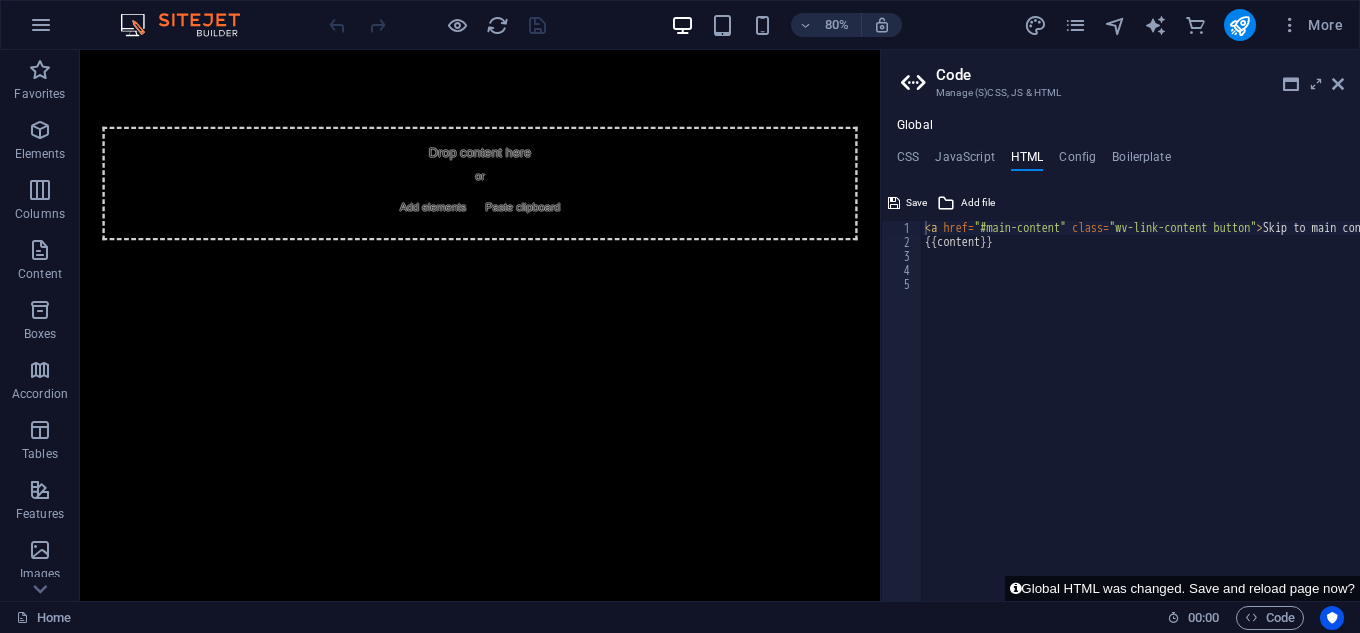 click on "< a   href = "#main-content"   class = "wv-link-content button" > Skip to main content </ a > {{content}}" at bounding box center [1207, 417] 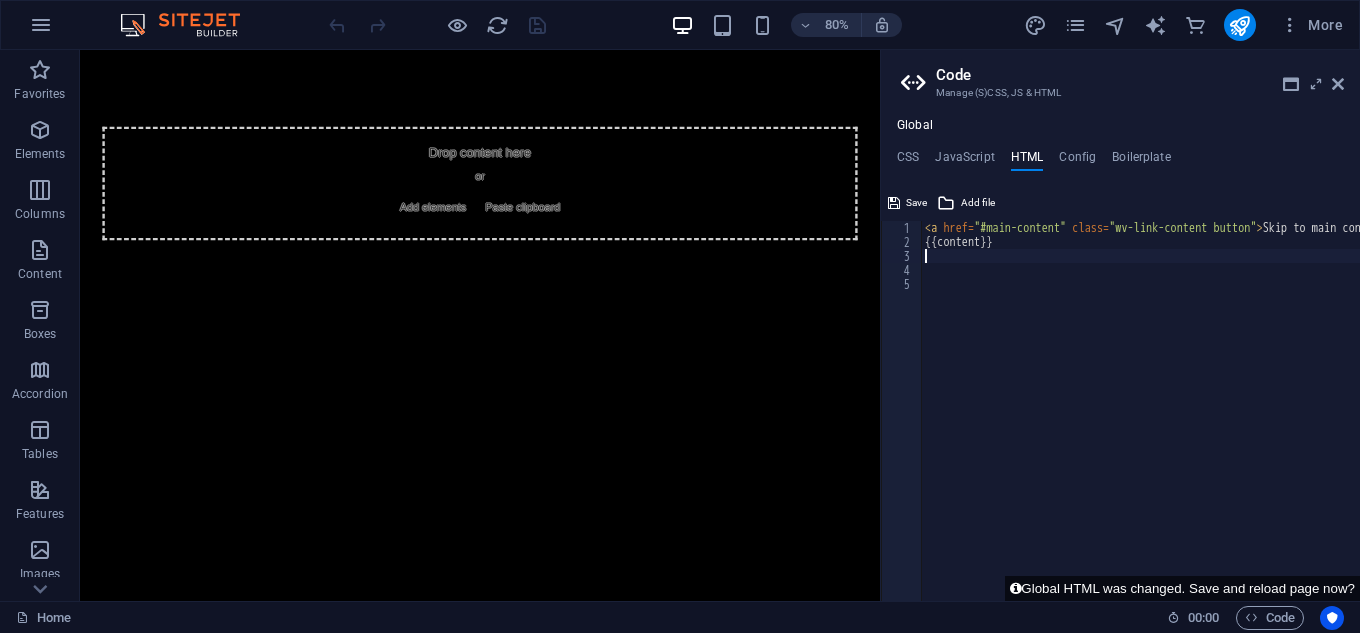 click on "< a   href = "#main-content"   class = "wv-link-content button" > Skip to main content </ a > {{content}}" at bounding box center (1207, 417) 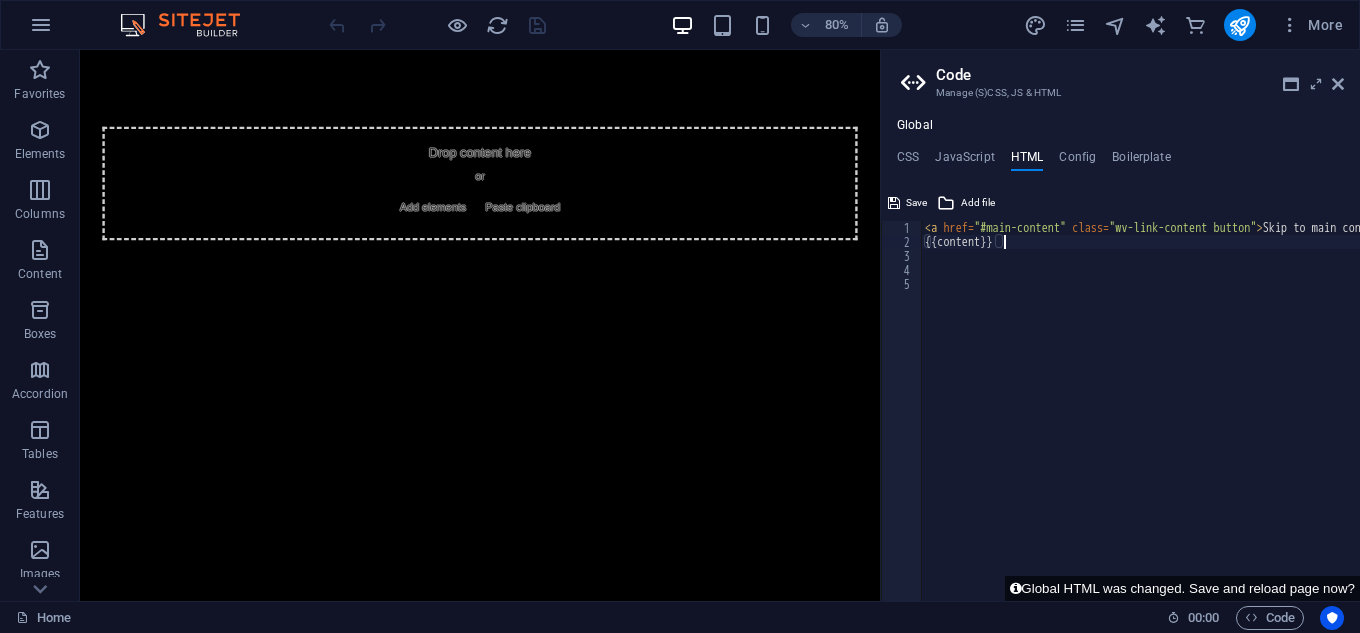 paste on "<a href="#main-content" class="wv-link-content button">Skip to main content</a>" 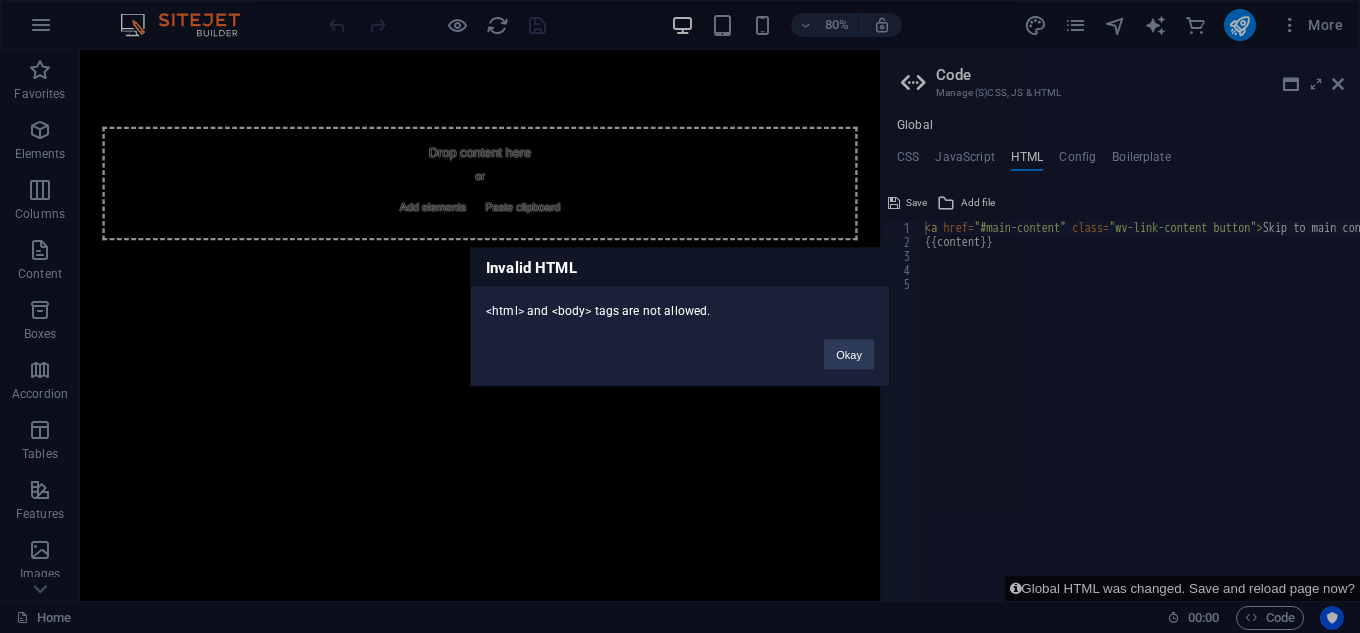 type 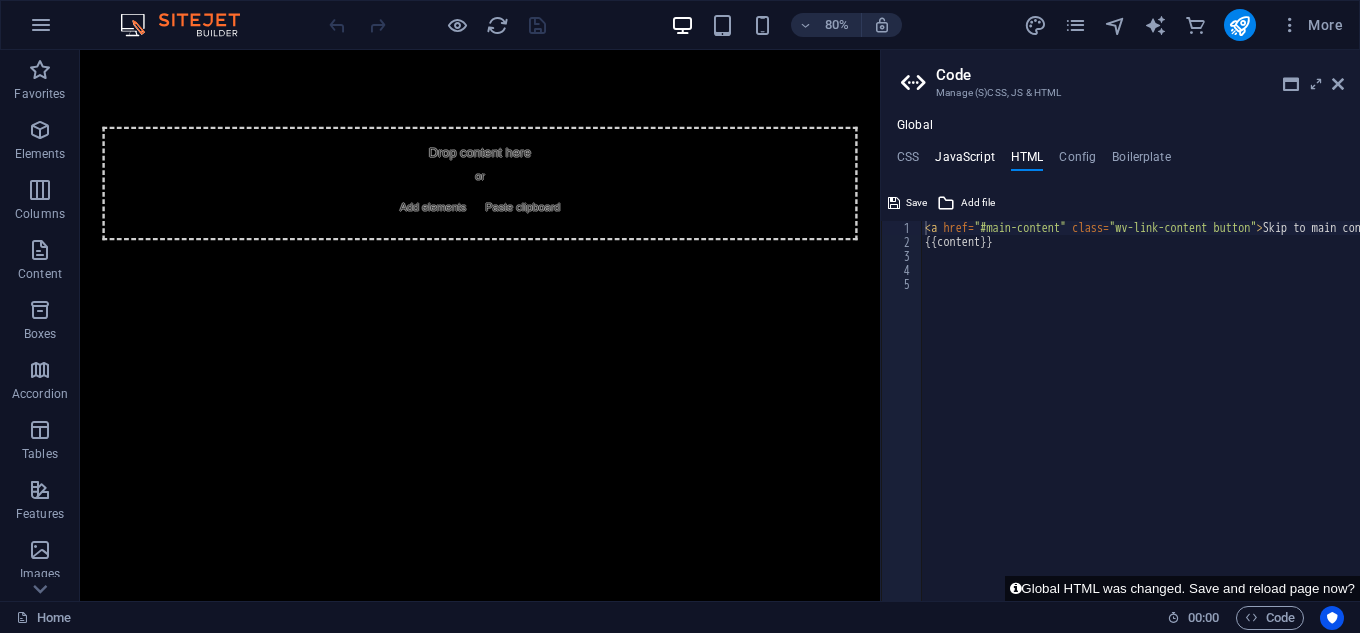 click on "JavaScript" at bounding box center [964, 161] 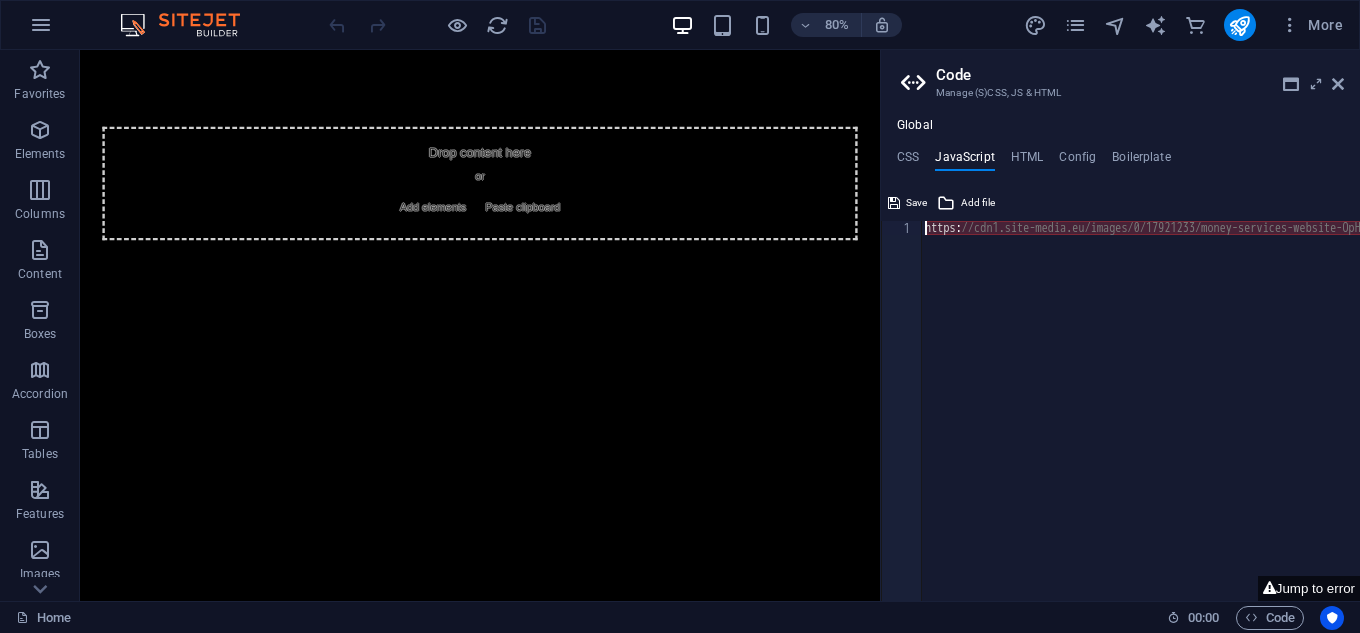 scroll, scrollTop: 0, scrollLeft: 240, axis: horizontal 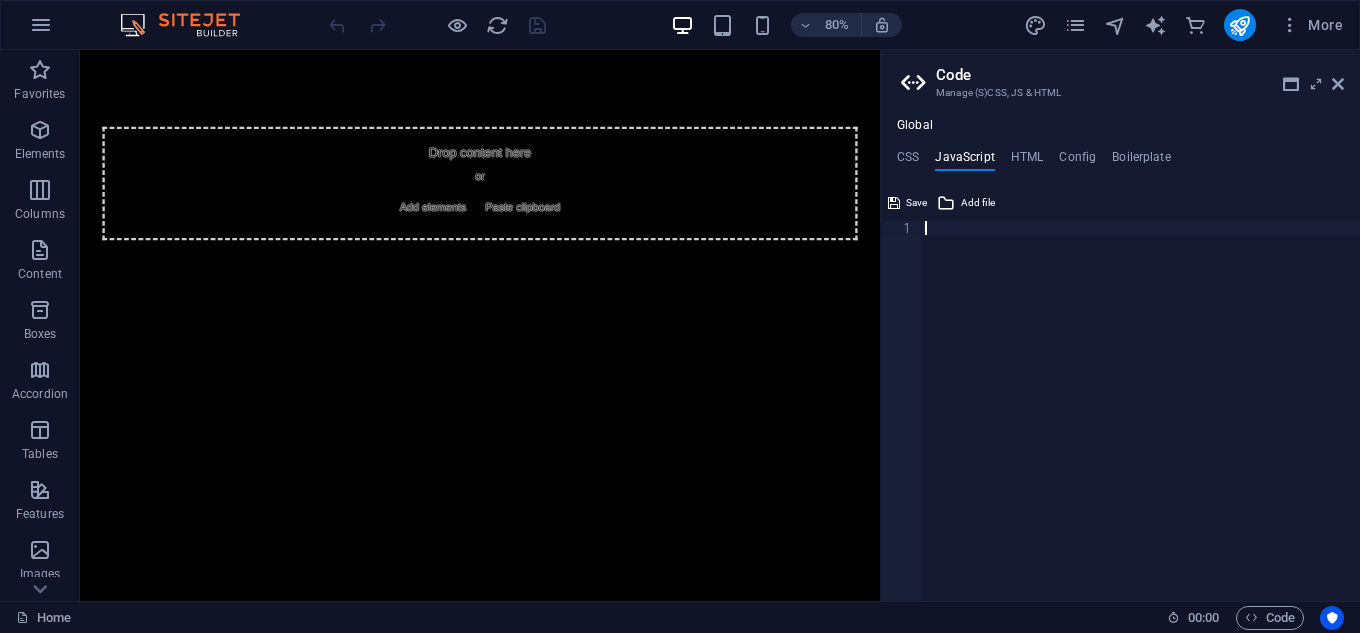 paste on "});" 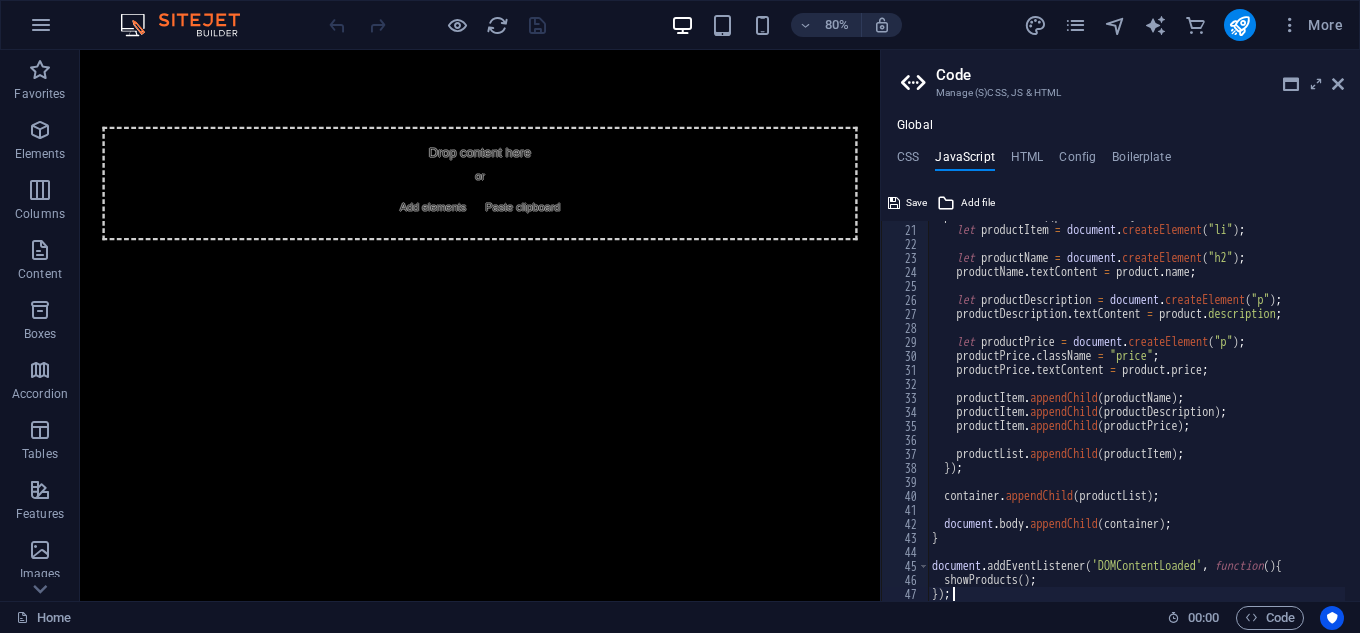 scroll, scrollTop: 278, scrollLeft: 0, axis: vertical 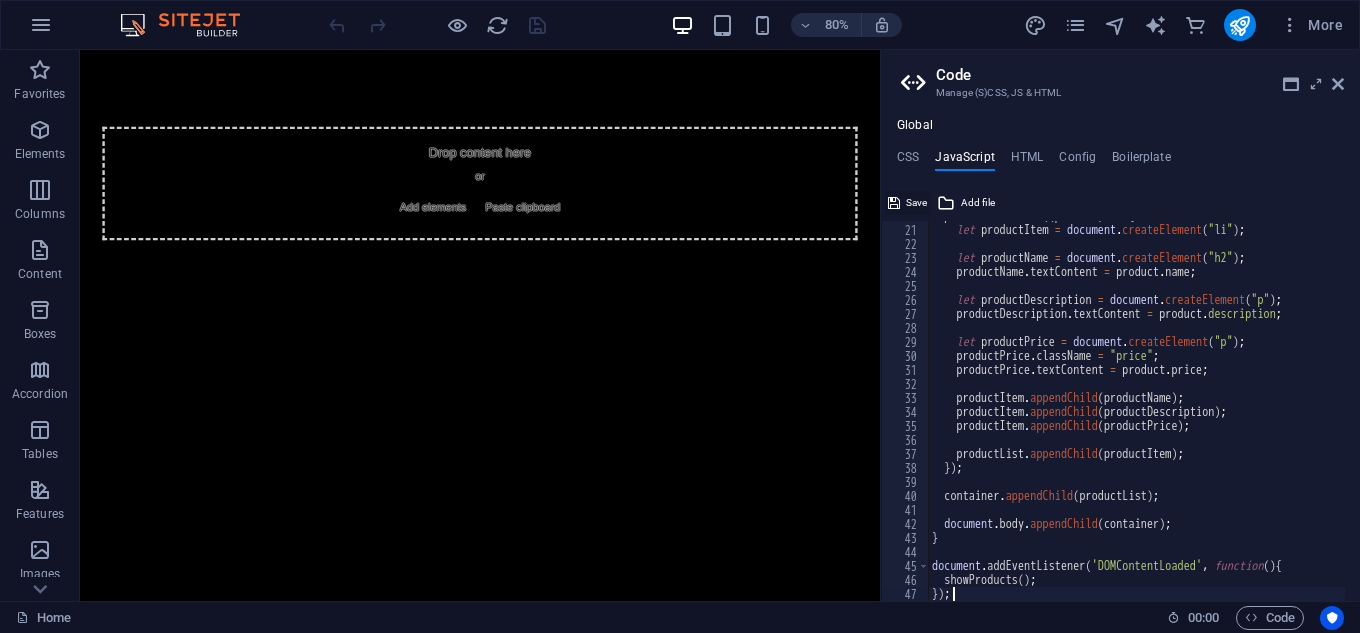 click on "Save" at bounding box center [907, 203] 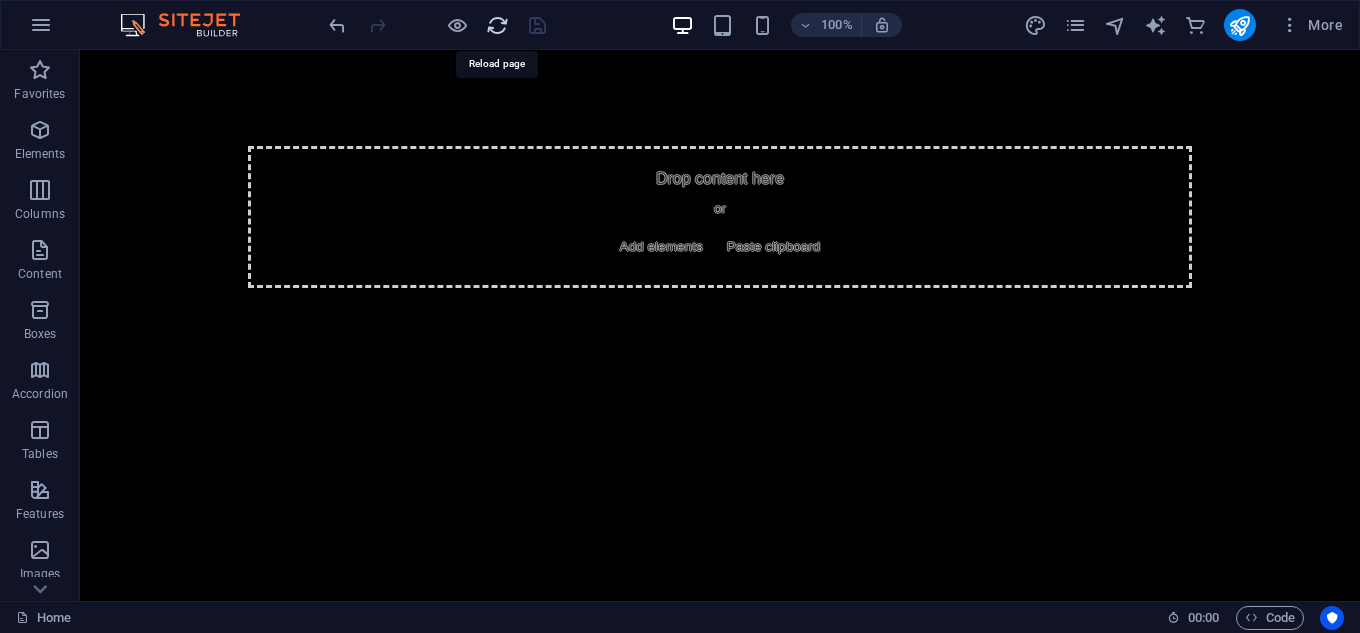 click at bounding box center (497, 25) 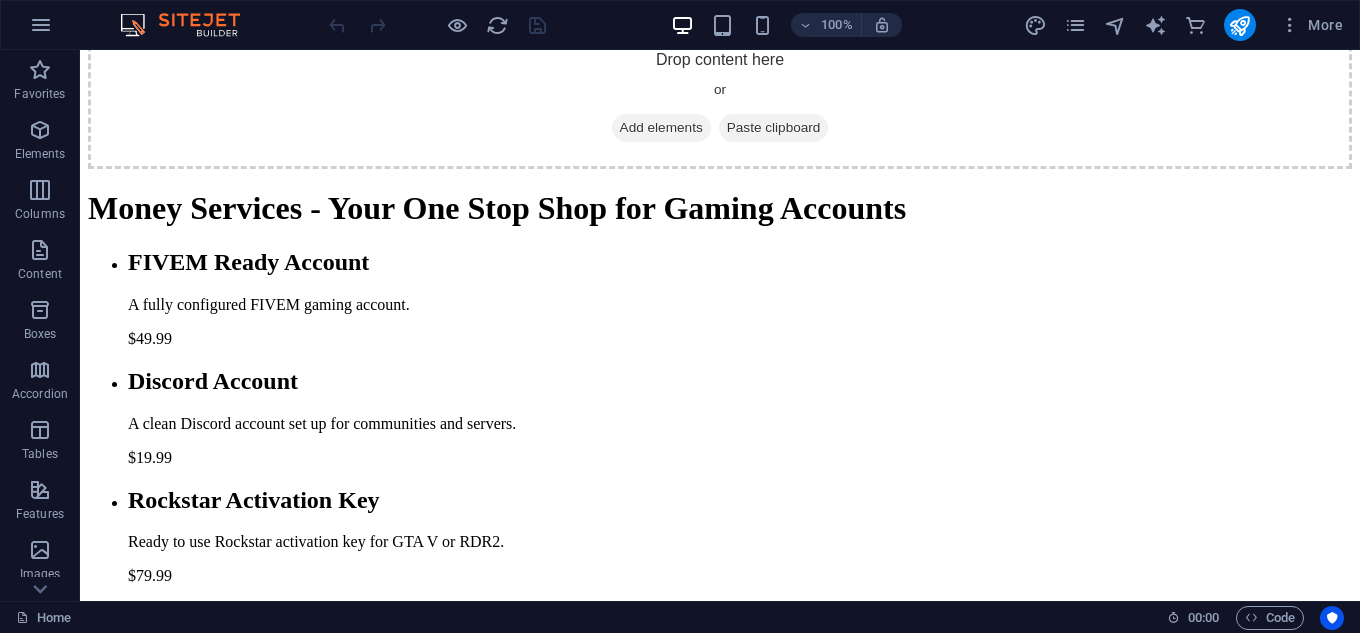 scroll, scrollTop: 737, scrollLeft: 0, axis: vertical 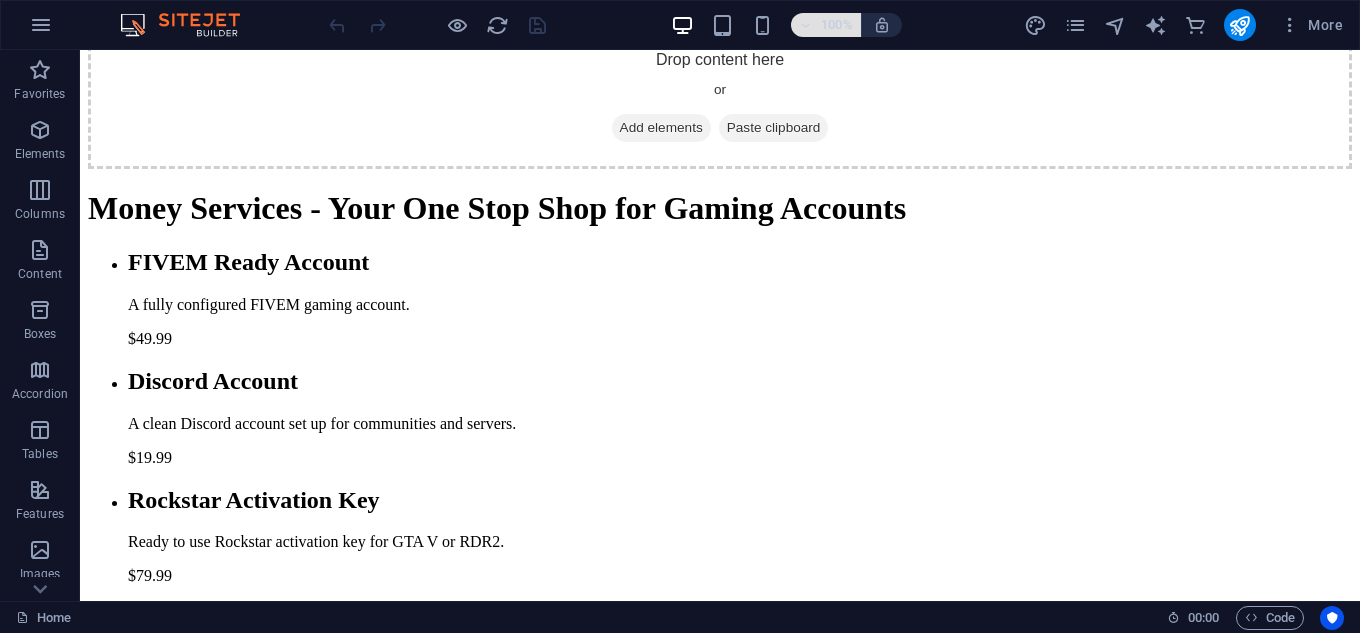 click on "100%" at bounding box center [837, 25] 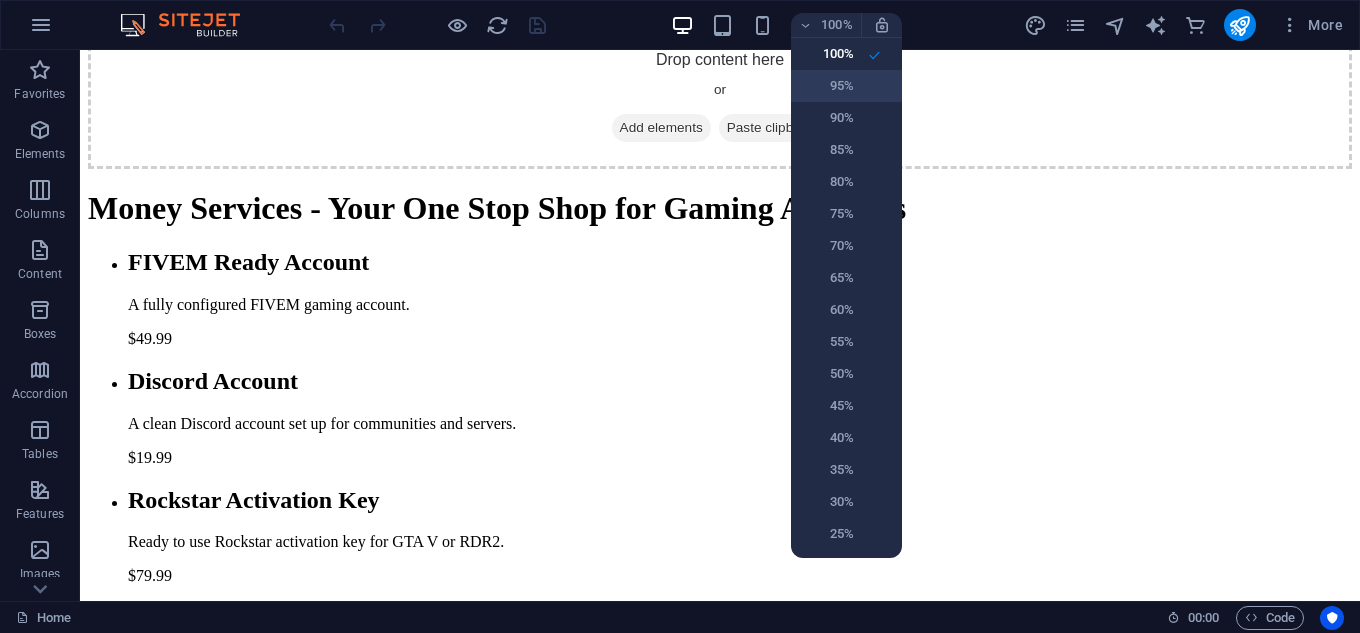 click on "95%" at bounding box center [828, 86] 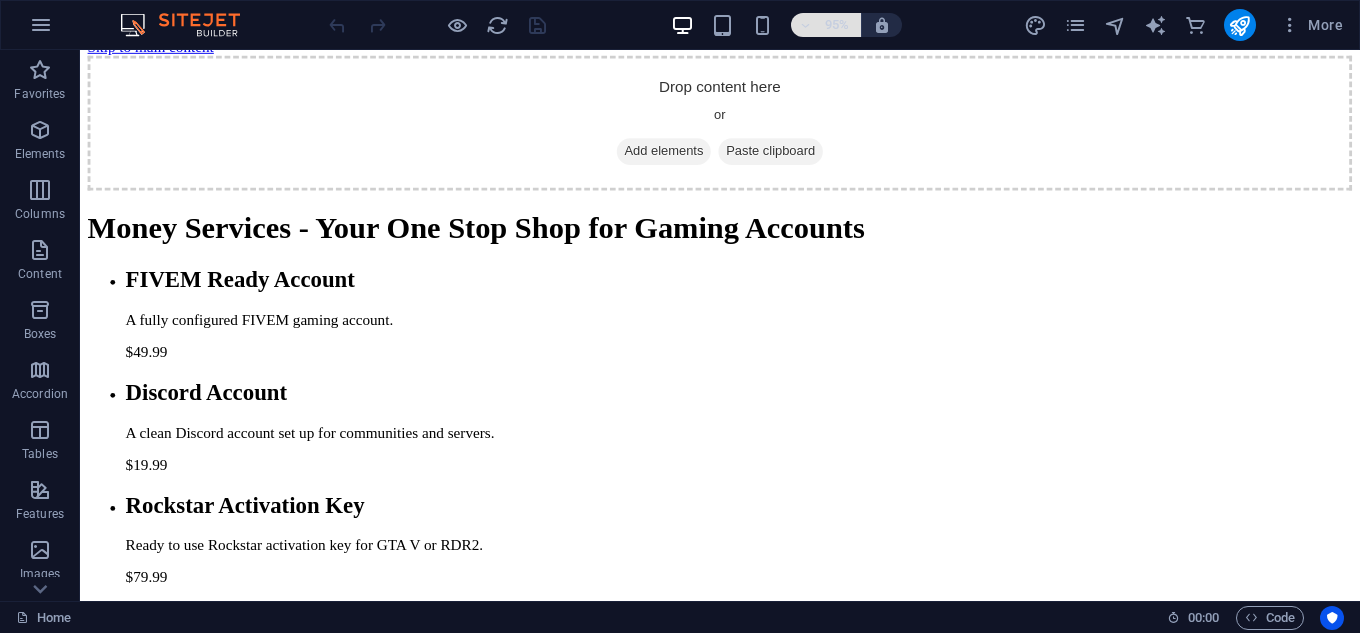 click on "95%" at bounding box center (826, 25) 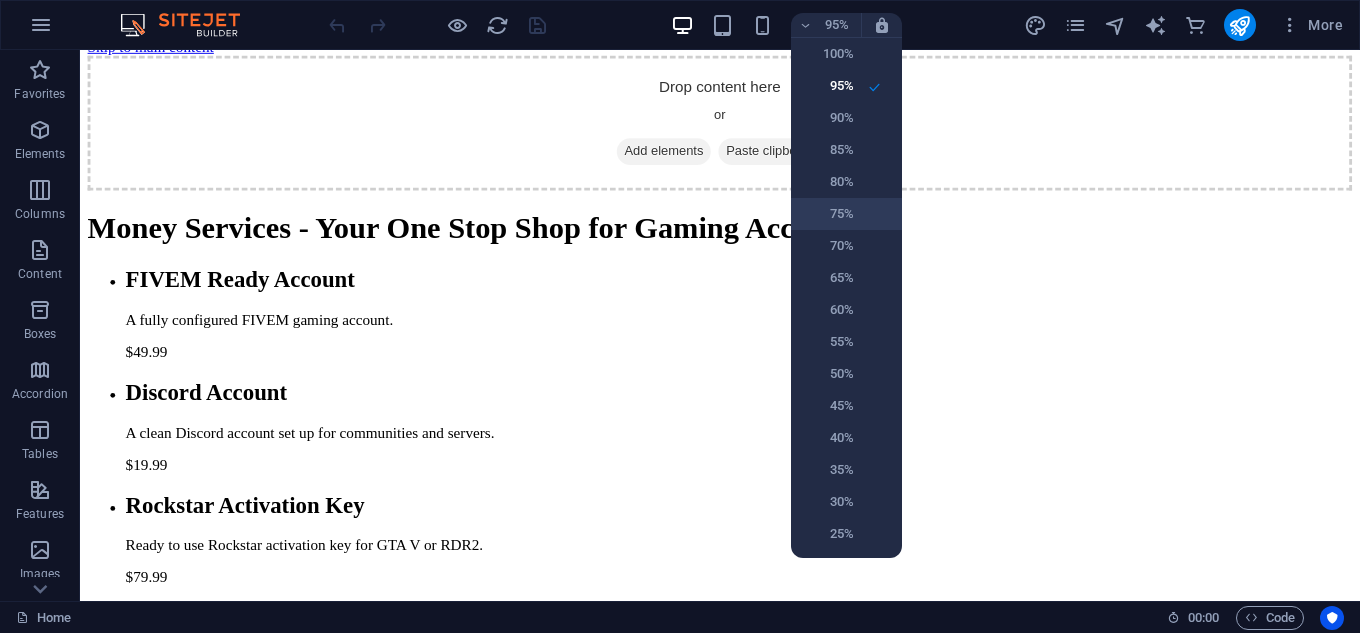 click on "75%" at bounding box center (846, 214) 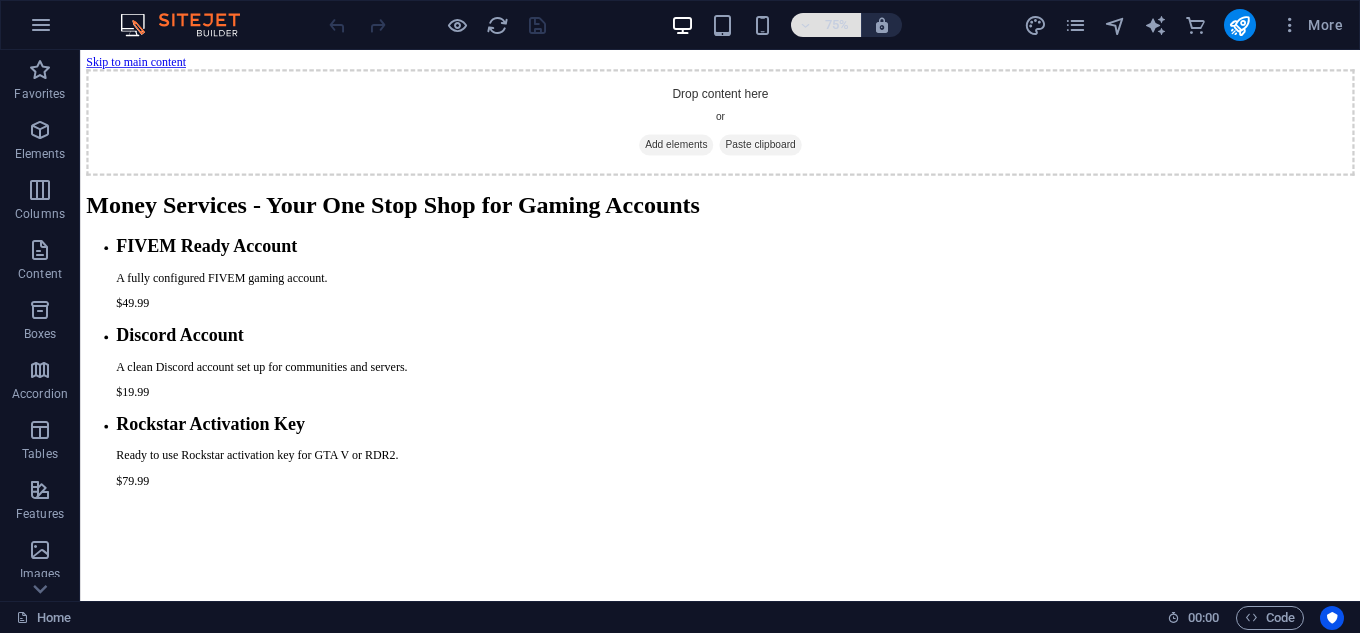 click on "75%" at bounding box center [837, 25] 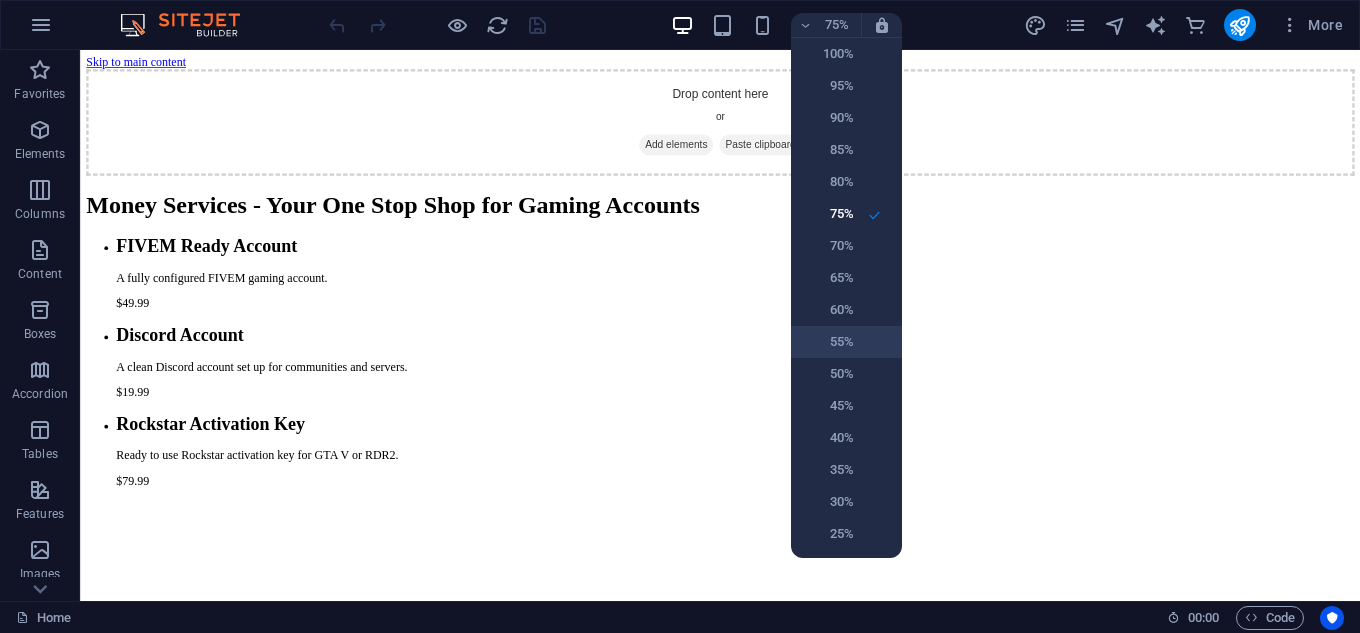 click on "55%" at bounding box center [828, 342] 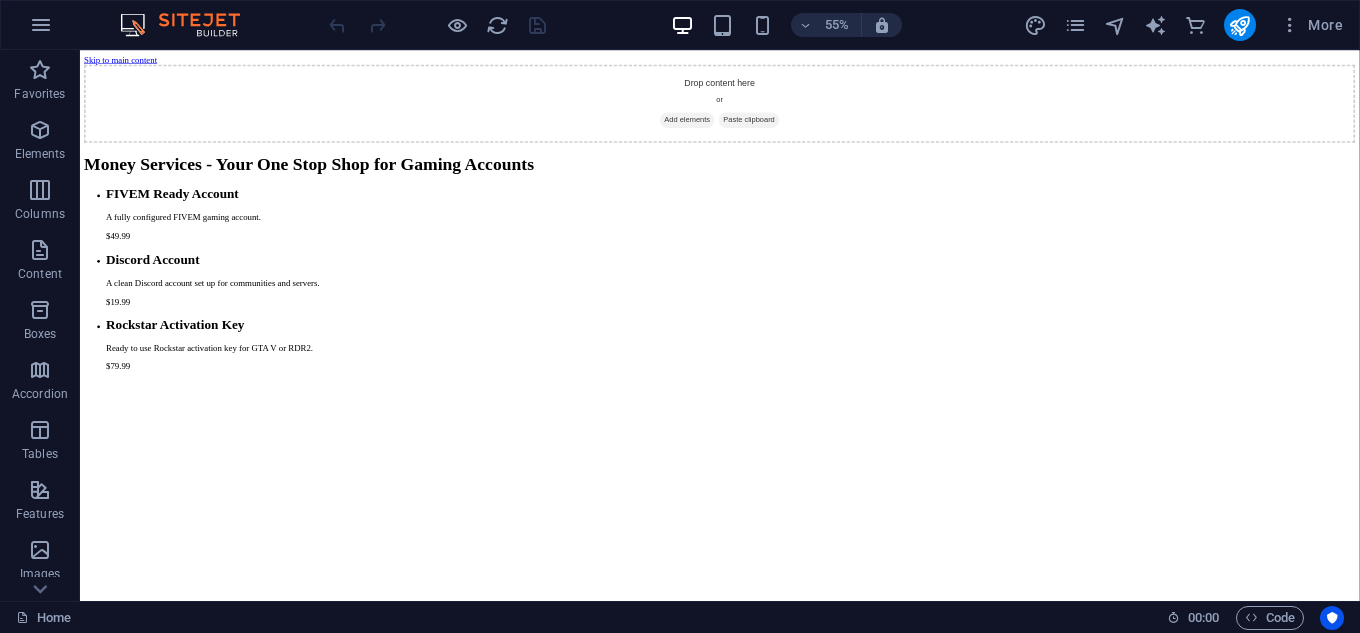 scroll, scrollTop: 0, scrollLeft: 0, axis: both 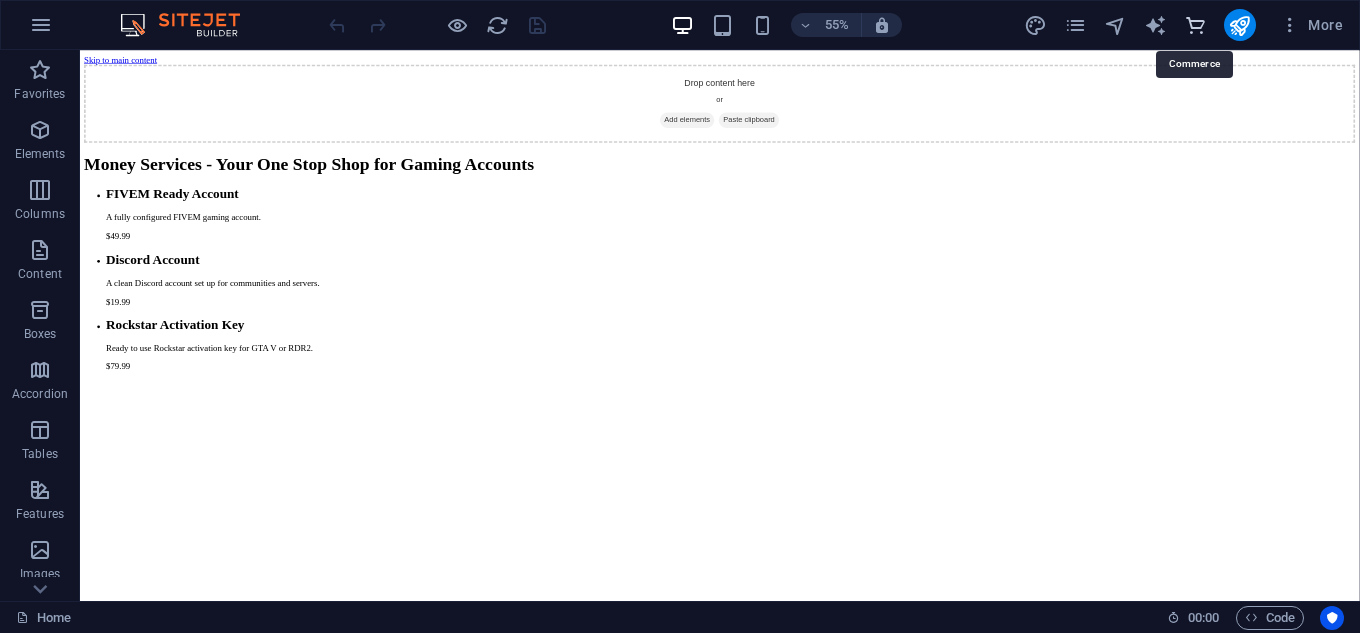 click at bounding box center (1195, 25) 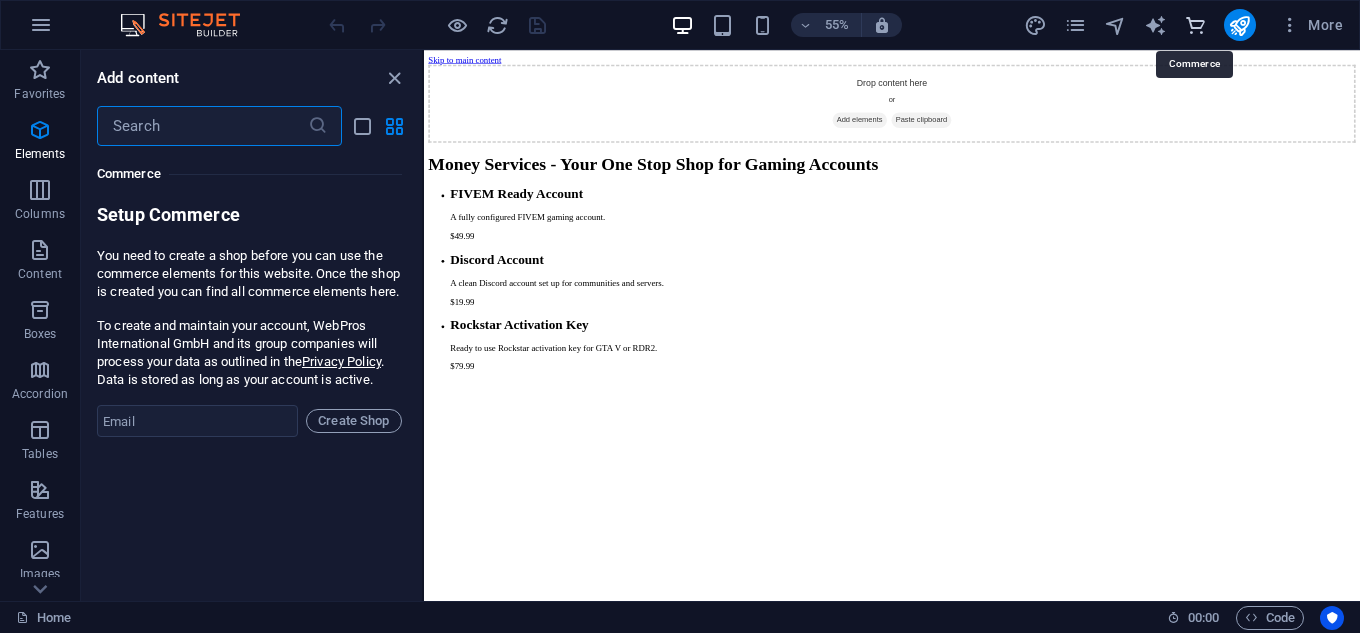 scroll, scrollTop: 19271, scrollLeft: 0, axis: vertical 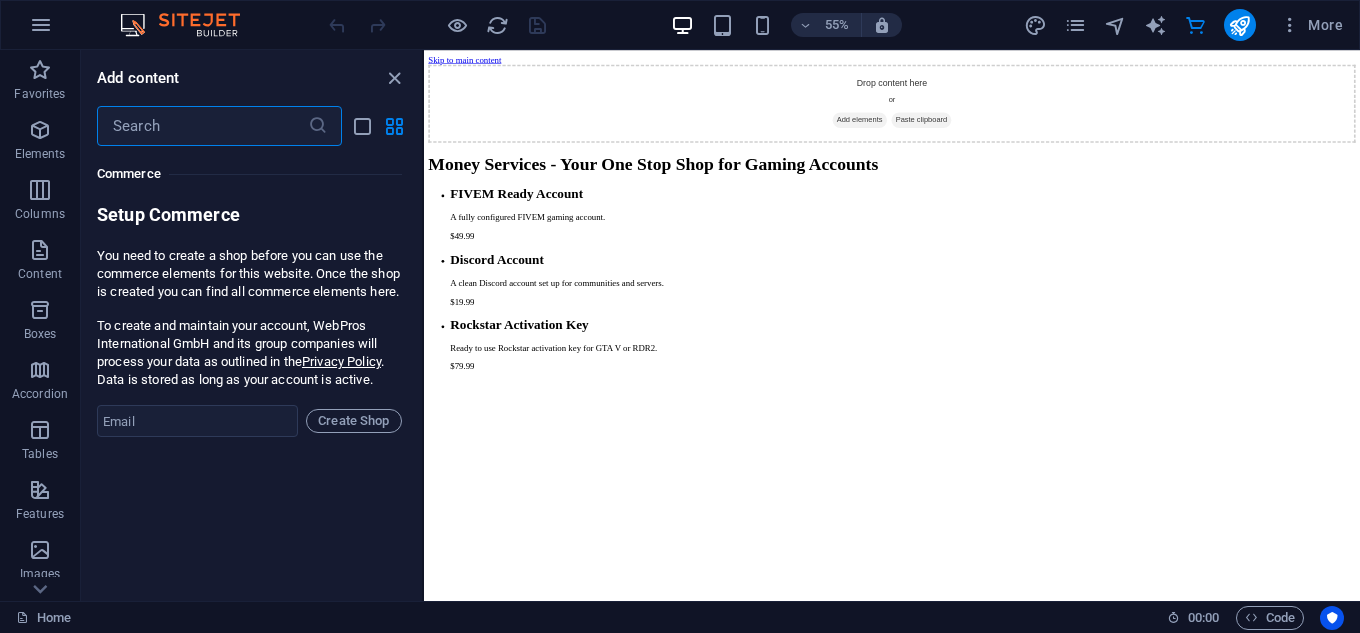 click on "Money Services - Your One Stop Shop for Gaming Accounts" at bounding box center [1275, 257] 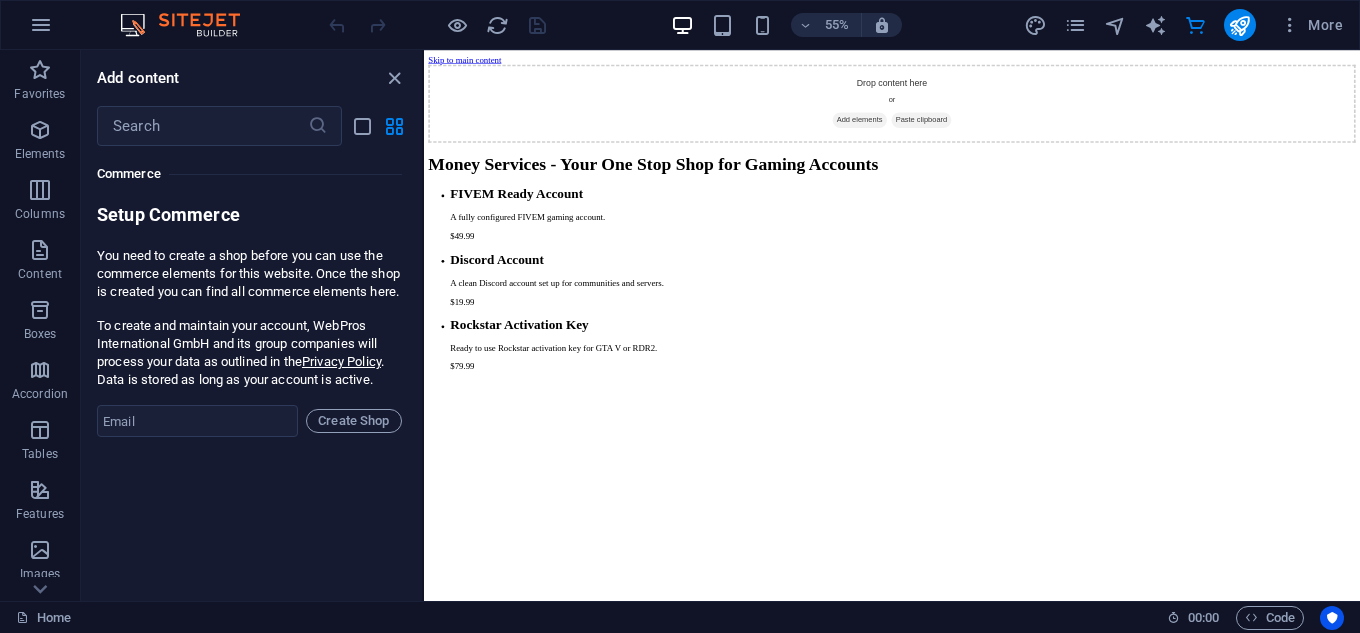 drag, startPoint x: 48, startPoint y: 91, endPoint x: 90, endPoint y: 90, distance: 42.0119 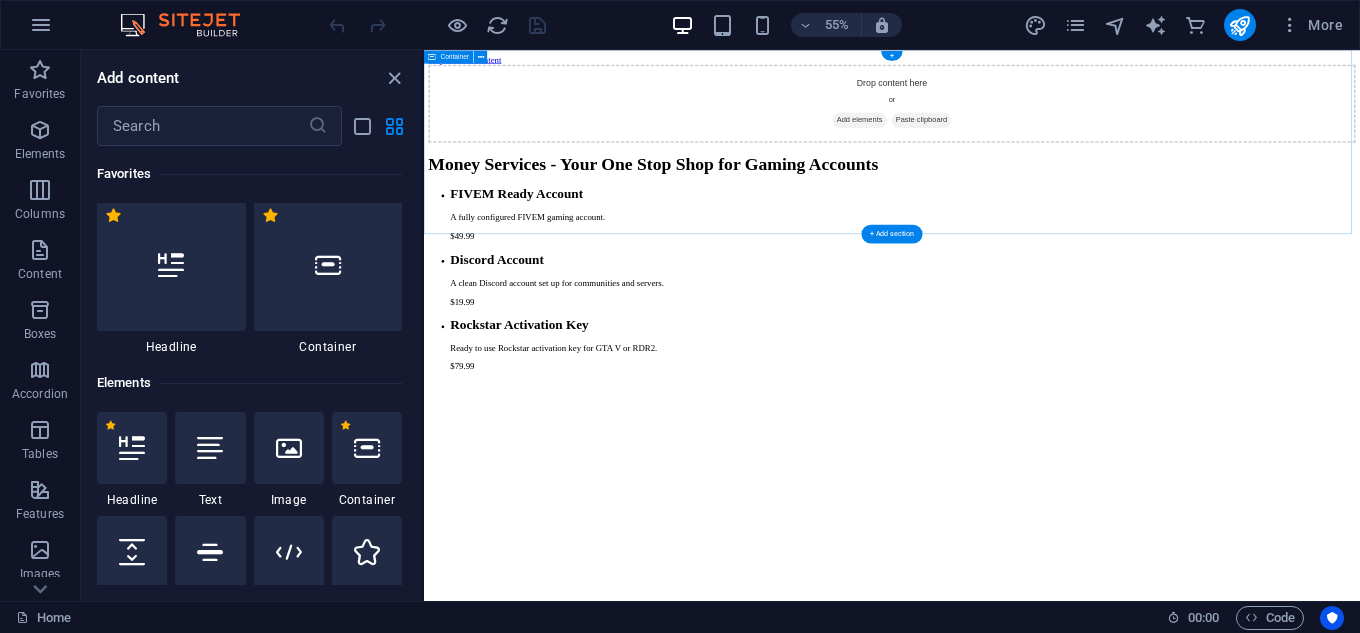 scroll, scrollTop: 0, scrollLeft: 0, axis: both 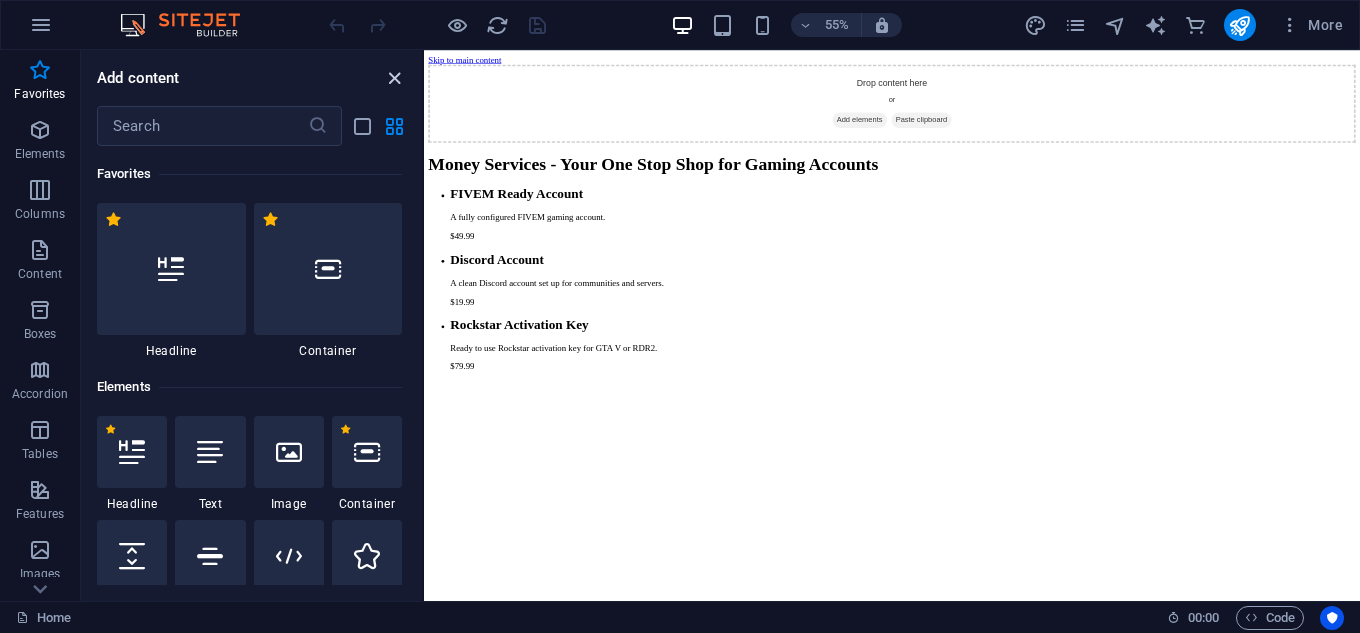 click at bounding box center (394, 78) 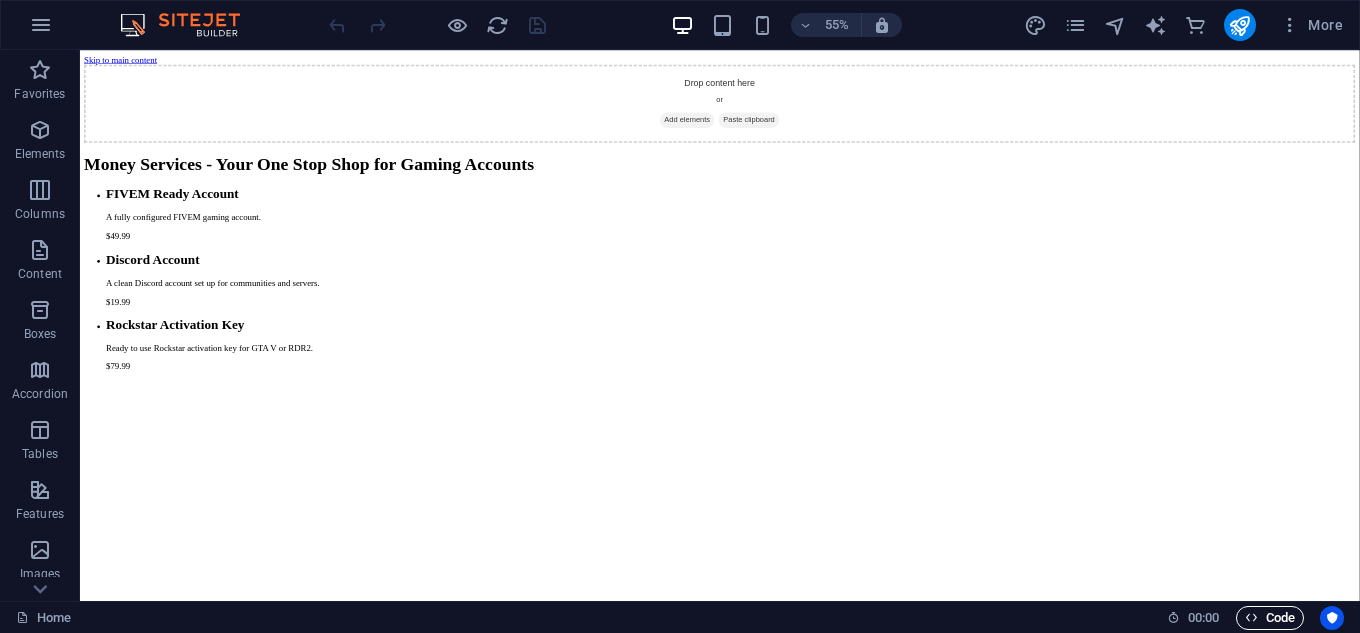 click on "Code" at bounding box center (1270, 618) 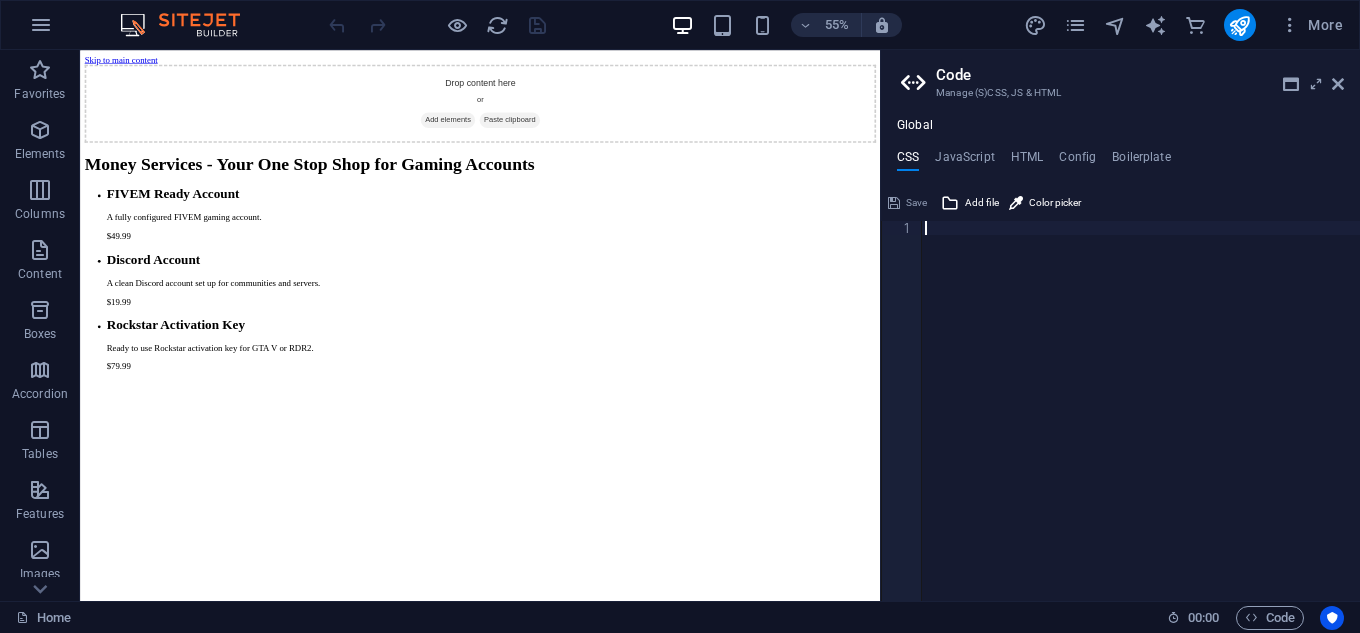 click at bounding box center (1140, 425) 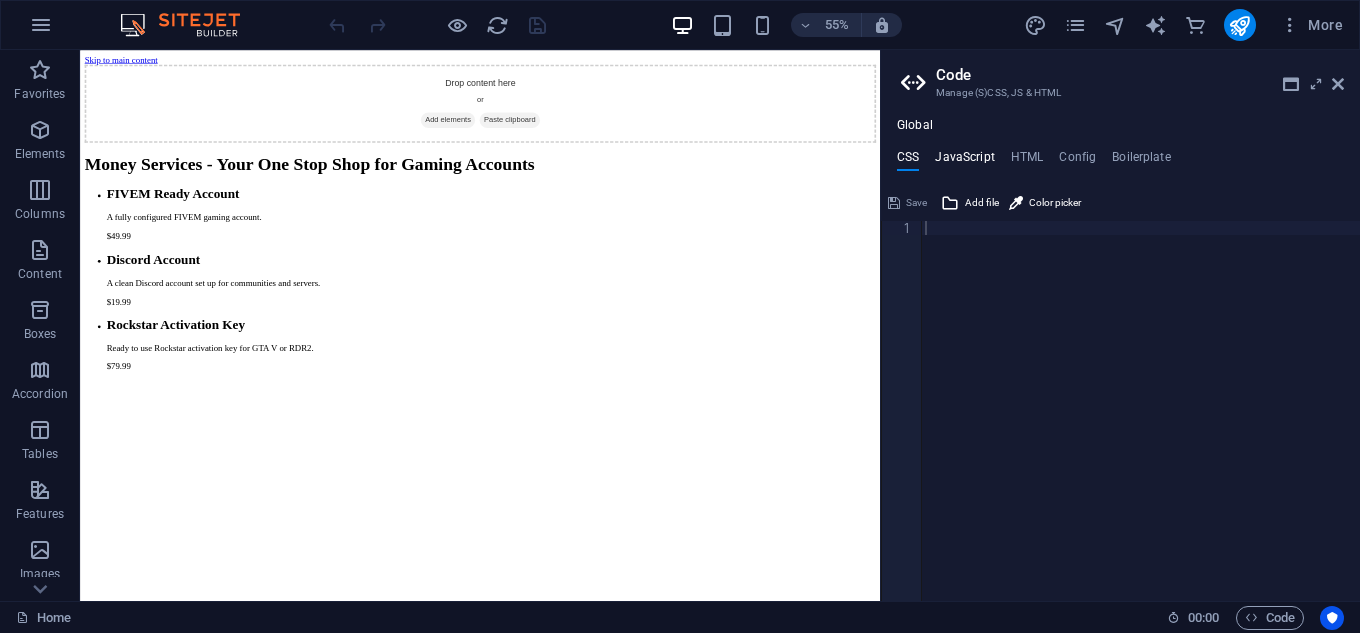 click on "Global CSS JavaScript HTML Config Boilerplate 1     הההההההההההההההההההההההההההההההההההההההההההההההההההההההההההההההההההההההההההההההההההההההההההההההההההההההההההההההההההההההההההההההההההההההההההההההההההההההההההההההההההההההההההההההההההההההההההההההההההההההההההההההההההההההההההההההההההההההההההההההההההההההההההההההה XXXXXXXXXXXXXXXXXXXXXXXXXXXXXXXXXXXXXXXXXXXXXXXXXXXXXXXXXXXXXXXXXXXXXXXXXXXXXXXXXXXXXXXXXXXXXXXXXXXXXXXXXXXXXXXXXXXXXXXXXXXXXXXXXXXXXXXXXXXXXXXXXXXXXXXXXXXXXXXXXXXXXXXXXXXXXXXXXXXXXXXXXXXXXXXXXXXXXXXXXXXXXXXXXXXXXXXXXXXXXXXXXXXXXXXXXXXXXXXXXXXXXXXXXXXXXXXX Save Add file Color picker }); 20 21 22 23 24 25 26 27 28 29 30 31 32 33 34 35 36 37 38 39 40 41 42 43 44 45 46 47    products . forEach (( product )   =>   {      let   productItem   =   document . (" at bounding box center (1120, 359) 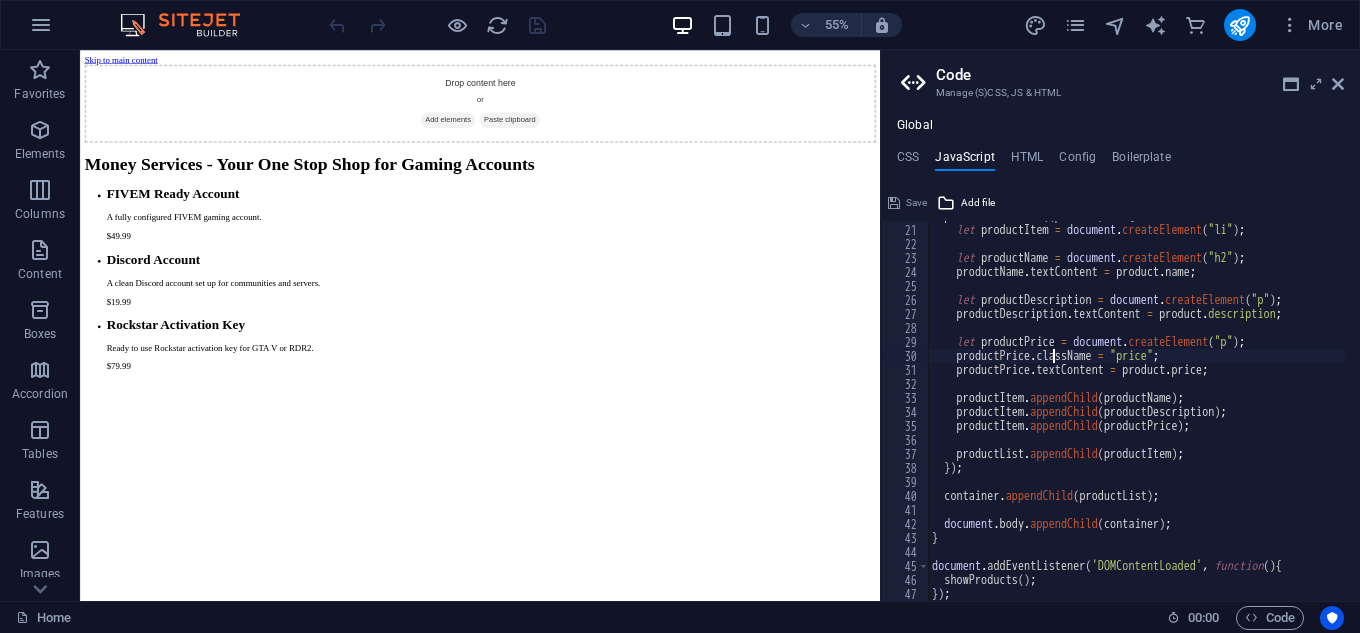 click on "products . forEach (( product )   =>   {      let   productItem   =   document . createElement ( "li" ) ;      let   productName   =   document . createElement ( "h2" ) ;      productName . textContent   =   product . name ;      let   productDescription   =   document . createElement ( "p" ) ;      productDescription . textContent   =   product . description ;      let   productPrice   =   document . createElement ( "p" ) ;      productPrice . className   =   "price" ;      productPrice . textContent   =   product . price ;      productItem . appendChild ( productName ) ;      productItem . appendChild ( productDescription ) ;      productItem . appendChild ( productPrice ) ;      productList . appendChild ( productItem ) ;    }) ;    container . appendChild ( productList ) ;       document . body . appendChild ( container ) ; } document . addEventListener ( 'DOMContentLoaded' ,   function ( ) {    showProducts ( ) ; }) ;" at bounding box center (1374, 405) 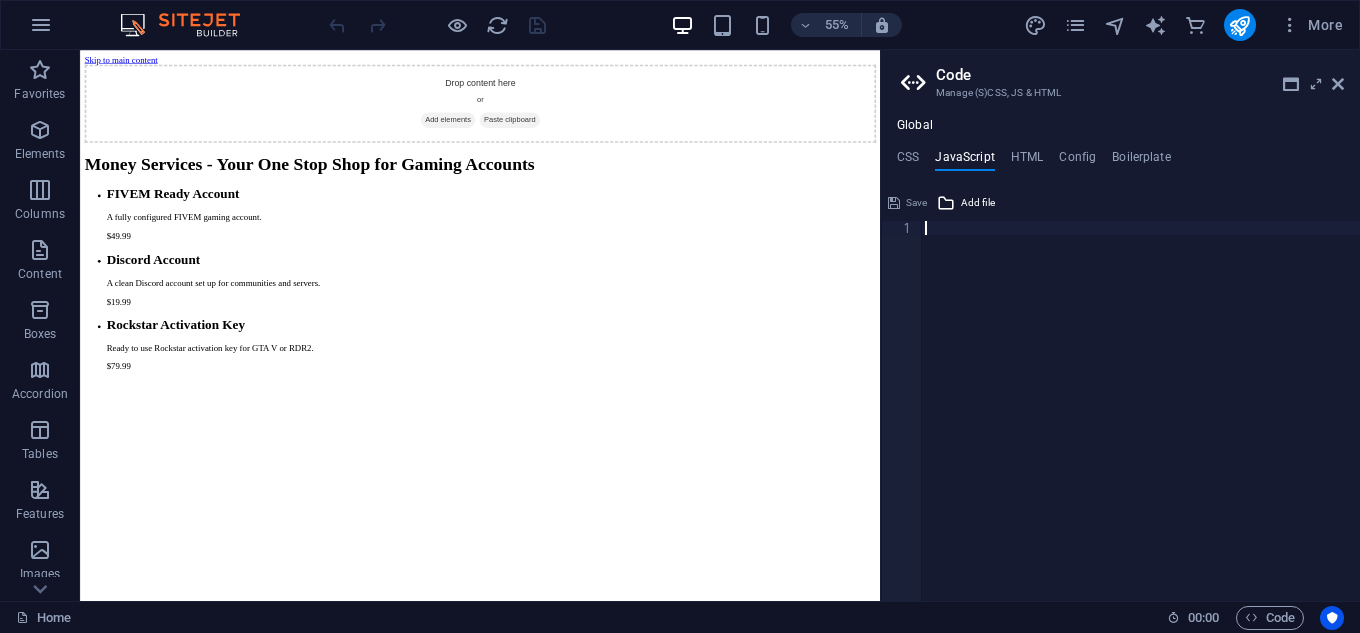 paste on "</html>" 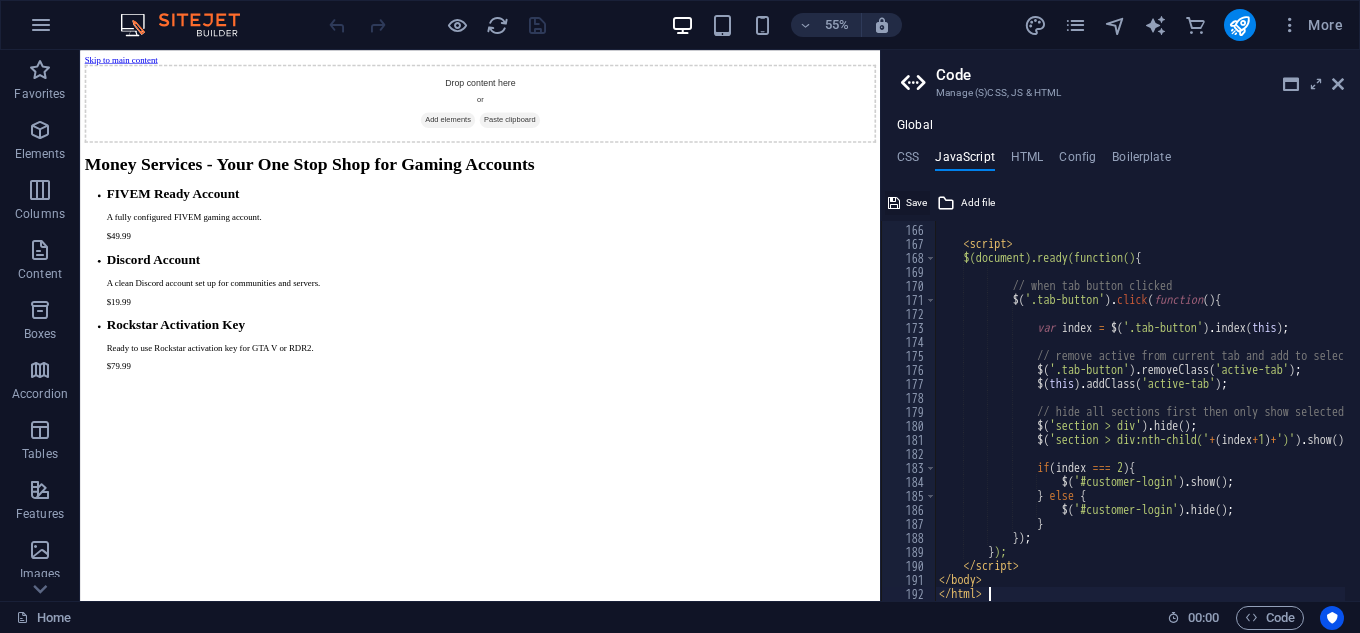 click on "Save" at bounding box center [916, 203] 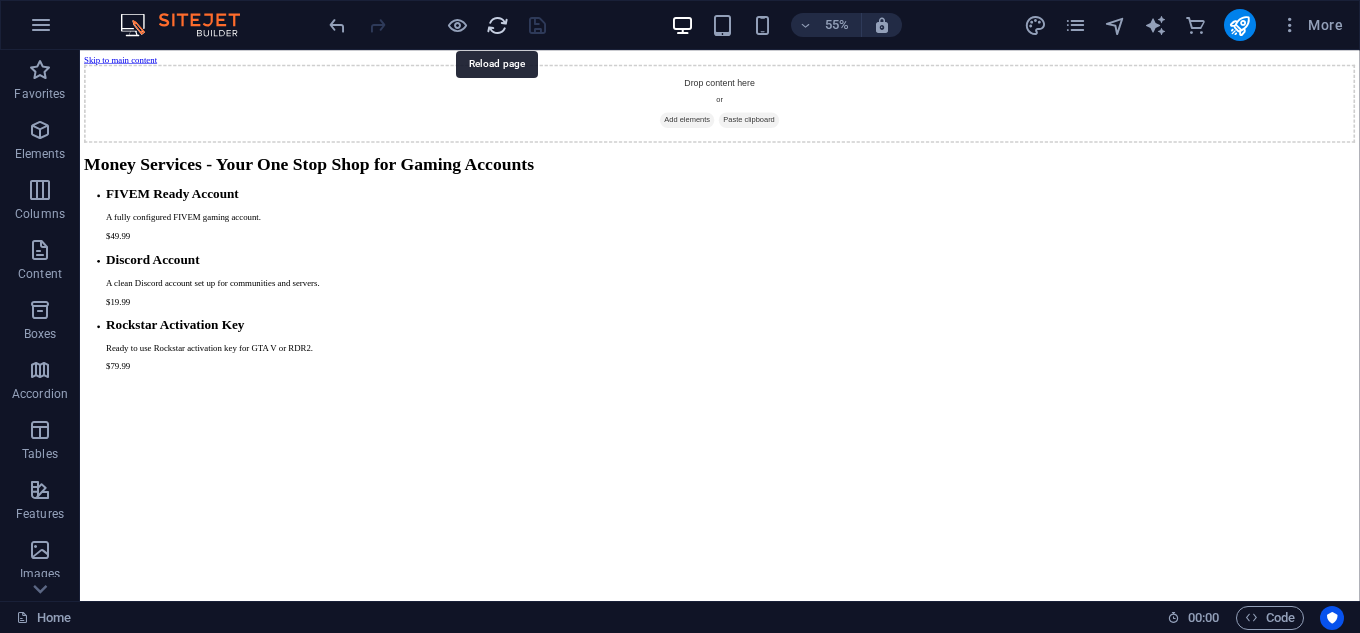 click at bounding box center [497, 25] 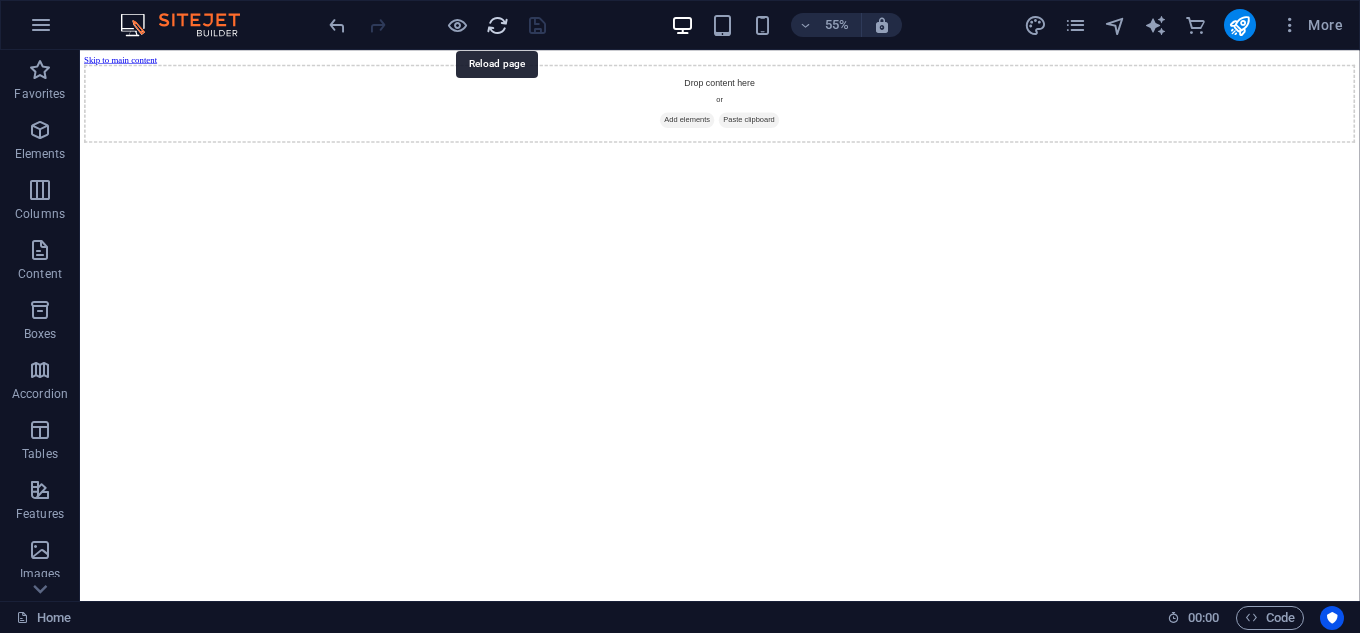 scroll, scrollTop: 0, scrollLeft: 0, axis: both 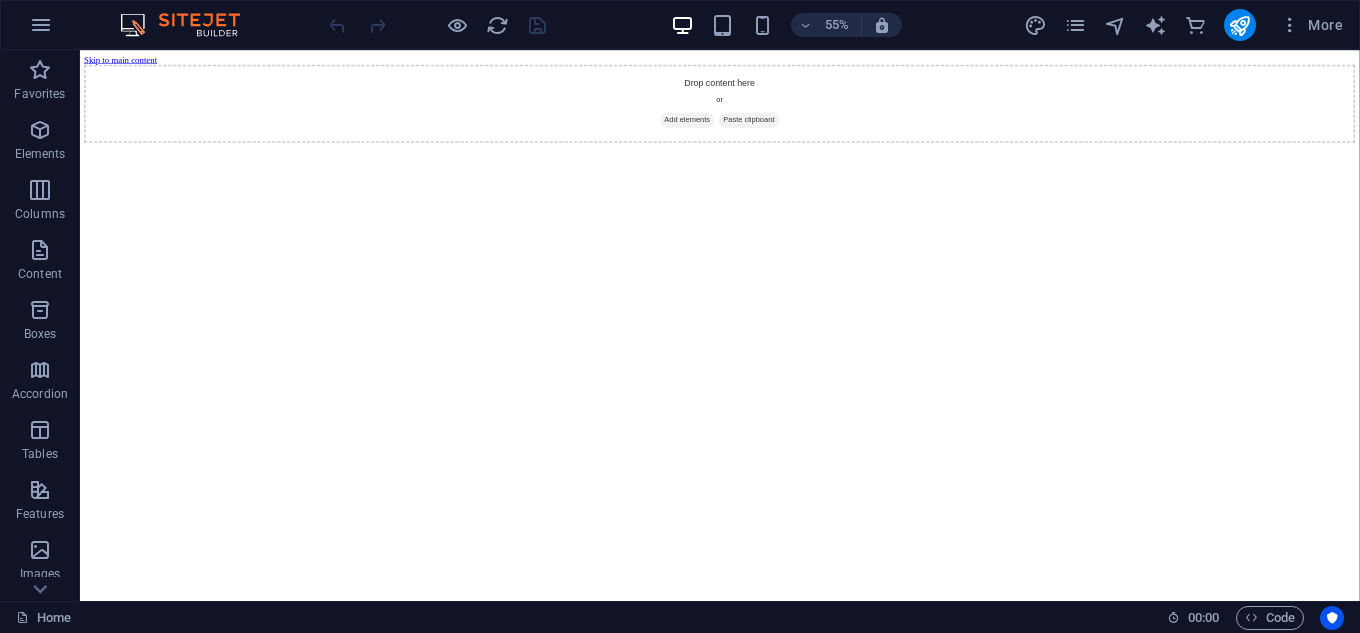 drag, startPoint x: 1283, startPoint y: 615, endPoint x: 1282, endPoint y: 602, distance: 13.038404 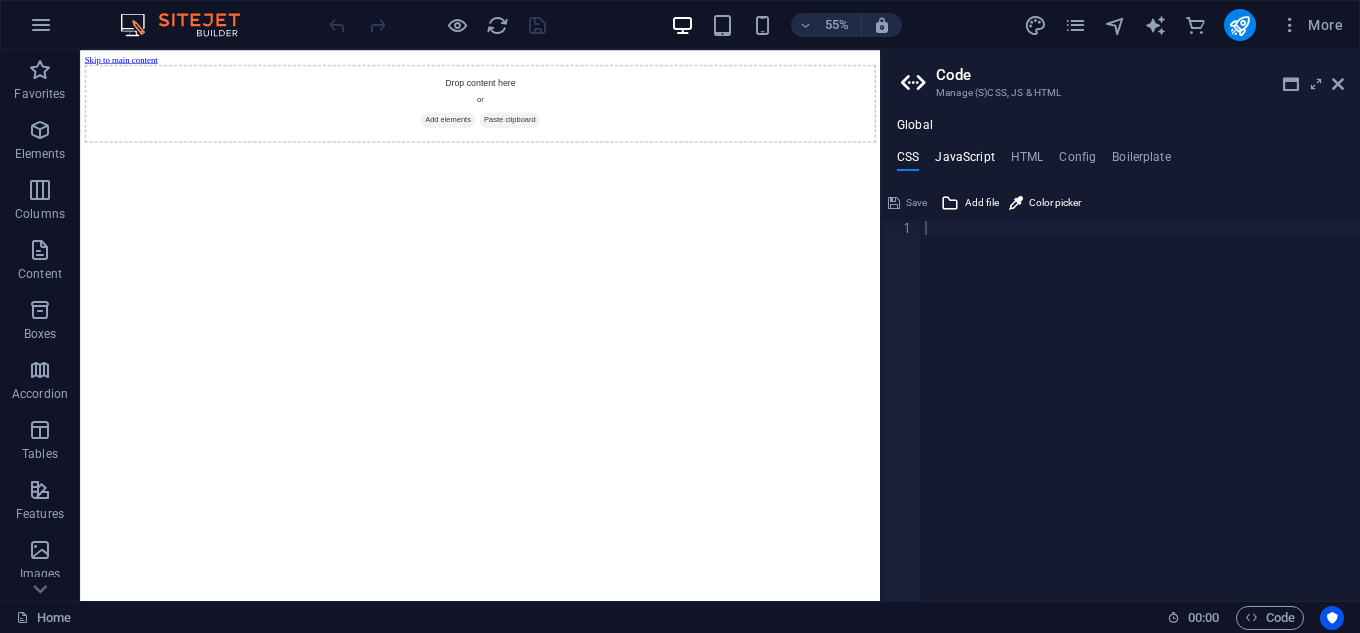 click on "JavaScript" at bounding box center [964, 161] 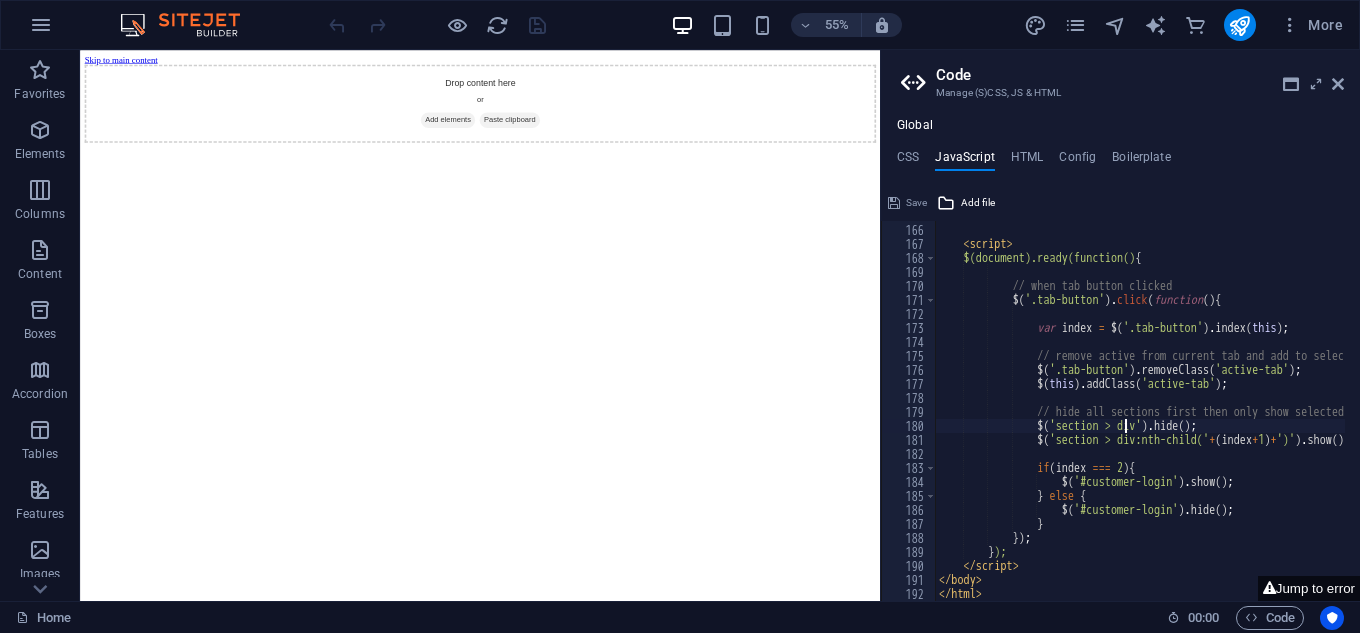 click on "</ div >      < script >          $(document).ready(function() {                               // when tab button clicked                $ ( '.tab-button' ) . click ( function ( ) {                                         var   index   =   $ ( '.tab-button' ) . index ( this ) ;                                         // remove active from current tab and add to selected tab                     $ ( '.tab-button' ) . removeClass ( 'active-tab' ) ;                     $ ( this ) . addClass ( 'active-tab' ) ;                                         // hide all sections first then only show selected section                     $ ( 'section > div' ) . hide ( ) ;                       $ ( 'section > div:nth-child(' + ( index + 1 ) + ')' ) . show ( ) ;                                         if ( index   ===   2 ) {                          $ ( '#customer-login' ) . show ( ) ;                     }   else   {                          $ ( '#customer-login' ) . hide ( ) ;                     }                }) ;" at bounding box center [1592, 405] 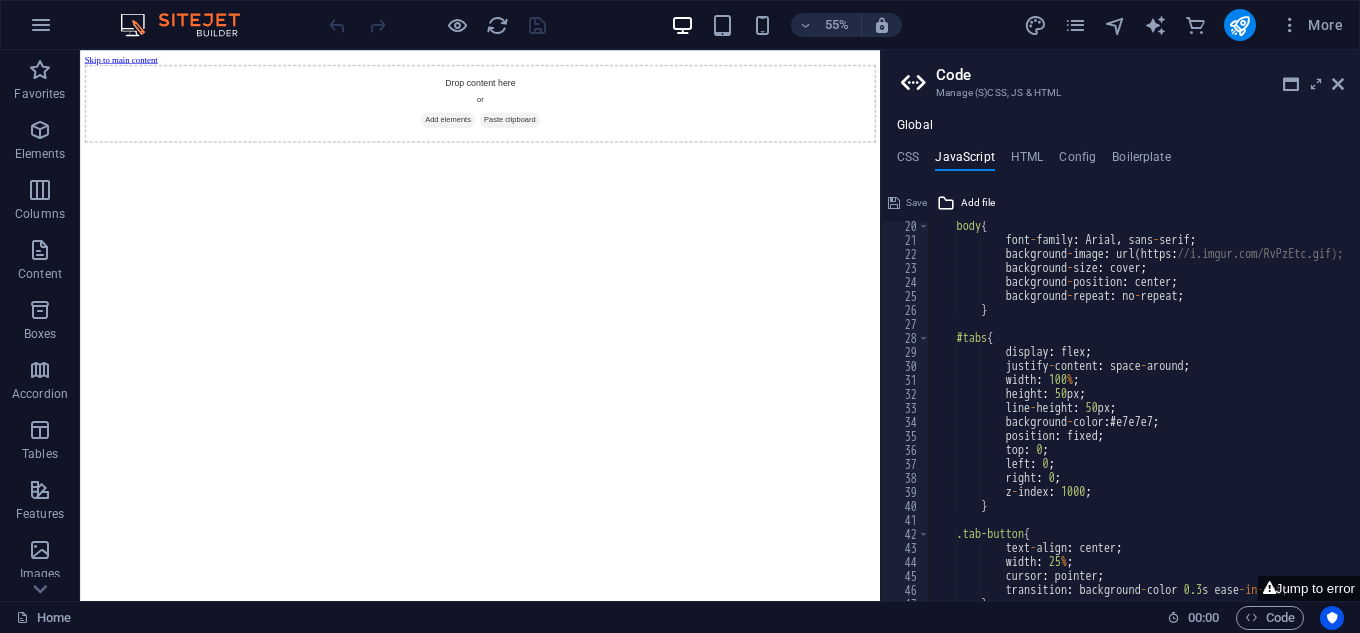 scroll, scrollTop: 0, scrollLeft: 0, axis: both 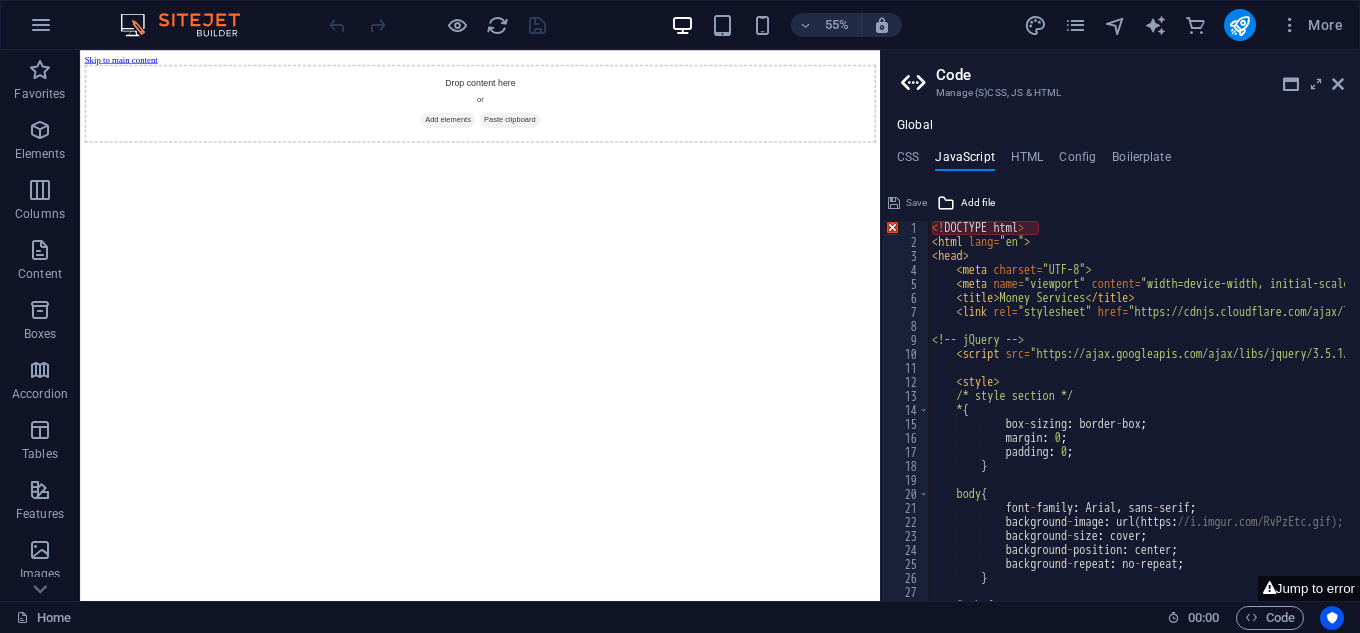 drag, startPoint x: 1021, startPoint y: 433, endPoint x: 1045, endPoint y: 432, distance: 24.020824 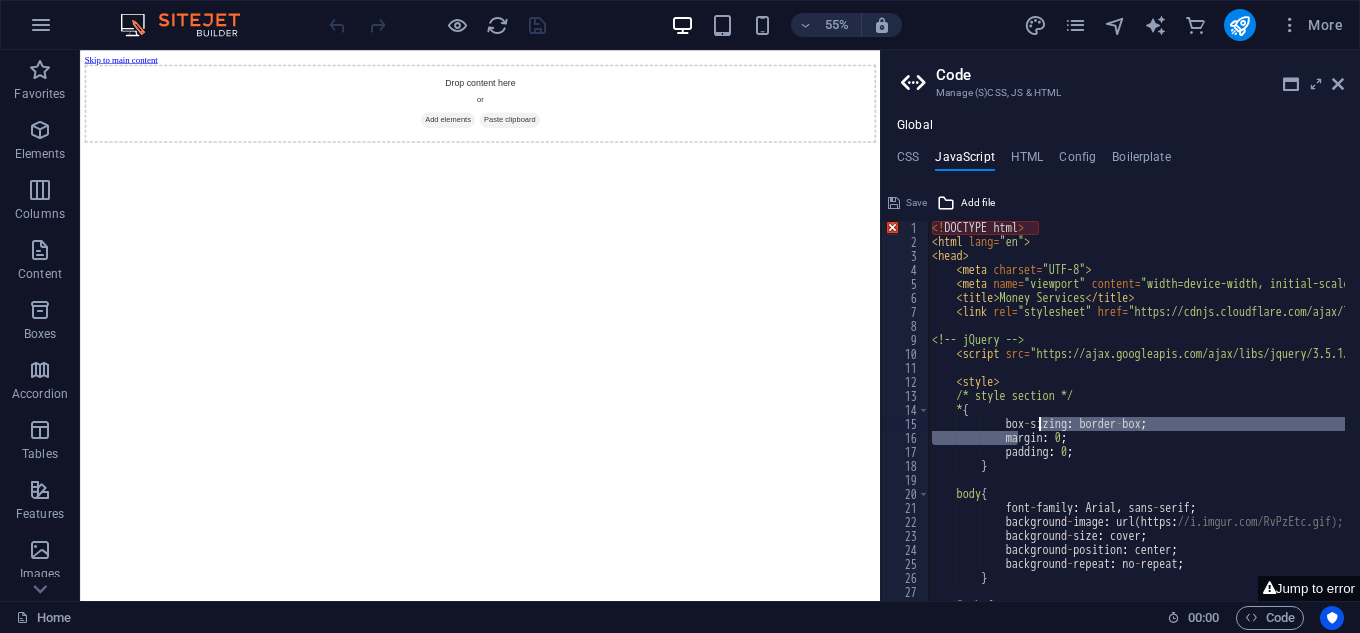 click on "<! DOCTYPE   html > < html   lang = "en" > < head >      < meta   charset = "UTF-8" >      < meta   name = "viewport"   content = "width=device-width, initial-scale=1.0" >      < title > Money Services < / title >      < link   rel = "stylesheet"   href = "https://cdnjs.cloudflare.com/ajax/libs/font-awesome/5.15.3/css/all.min.css" >          <!-- jQuery -->      < script   src = "https://ajax.googleapis.com/ajax/libs/jquery/3.5.1/jquery.min.js" > < / script >           < style >          /* style section */          *  {                box - sizing :   border - box ;                margin :   0 ;                padding :   0 ;           }          body  {                font - family :   Arial ,   sans - serif ;                background - image :   url ( https : //i.imgur.com/RvPzEtc.gif);                 background - size :   cover ;                background - position :   center ;                background - repeat :   no - repeat ;           }          #tabs" at bounding box center [1585, 417] 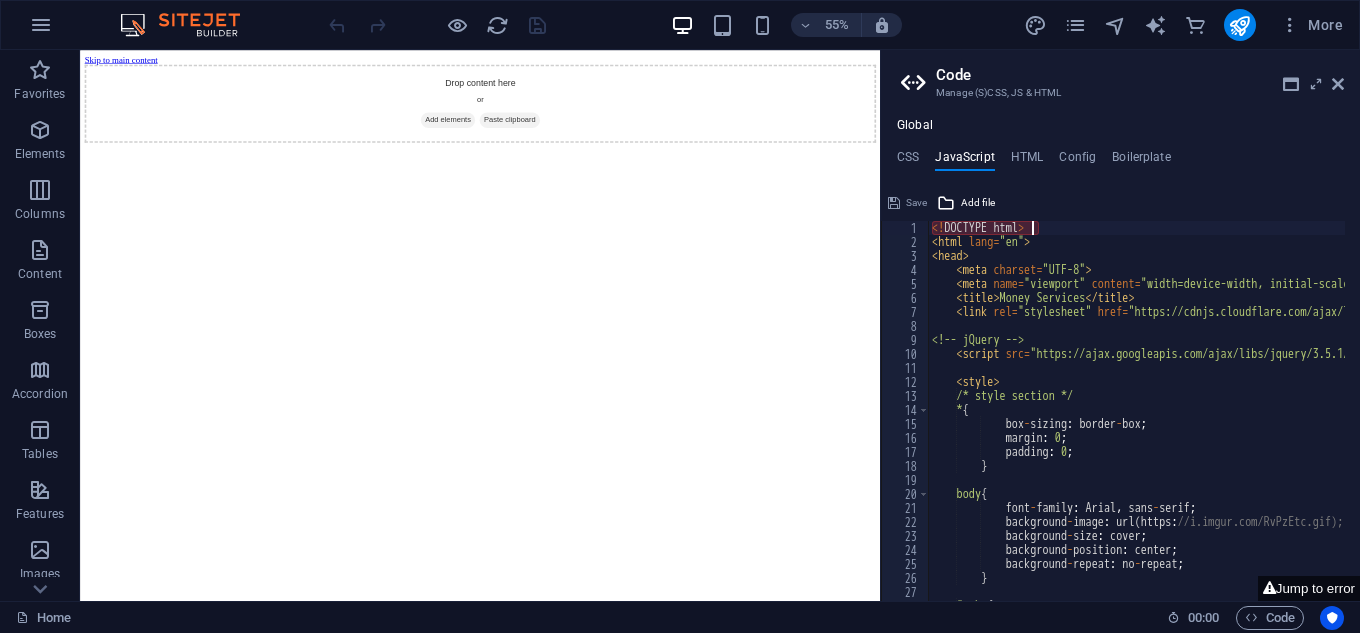 click on "<! DOCTYPE   html > < html   lang = "en" > < head >      < meta   charset = "UTF-8" >      < meta   name = "viewport"   content = "width=device-width, initial-scale=1.0" >      < title > Money Services < / title >      < link   rel = "stylesheet"   href = "https://cdnjs.cloudflare.com/ajax/libs/font-awesome/5.15.3/css/all.min.css" >          <!-- jQuery -->      < script   src = "https://ajax.googleapis.com/ajax/libs/jquery/3.5.1/jquery.min.js" > < / script >           < style >          /* style section */          *  {                box - sizing :   border - box ;                margin :   0 ;                padding :   0 ;           }          body  {                font - family :   Arial ,   sans - serif ;                background - image :   url ( https : //i.imgur.com/RvPzEtc.gif);                 background - size :   cover ;                background - position :   center ;                background - repeat :   no - repeat ;           }          #tabs" at bounding box center [1585, 417] 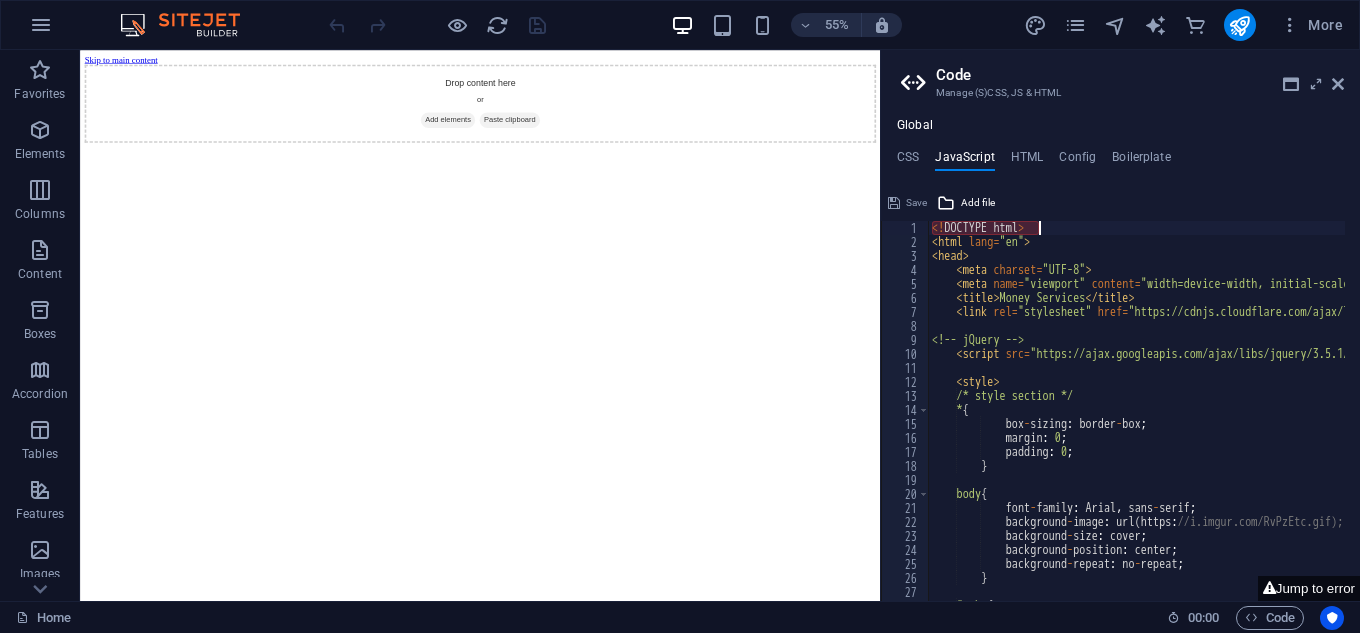 click on "<! DOCTYPE   html > < html   lang = "en" > < head >      < meta   charset = "UTF-8" >      < meta   name = "viewport"   content = "width=device-width, initial-scale=1.0" >      < title > Money Services < / title >      < link   rel = "stylesheet"   href = "https://cdnjs.cloudflare.com/ajax/libs/font-awesome/5.15.3/css/all.min.css" >          <!-- jQuery -->      < script   src = "https://ajax.googleapis.com/ajax/libs/jquery/3.5.1/jquery.min.js" > < / script >           < style >          /* style section */          *  {                box - sizing :   border - box ;                margin :   0 ;                padding :   0 ;           }          body  {                font - family :   Arial ,   sans - serif ;                background - image :   url ( https : //i.imgur.com/RvPzEtc.gif);                 background - size :   cover ;                background - position :   center ;                background - repeat :   no - repeat ;           }          #tabs" at bounding box center [1585, 417] 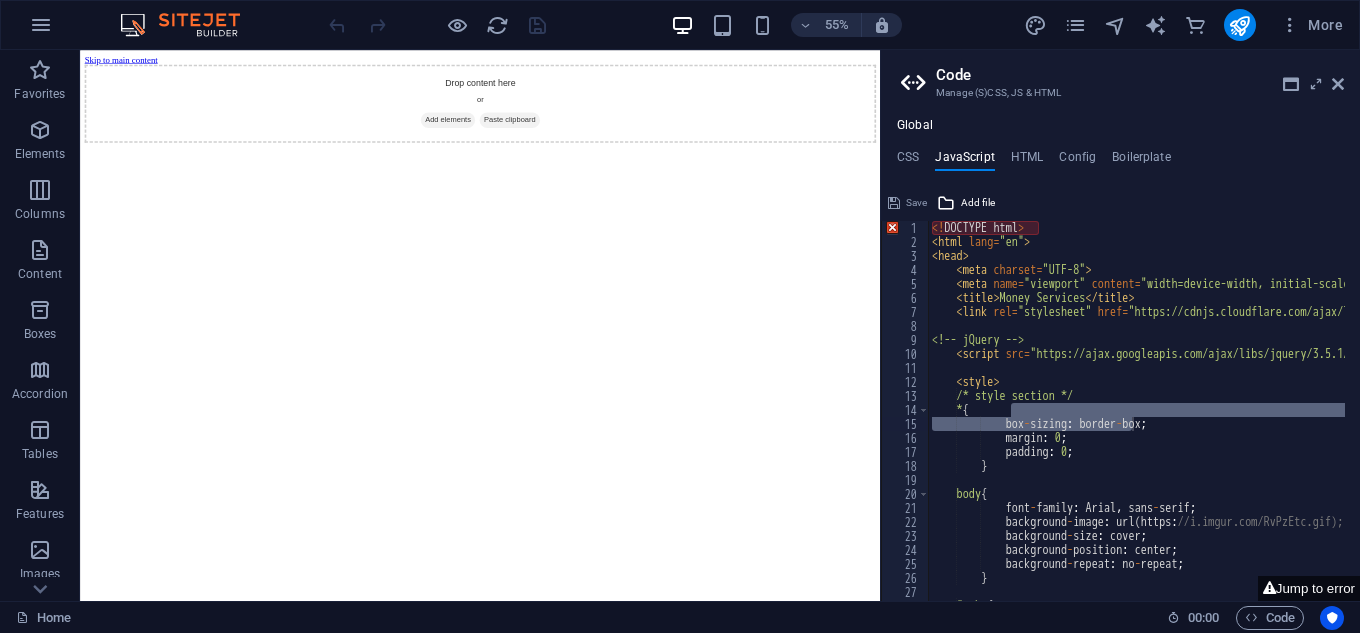 click on "<! DOCTYPE   html > < html   lang = "en" > < head >      < meta   charset = "UTF-8" >      < meta   name = "viewport"   content = "width=device-width, initial-scale=1.0" >      < title > Money Services < / title >      < link   rel = "stylesheet"   href = "https://cdnjs.cloudflare.com/ajax/libs/font-awesome/5.15.3/css/all.min.css" >          <!-- jQuery -->      < script   src = "https://ajax.googleapis.com/ajax/libs/jquery/3.5.1/jquery.min.js" > < / script >           < style >          /* style section */          *  {                box - sizing :   border - box ;                margin :   0 ;                padding :   0 ;           }          body  {                font - family :   Arial ,   sans - serif ;                background - image :   url ( https : //i.imgur.com/RvPzEtc.gif);                 background - size :   cover ;                background - position :   center ;                background - repeat :   no - repeat ;           }          #tabs" at bounding box center (1585, 417) 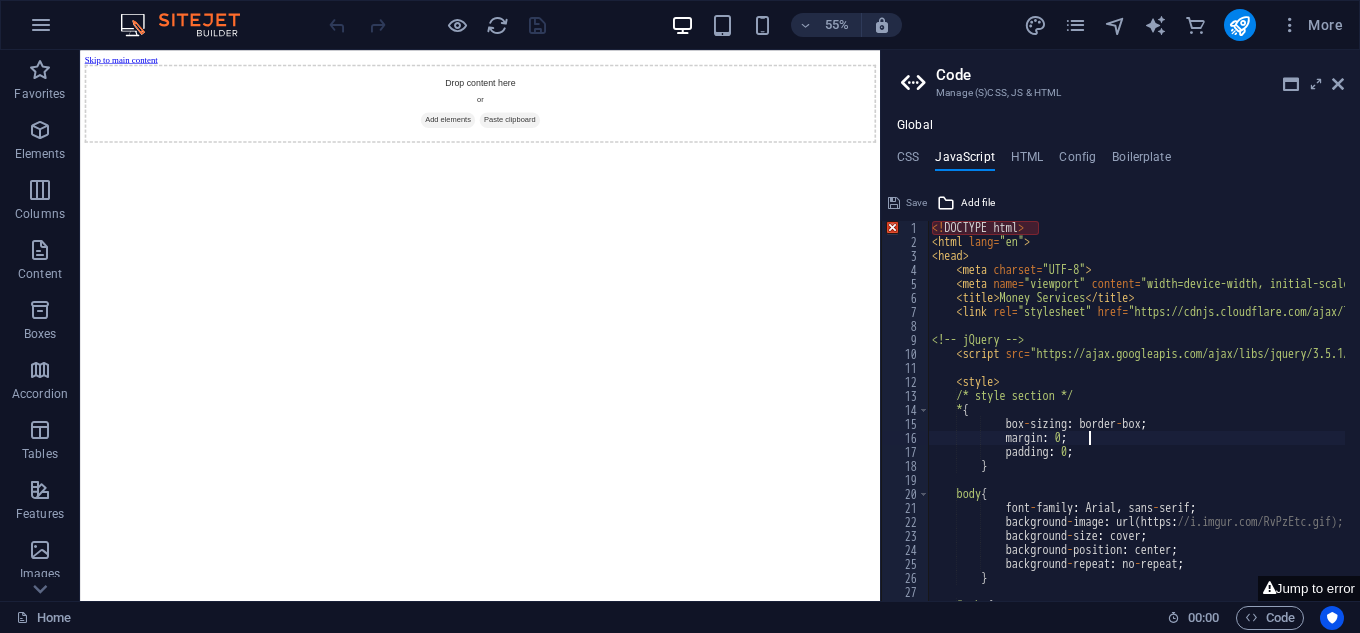 type on "</body>
</html>" 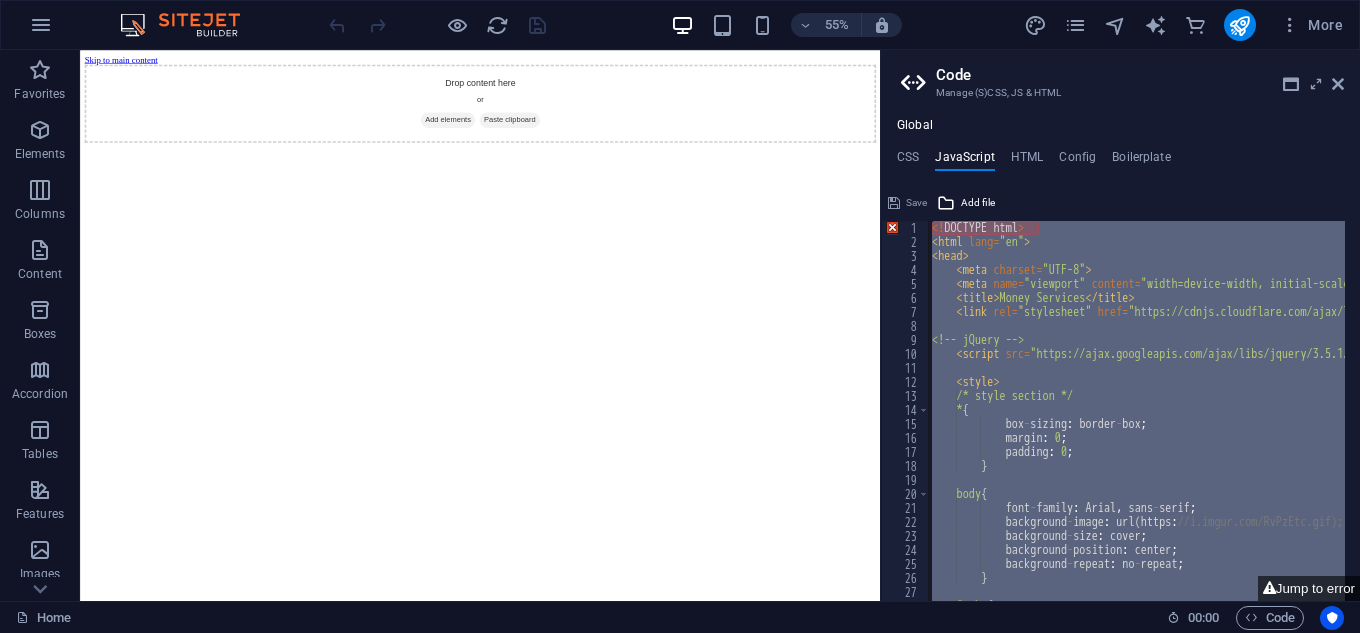 type 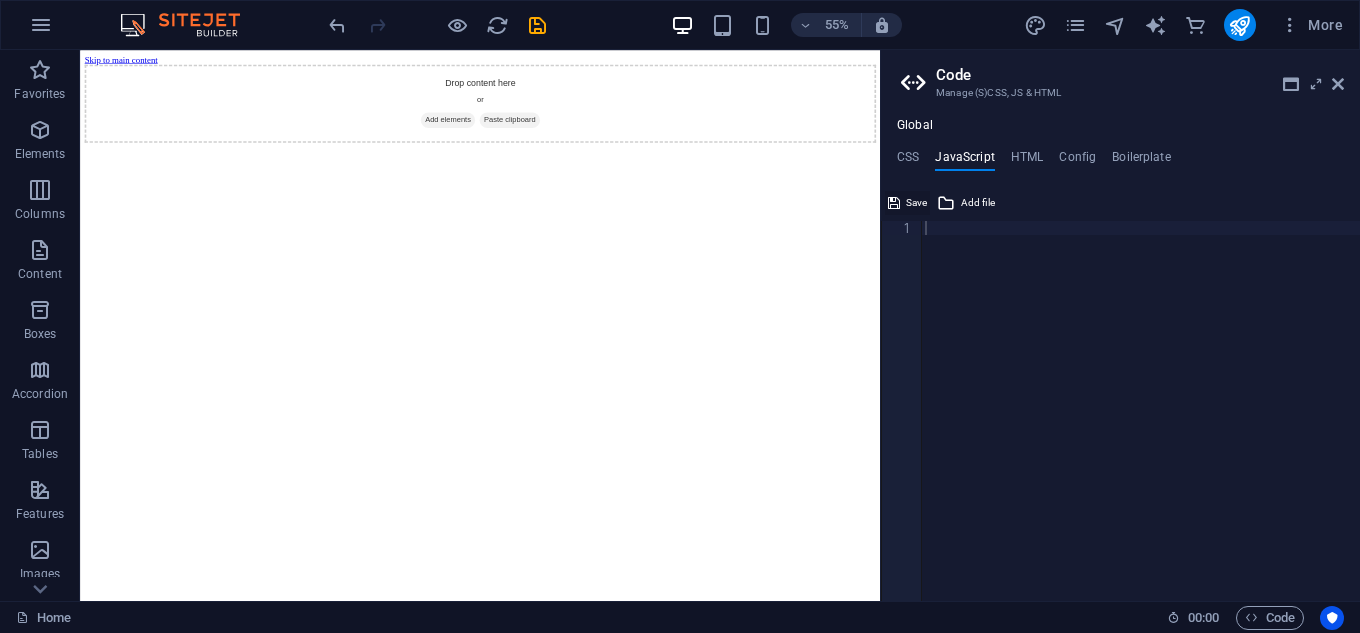 click on "Save" at bounding box center [916, 203] 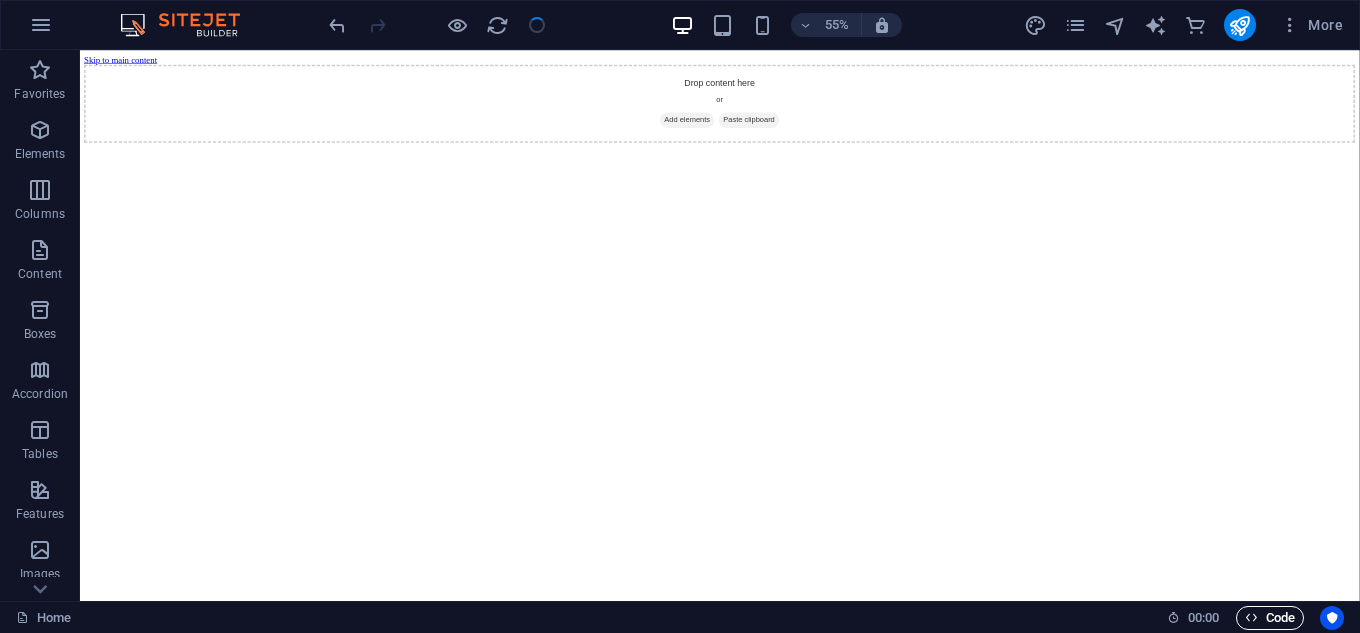 click on "Code" at bounding box center (1270, 618) 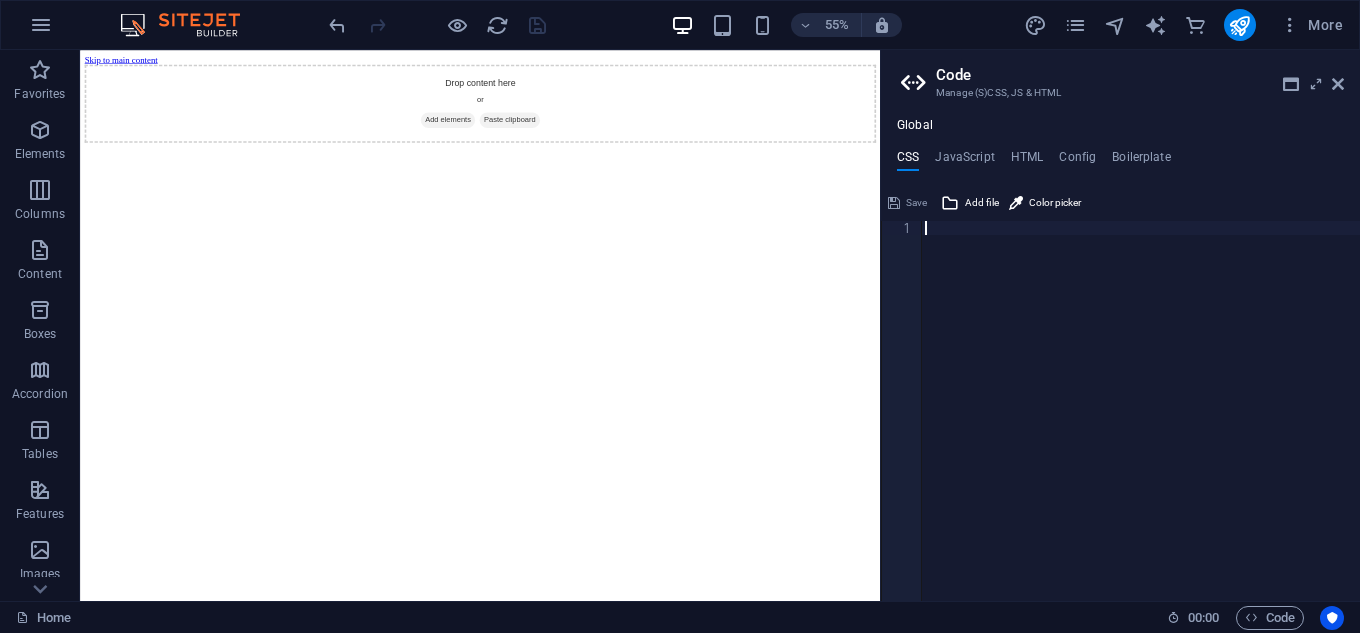 drag, startPoint x: 959, startPoint y: 162, endPoint x: 1009, endPoint y: 153, distance: 50.803543 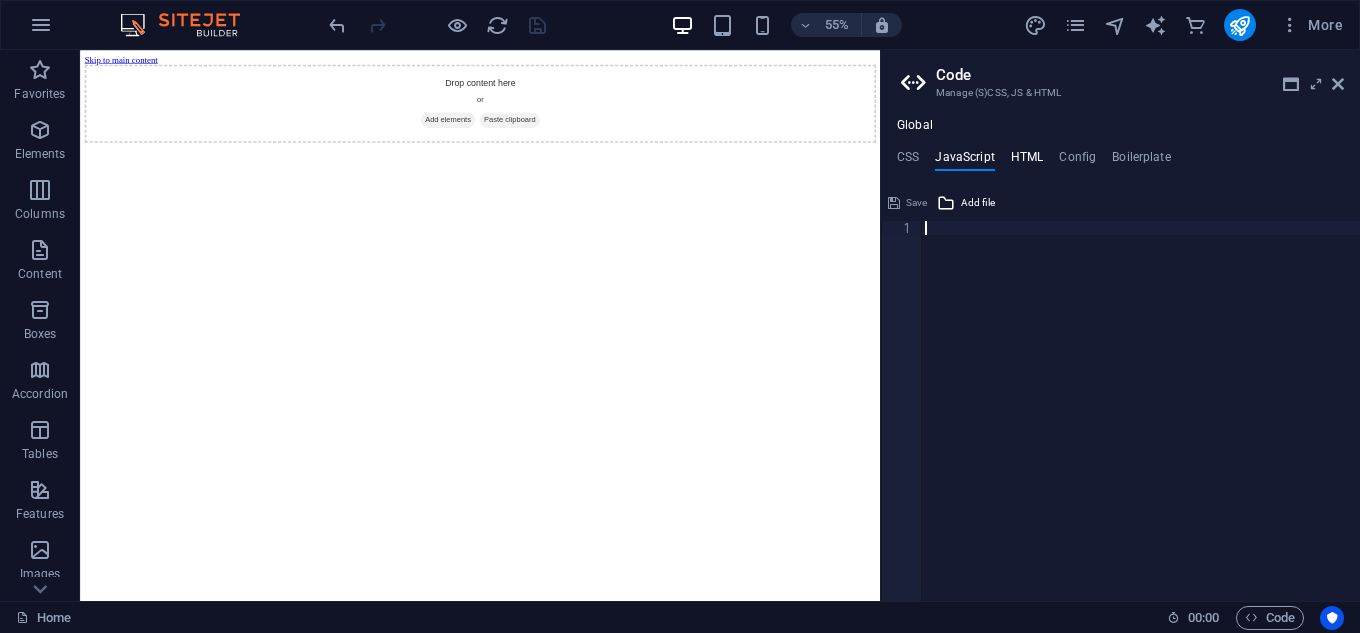 click on "HTML" at bounding box center (1027, 161) 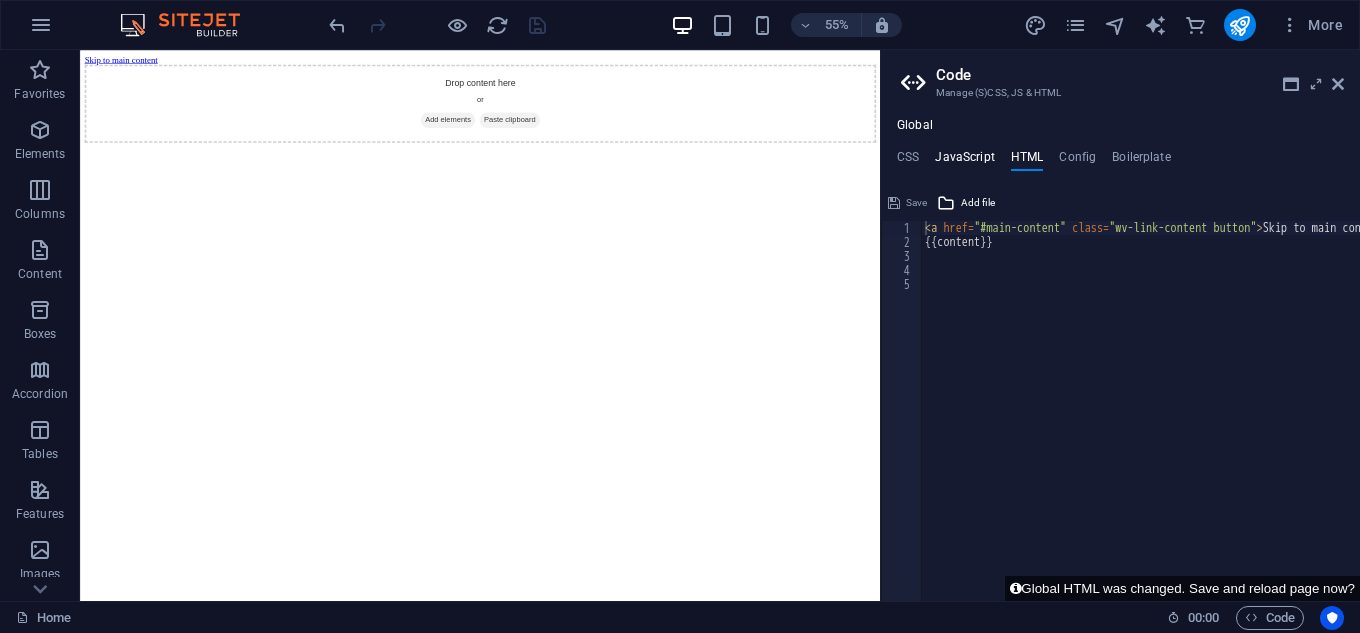 click on "JavaScript" at bounding box center [964, 161] 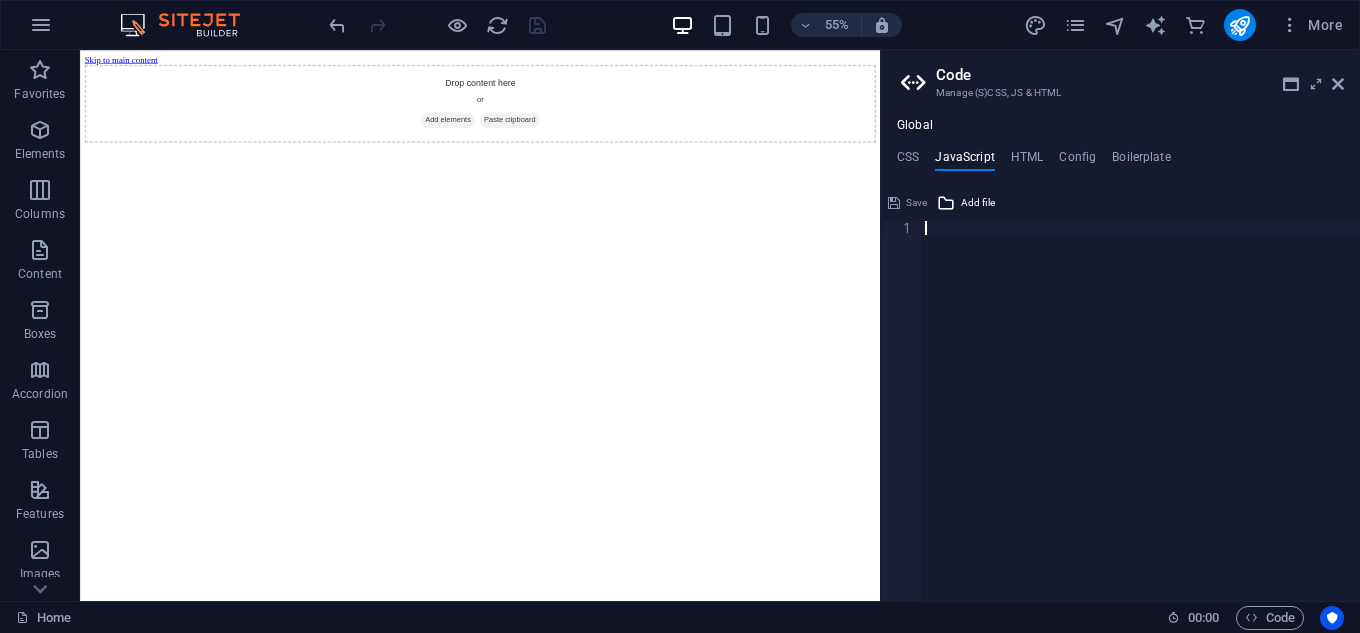 click at bounding box center (1140, 425) 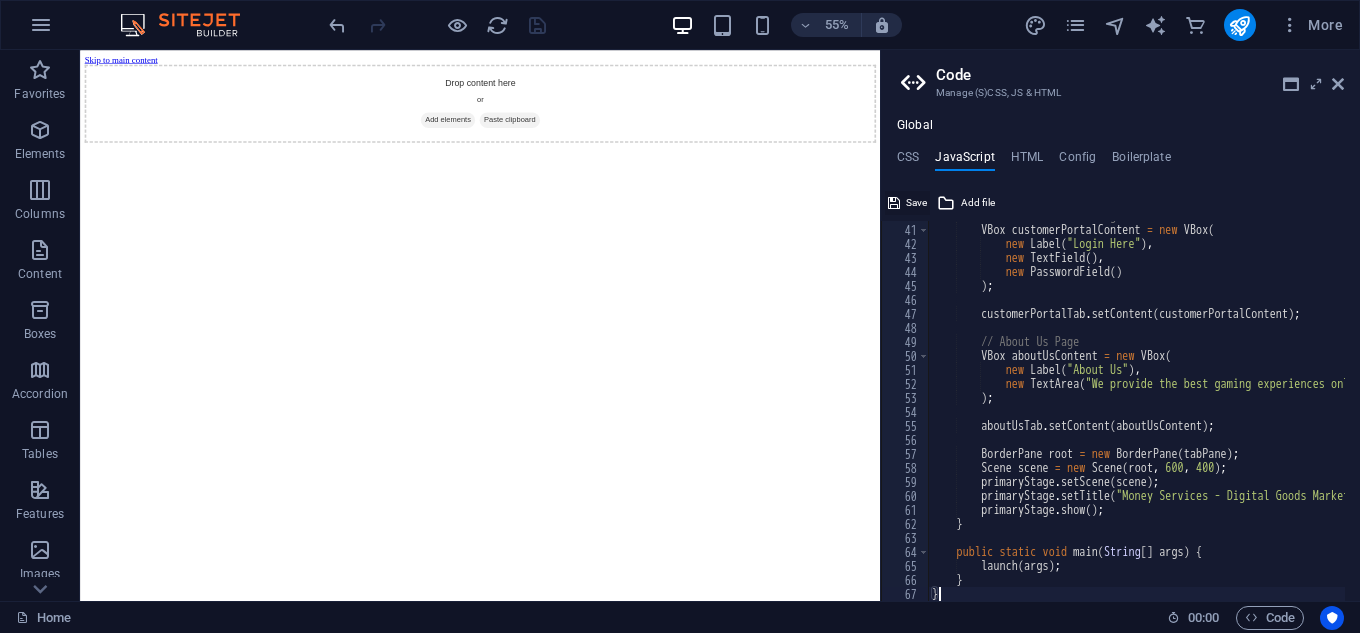 click on "Save" at bounding box center (916, 203) 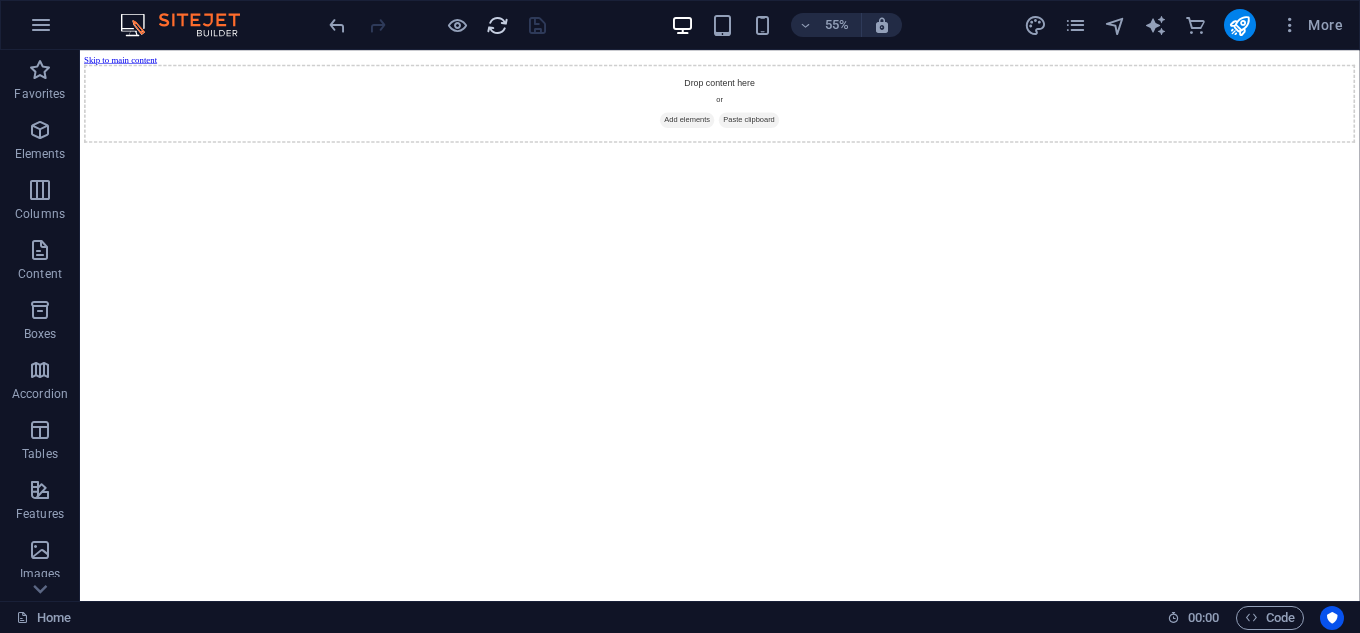 click at bounding box center (497, 25) 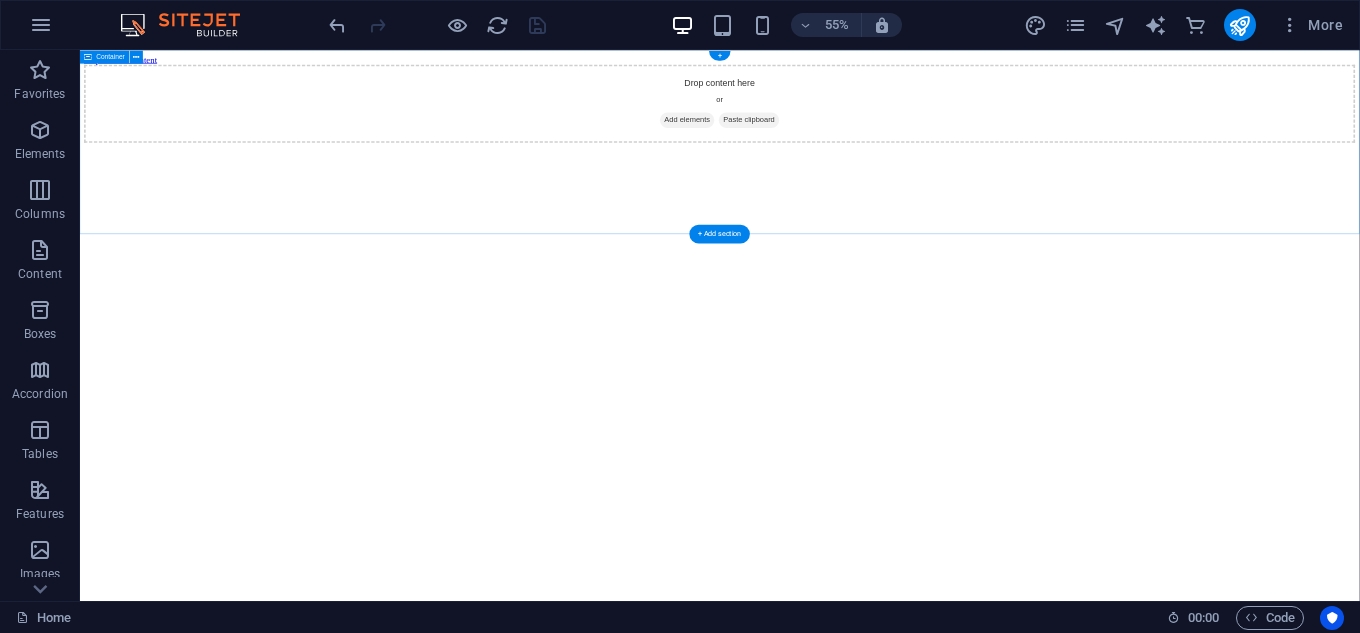 scroll, scrollTop: 0, scrollLeft: 0, axis: both 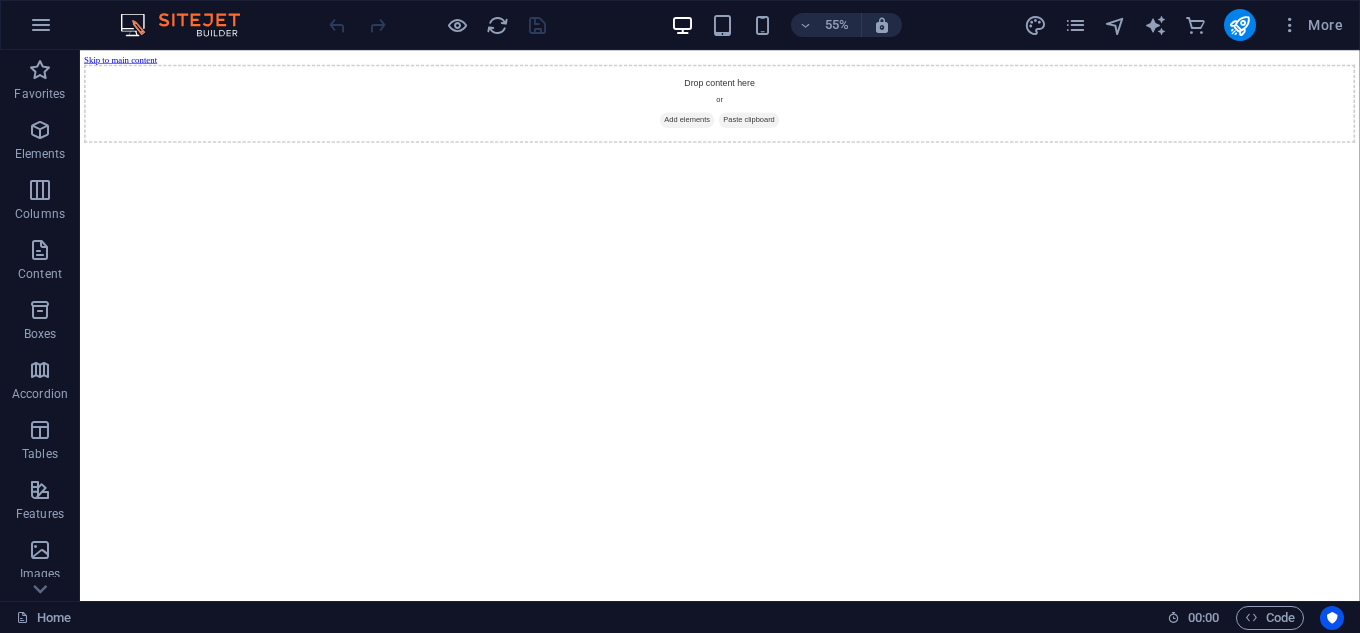 drag, startPoint x: 1277, startPoint y: 616, endPoint x: 1277, endPoint y: 601, distance: 15 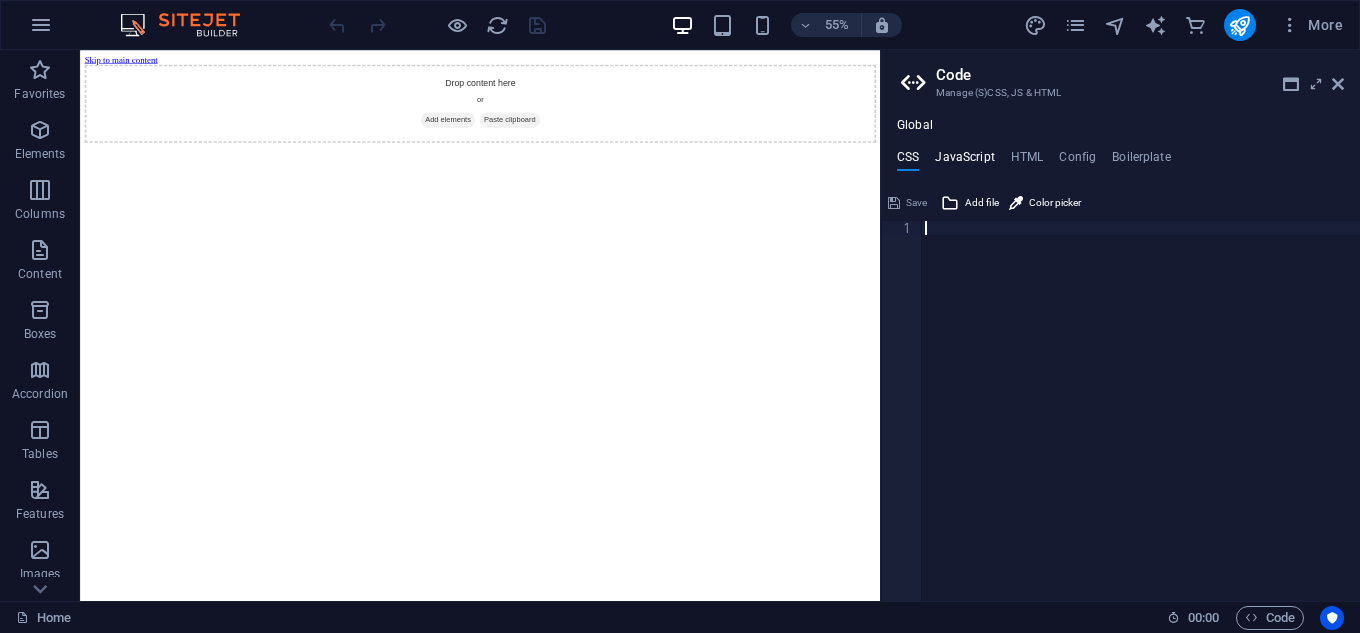 click on "JavaScript" at bounding box center [964, 161] 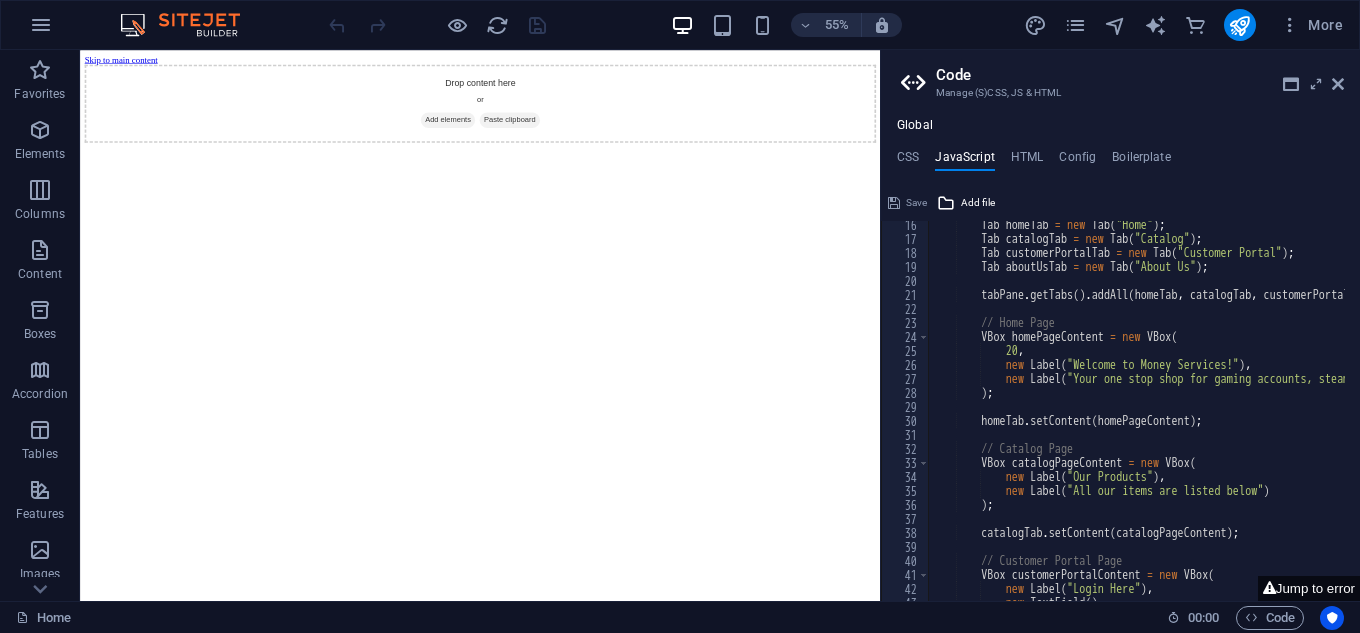 scroll, scrollTop: 0, scrollLeft: 0, axis: both 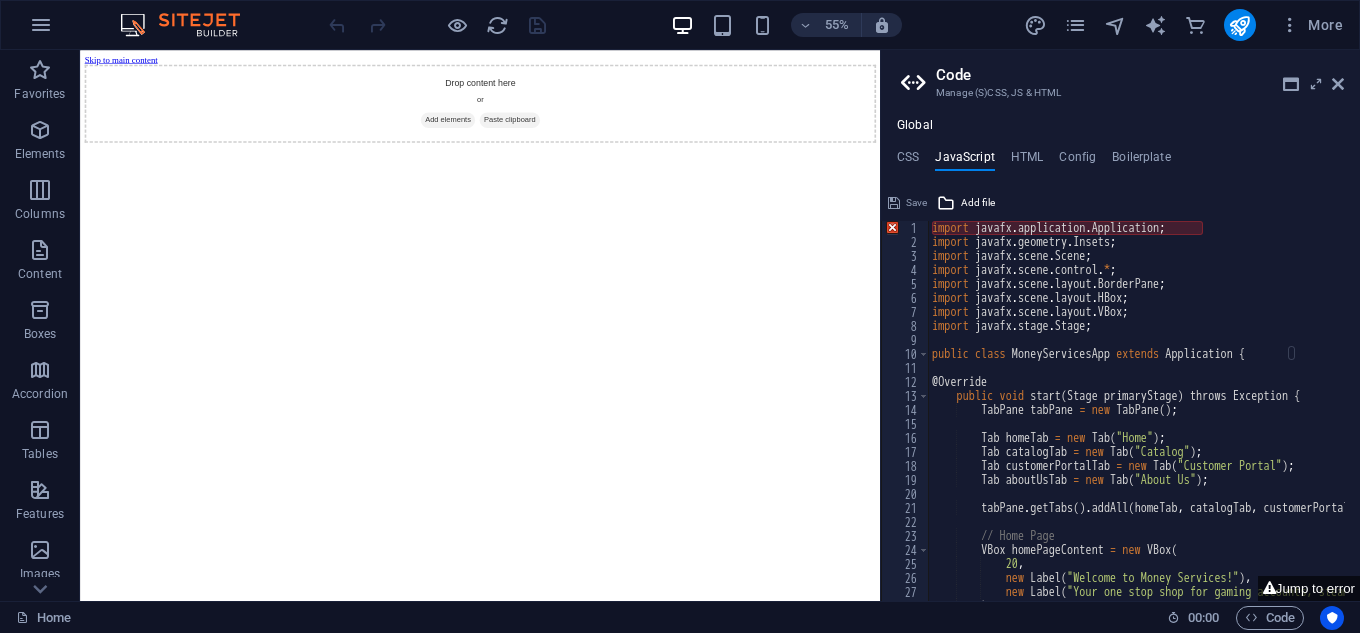 click on "TabPane tabPane = new TabPane();
Tab homeTab = new Tab("Home");
Tab catalogTab = new Tab("Catalog");
Tab customerPortalTab = new Tab("Customer Portal");
Tab aboutUsTab = new Tab("About Us");
tabPane.getTabs().addAll(homeTab, catalogTab, customerPortalTab, aboutUsTab);
// Home Page
VBox homePageContent = new VBox(
20,
new Label("Welcome to Money Services!"),
new Label("Your one stop shop for gaming accounts, steam keys, and more...")
);
homeTab.setContent(homePageContent);
// Catalog Page
VB..." at bounding box center [1246, 417] 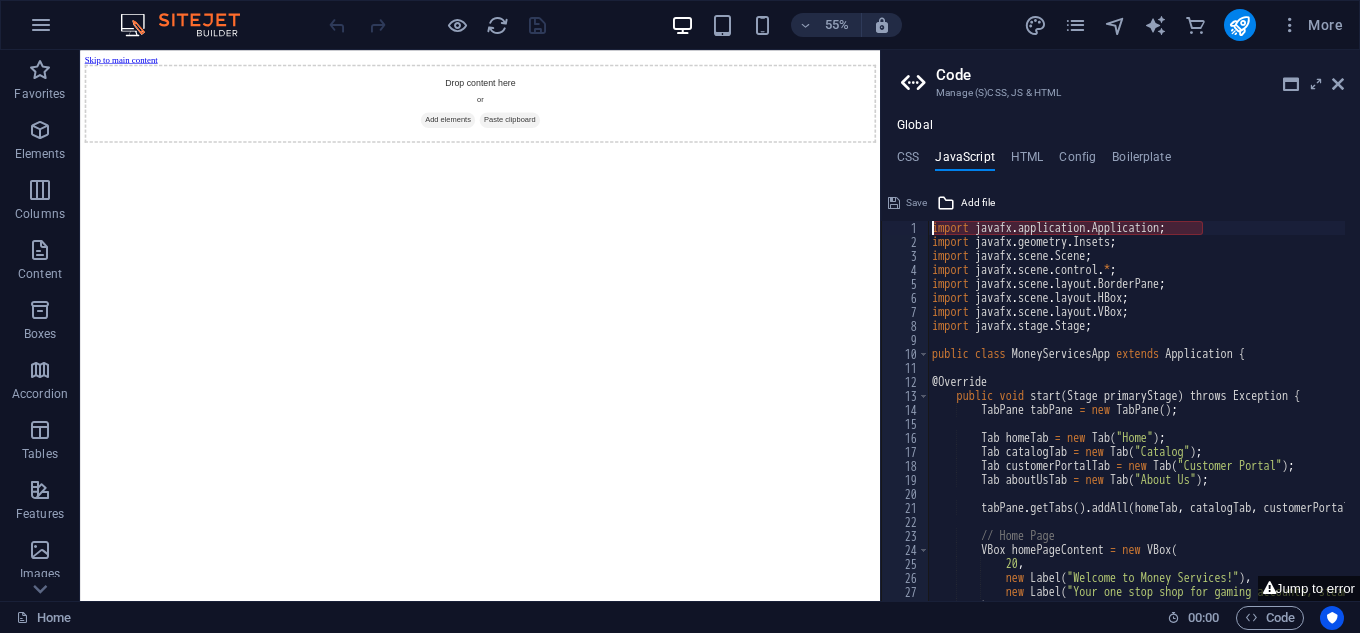 click on "TabPane tabPane = new TabPane();
Tab homeTab = new Tab("Home");
Tab catalogTab = new Tab("Catalog");
Tab customerPortalTab = new Tab("Customer Portal");
Tab aboutUsTab = new Tab("About Us");
tabPane.getTabs().addAll(homeTab, catalogTab, customerPortalTab, aboutUsTab);
// Home Page
VBox homePageContent = new VBox(
20,
new Label("Welcome to Money Services!"),
new Label("Your one stop shop for gaming accounts, steam keys, and more...")
);
homeTab.setContent(homePageContent);
// Catalog Page
VB..." at bounding box center (1246, 417) 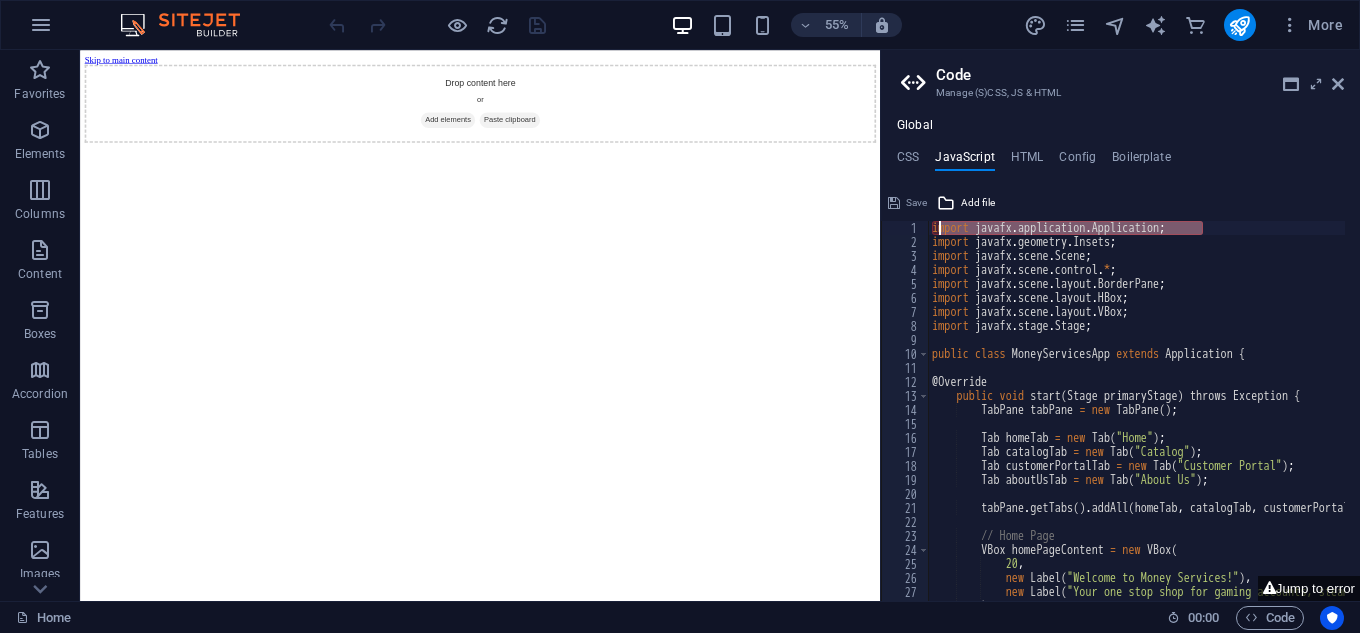 drag, startPoint x: 1253, startPoint y: 233, endPoint x: 937, endPoint y: 227, distance: 316.05695 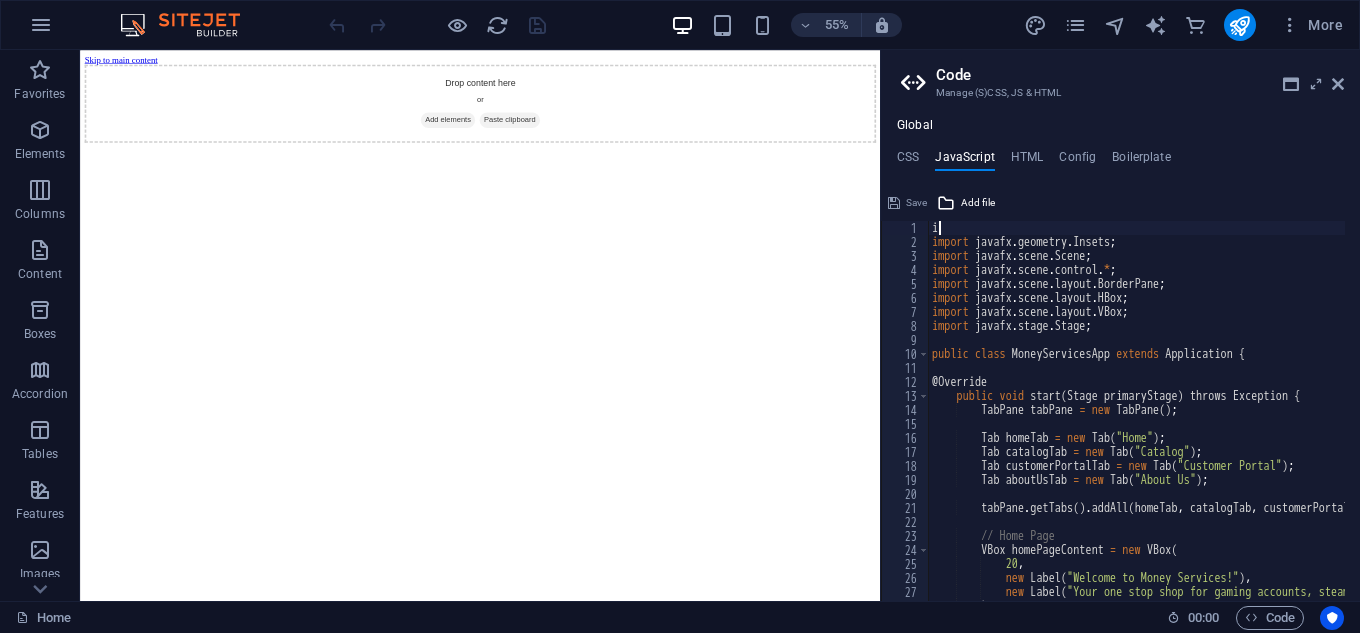 type 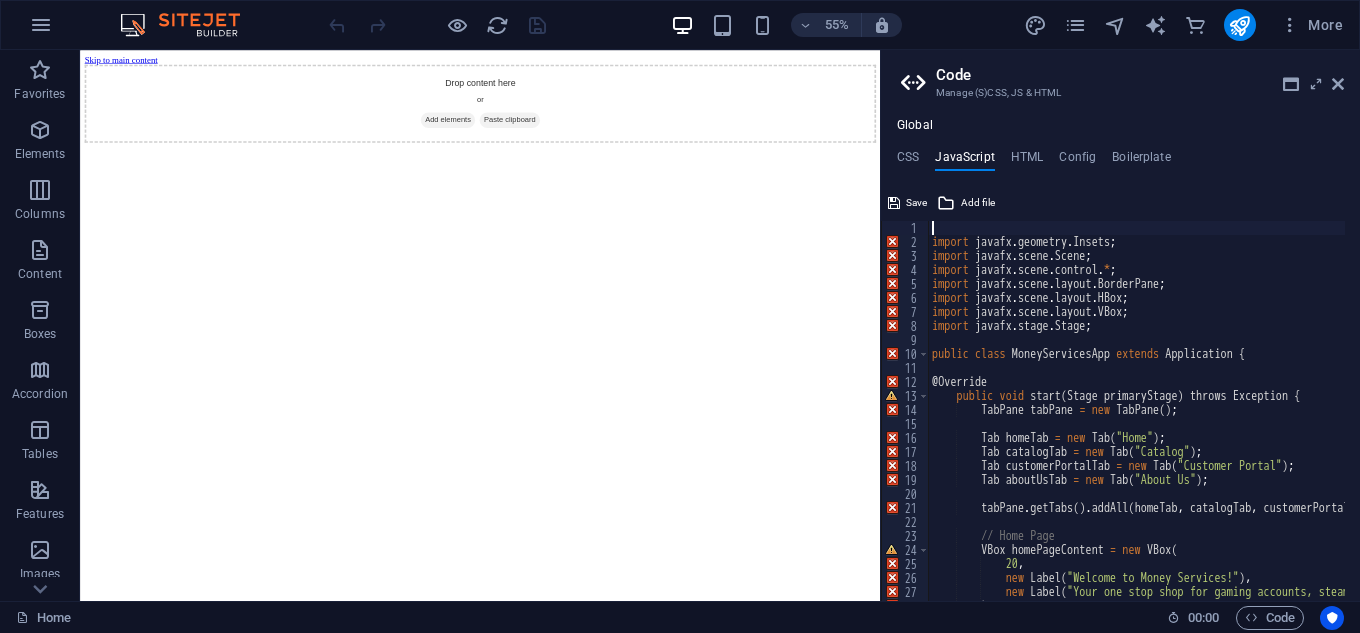 click on "Skip to main content
Drop content here or  Add elements  Paste clipboard" at bounding box center [807, 138] 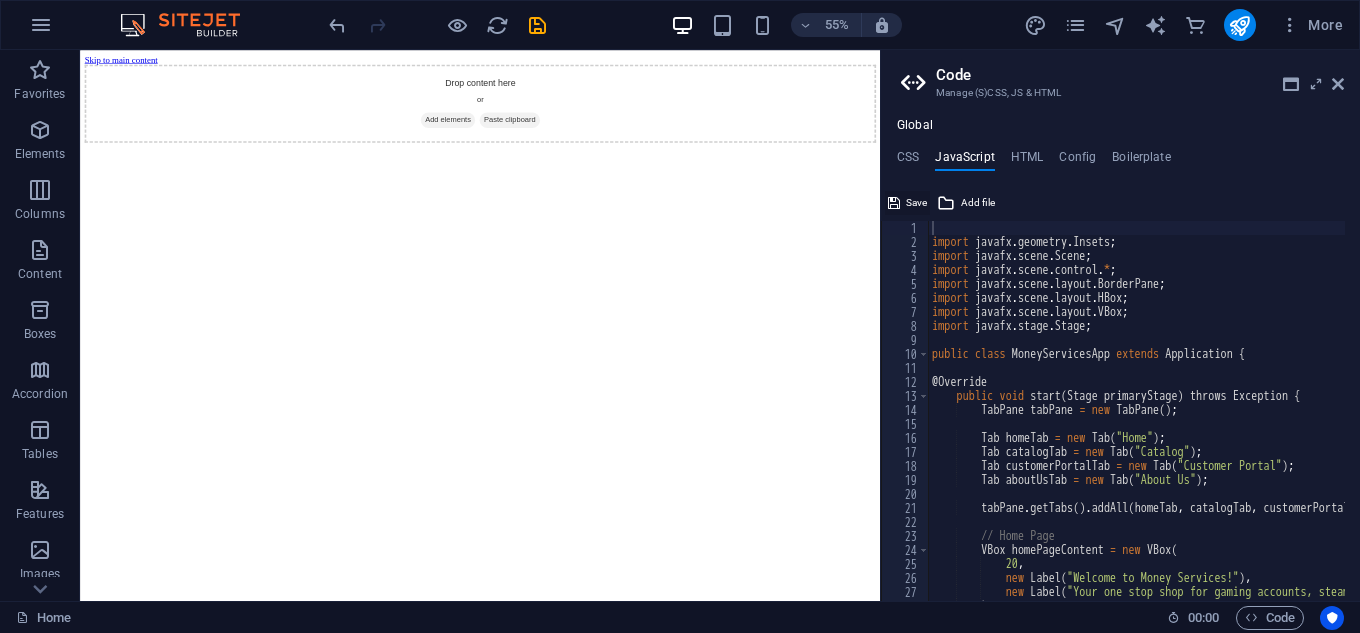 click on "Save" at bounding box center [907, 203] 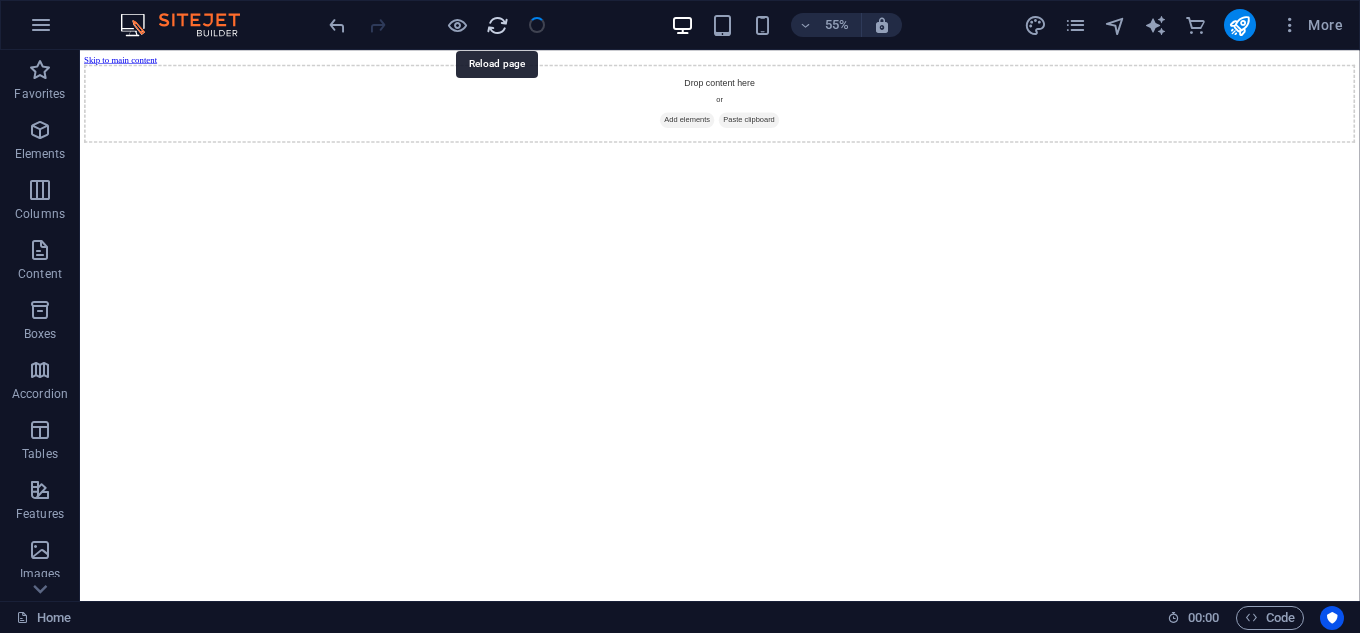 click at bounding box center [497, 25] 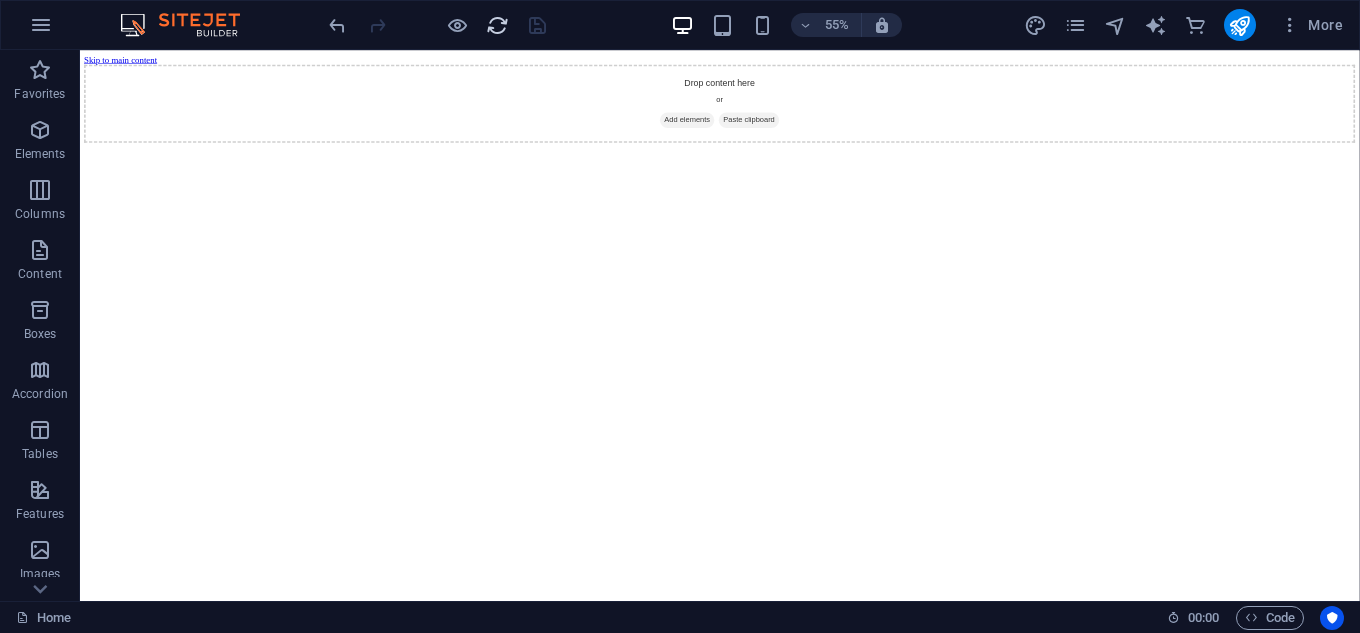 scroll, scrollTop: 0, scrollLeft: 0, axis: both 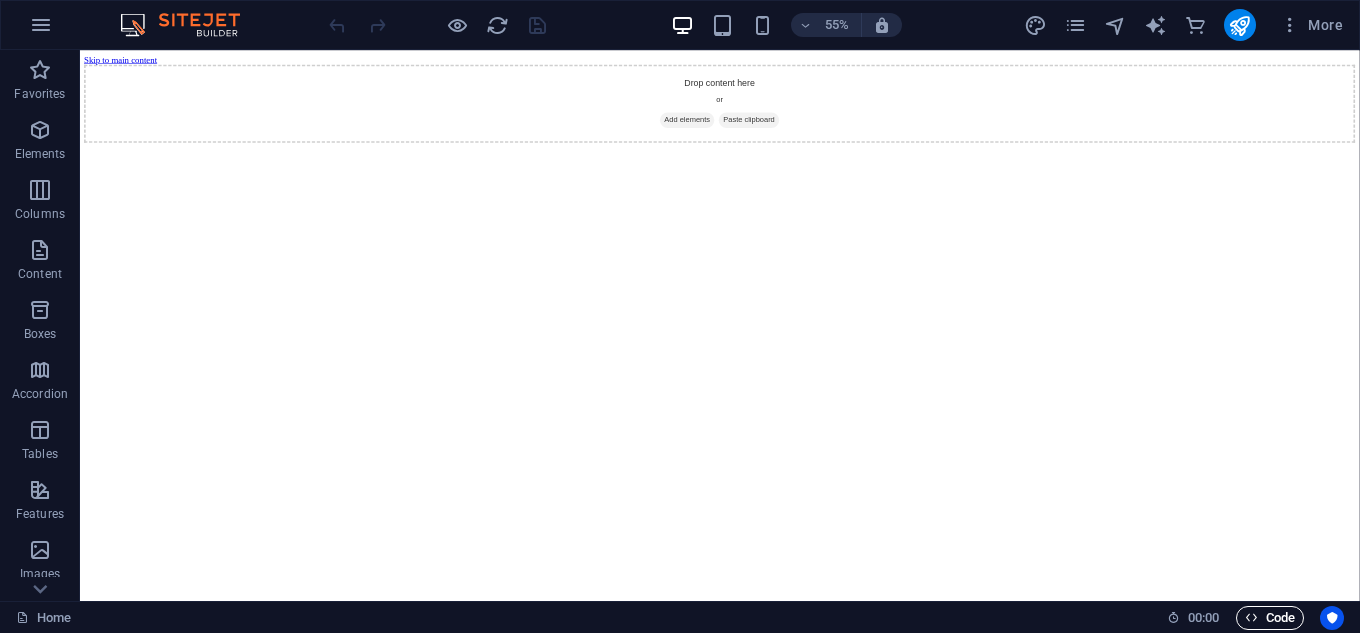 click on "Code" at bounding box center (1270, 618) 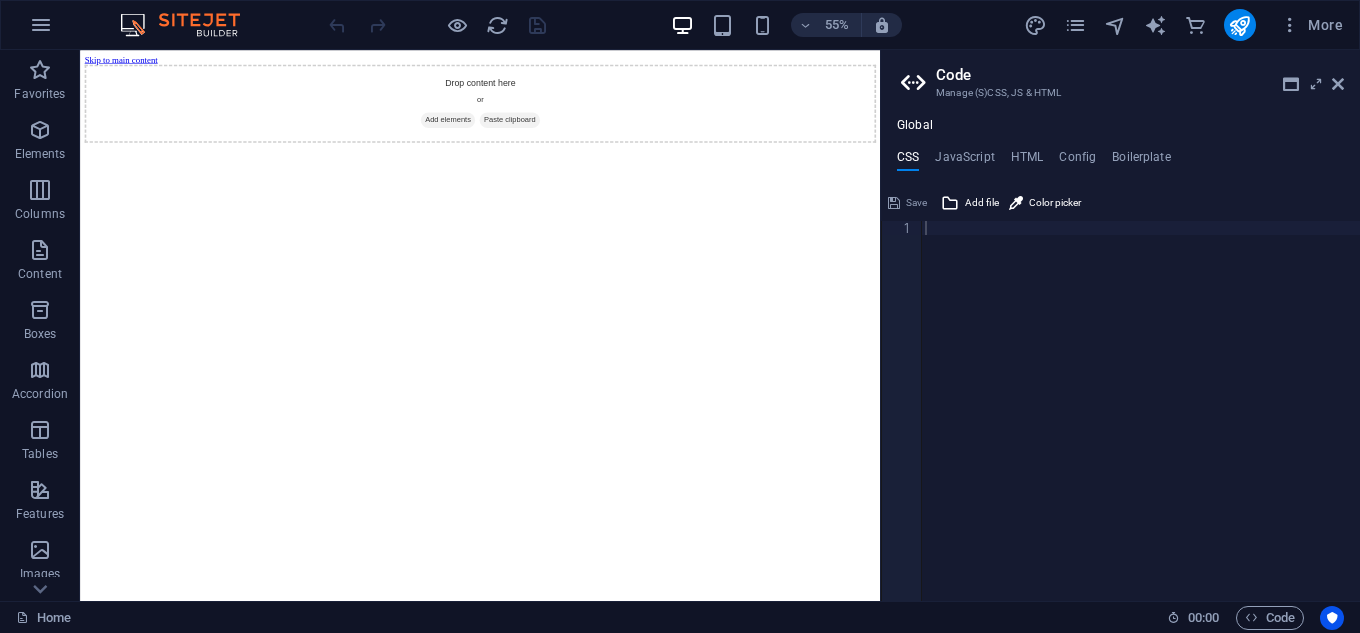 click on "Global CSS JavaScript HTML Config Boilerplate 1     הההההההההההההההההההההההההההההההההההההההההההההההההההההההההההההההההההההההההההההההההההההההההההההההההההההההההההההההההההההההההההההההההההההההההההההההההההההההההההההההההההההההההההההההההההההההההההההההההההההההההההההההההההההההההההההההההההההההההההההההההההההההההההההההה XXXXXXXXXXXXXXXXXXXXXXXXXXXXXXXXXXXXXXXXXXXXXXXXXXXXXXXXXXXXXXXXXXXXXXXXXXXXXXXXXXXXXXXXXXXXXXXXXXXXXXXXXXXXXXXXXXXXXXXXXXXXXXXXXXXXXXXXXXXXXXXXXXXXXXXXXXXXXXXXXXXXXXXXXXXXXXXXXXXXXXXXXXXXXXXXXXXXXXXXXXXXXXXXXXXXXXXXXXXXXXXXXXXXXXXXXXXXXXXXXXXXXXXXXXXXXXXX Save Add file Color picker 1 2 3 4 5 6 7 8 9 10 11 12 13 14 15 16 17 18 19 20 21 22 23 24 25 26 27 28 29 30 import   javafx . geometry . Insets ; import   javafx . scene . Scene ; import   javafx . ." at bounding box center [1120, 359] 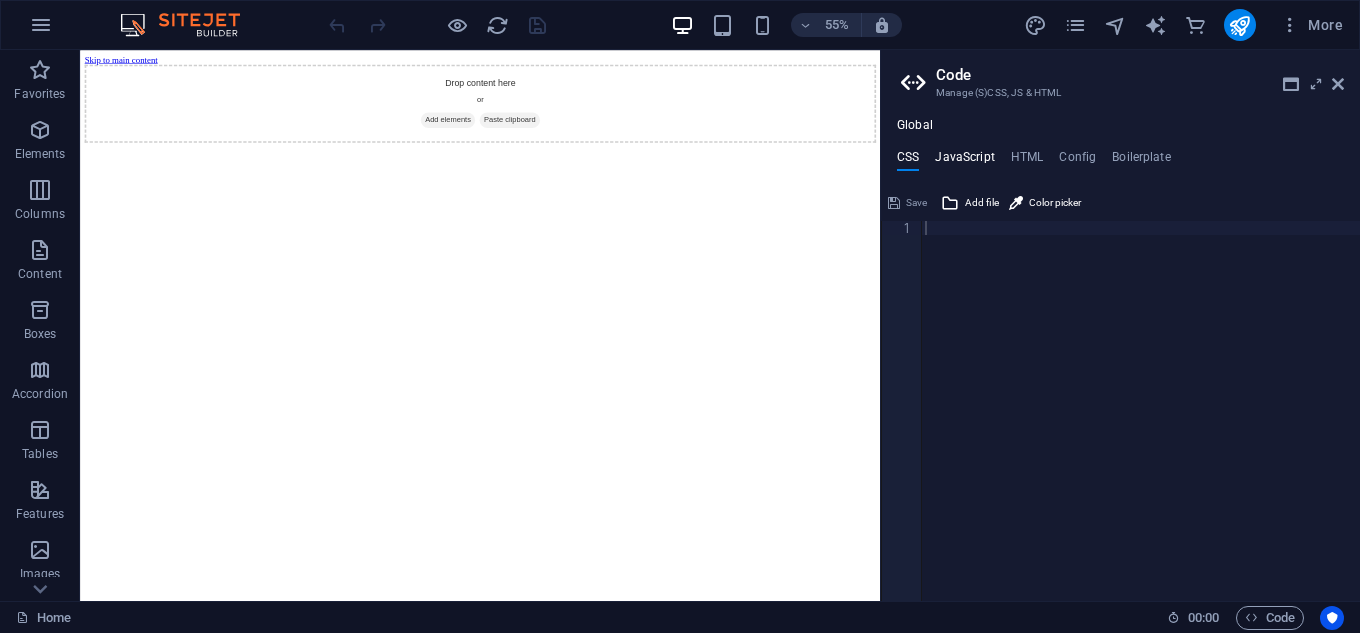 click on "JavaScript" at bounding box center [964, 161] 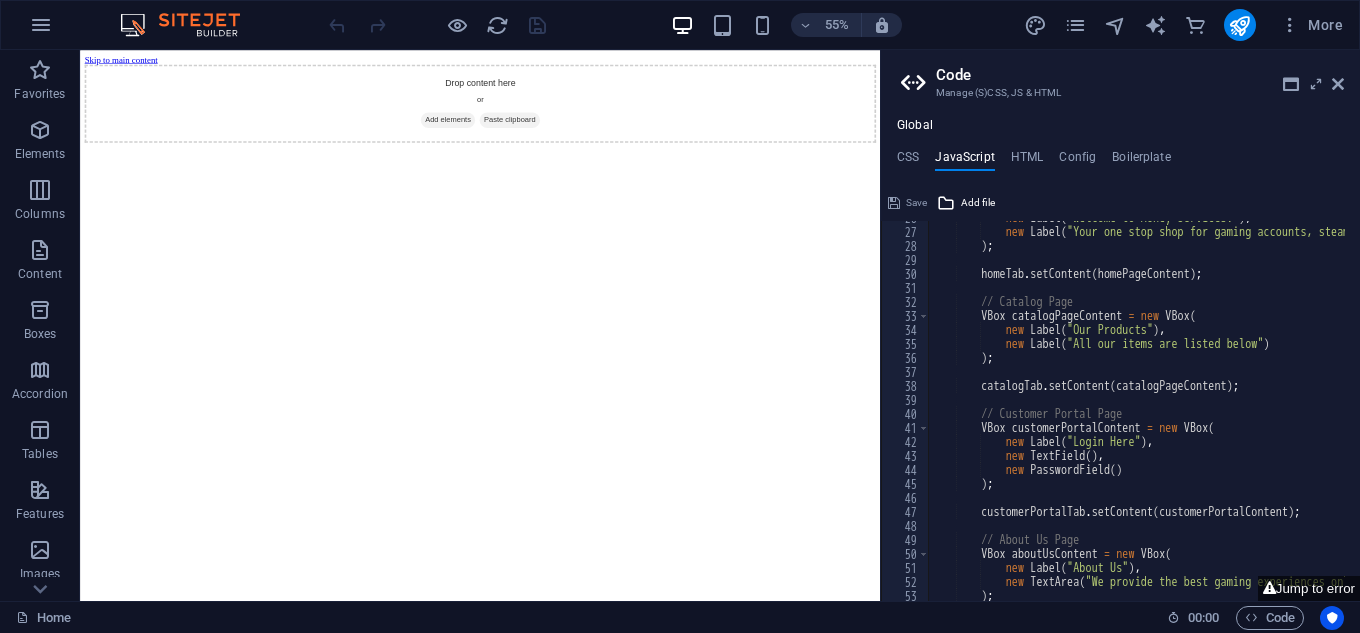 scroll, scrollTop: 573, scrollLeft: 0, axis: vertical 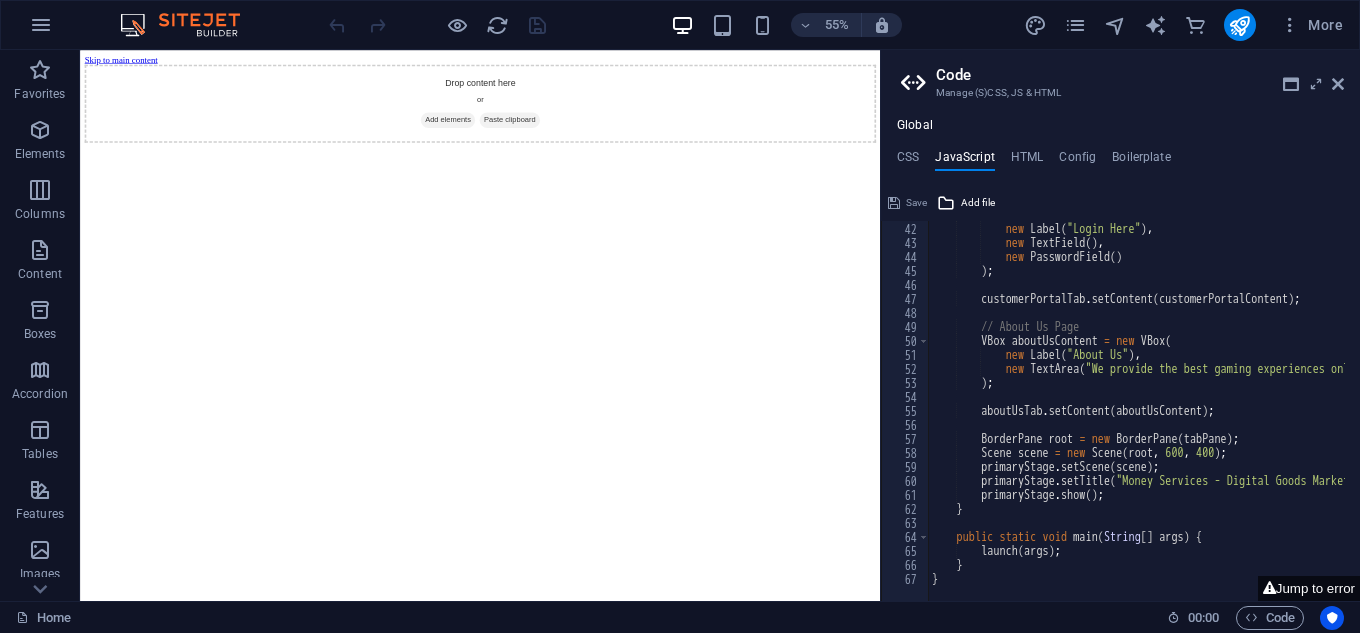click on "More" at bounding box center (1187, 25) 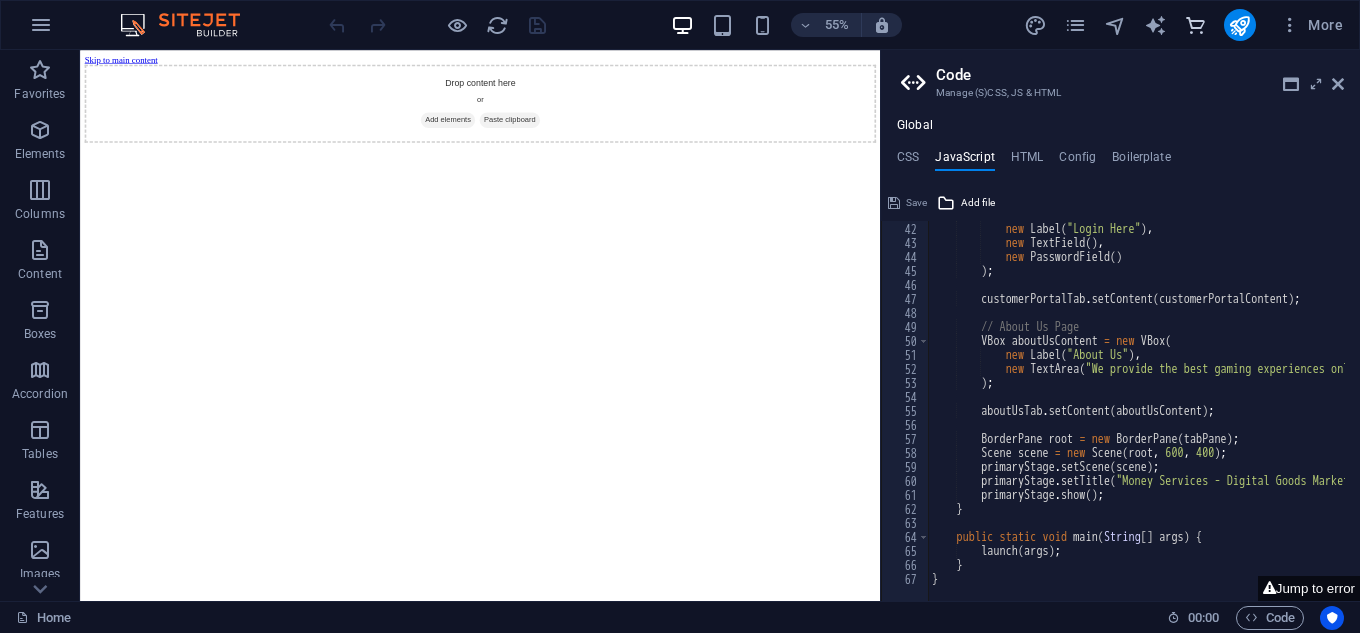 click on "More" at bounding box center [1187, 25] 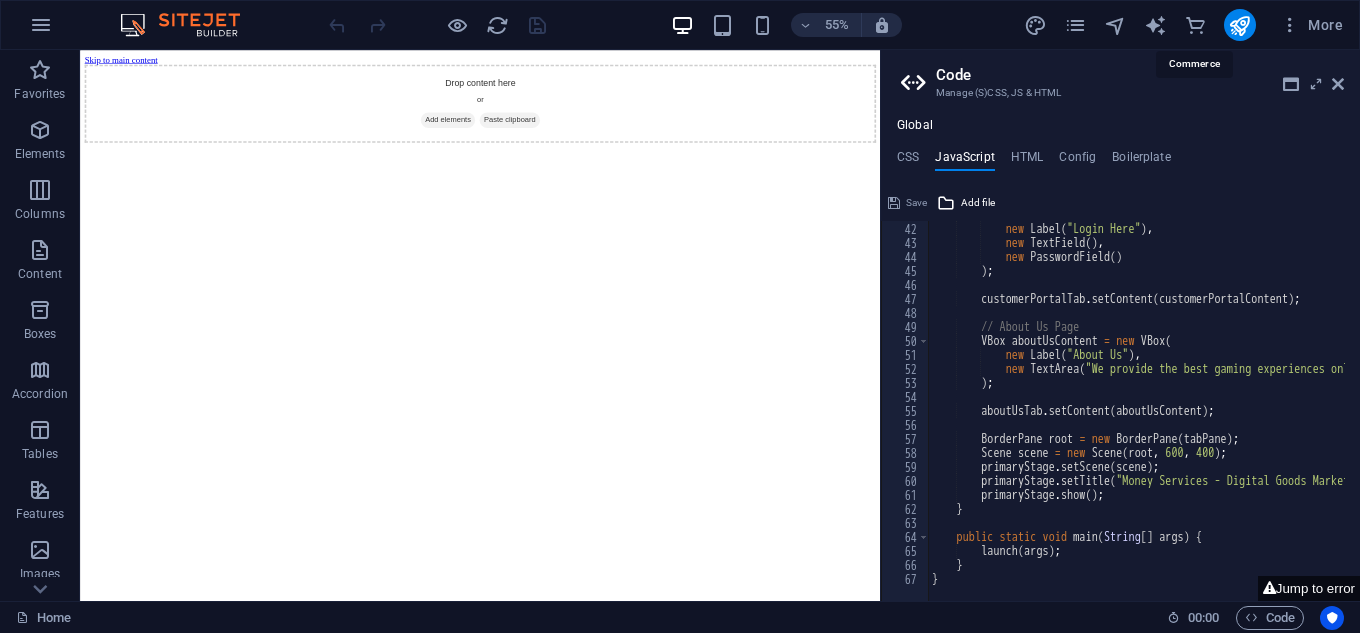 drag, startPoint x: 1196, startPoint y: 19, endPoint x: 1166, endPoint y: 38, distance: 35.510563 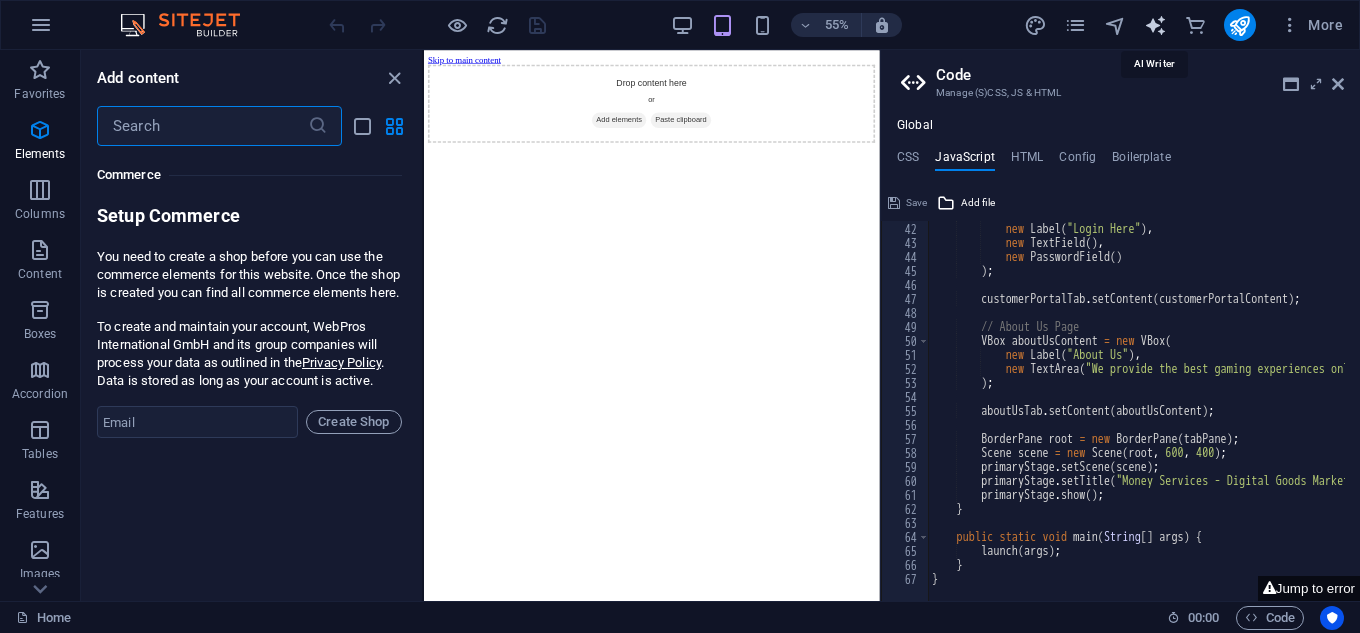 scroll, scrollTop: 19271, scrollLeft: 0, axis: vertical 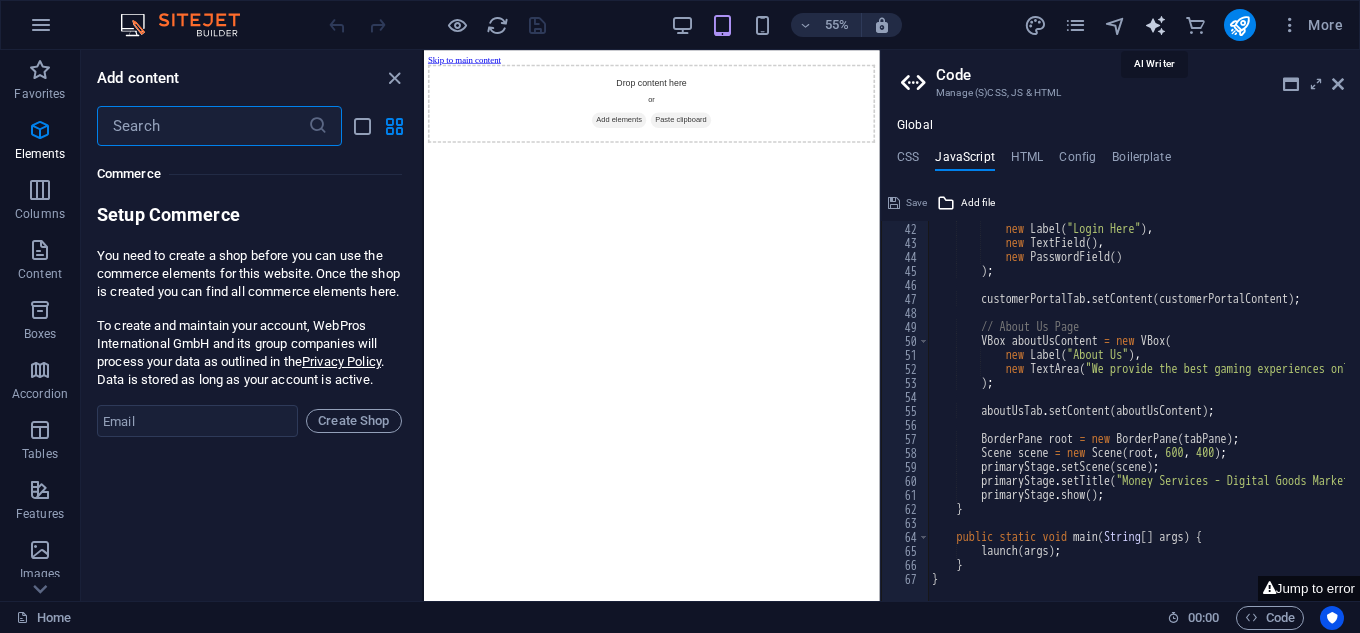 click at bounding box center (1155, 25) 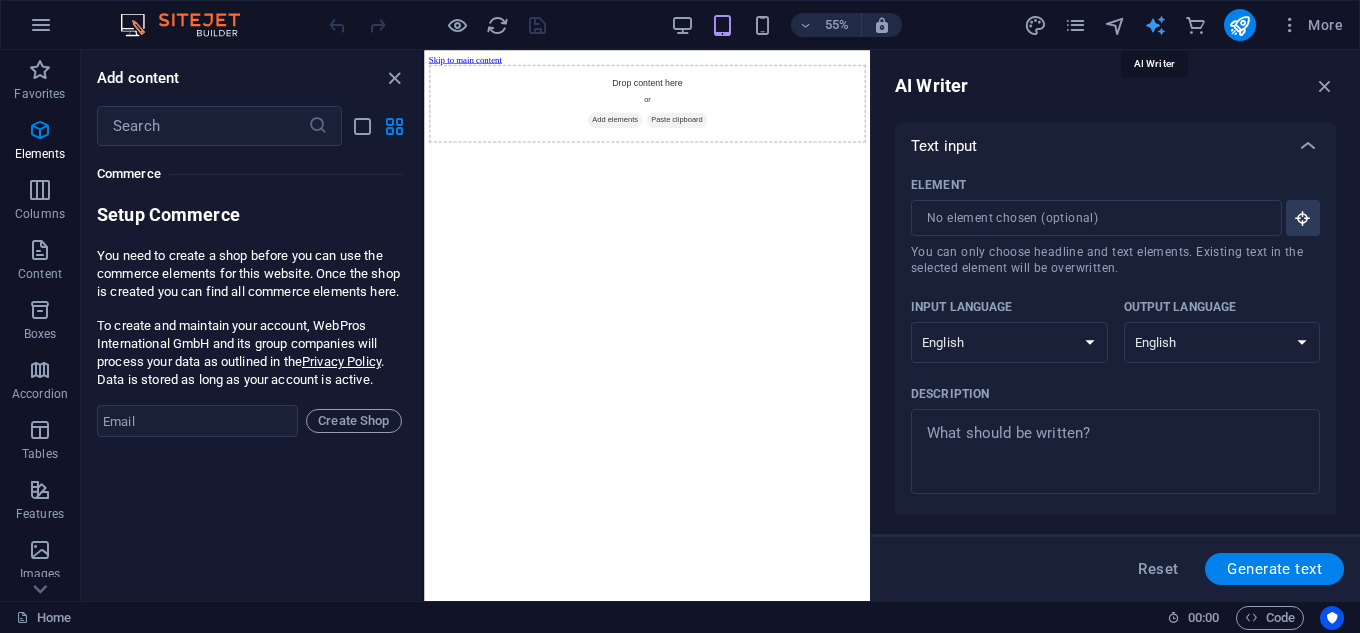 scroll, scrollTop: 0, scrollLeft: 0, axis: both 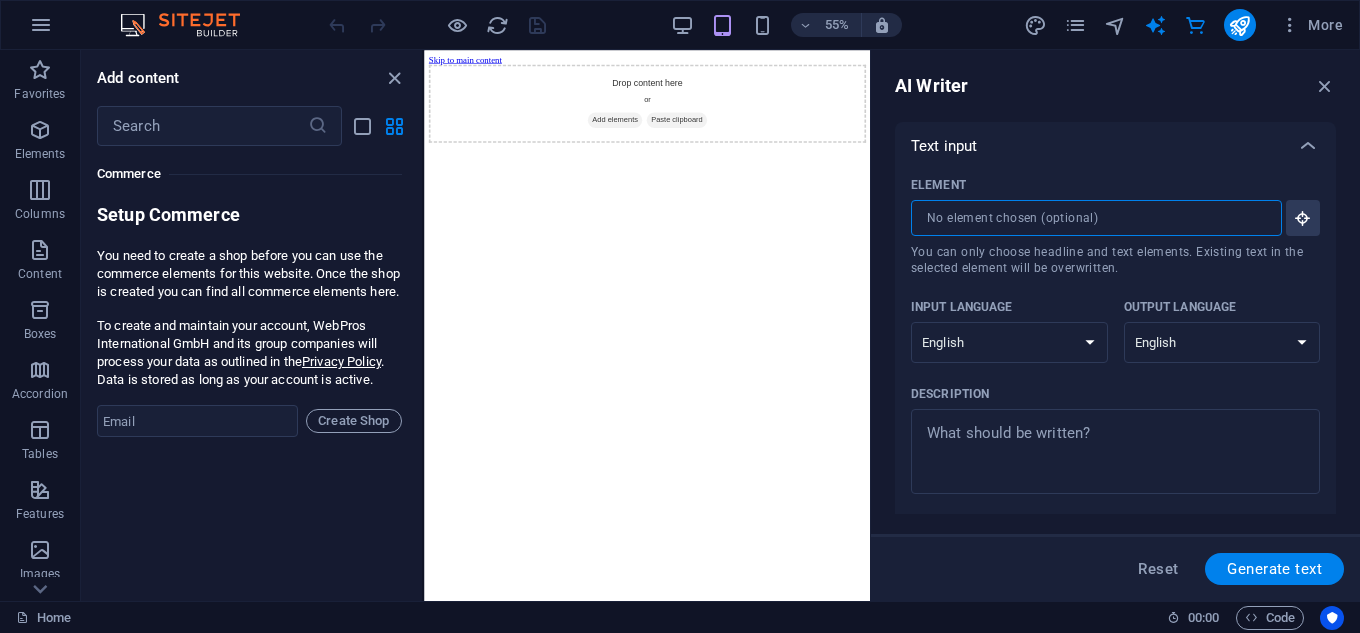 click on "Element ​ You can only choose headline and text elements. Existing text in the selected element will be overwritten." at bounding box center [1089, 218] 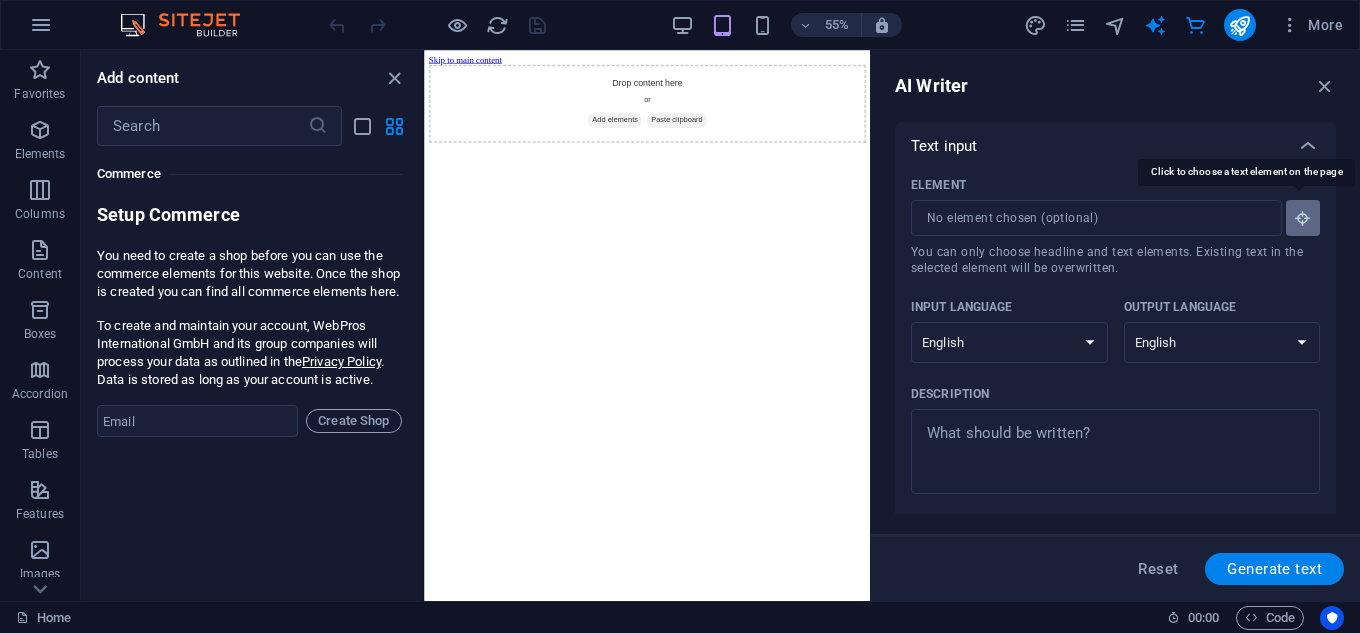 click on "Element ​ You can only choose headline and text elements. Existing text in the selected element will be overwritten." at bounding box center [1303, 218] 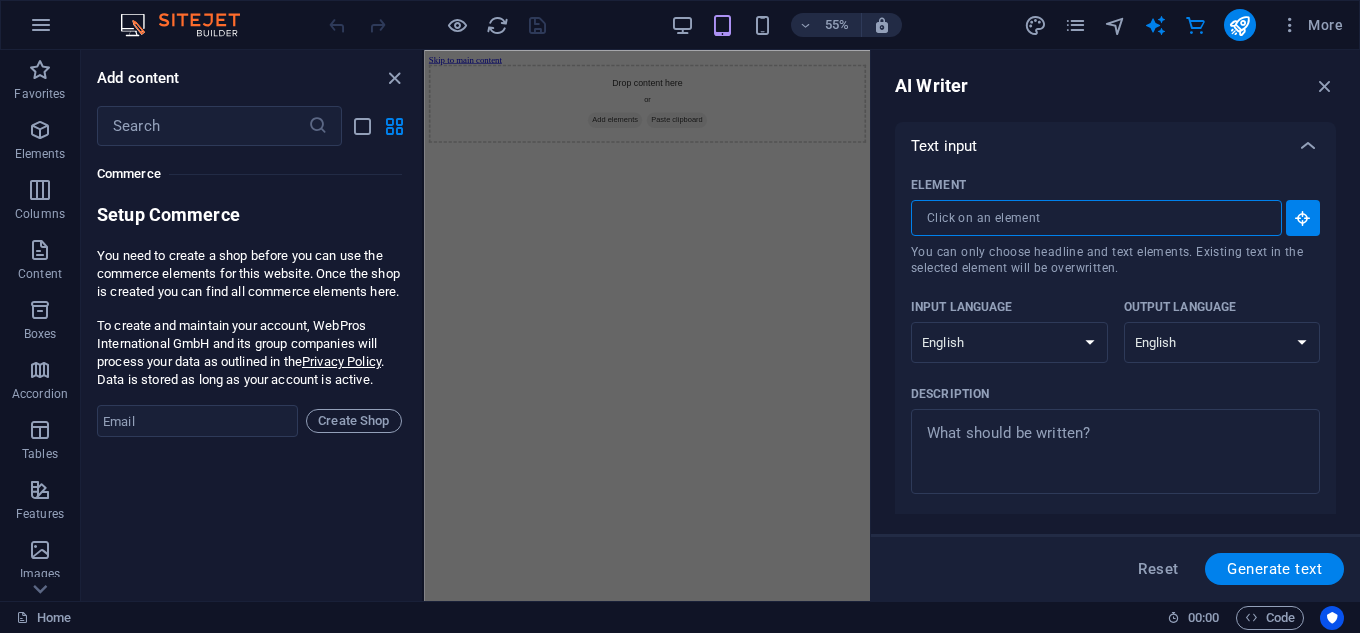 click on "Element ​ You can only choose headline and text elements. Existing text in the selected element will be overwritten." at bounding box center (1089, 218) 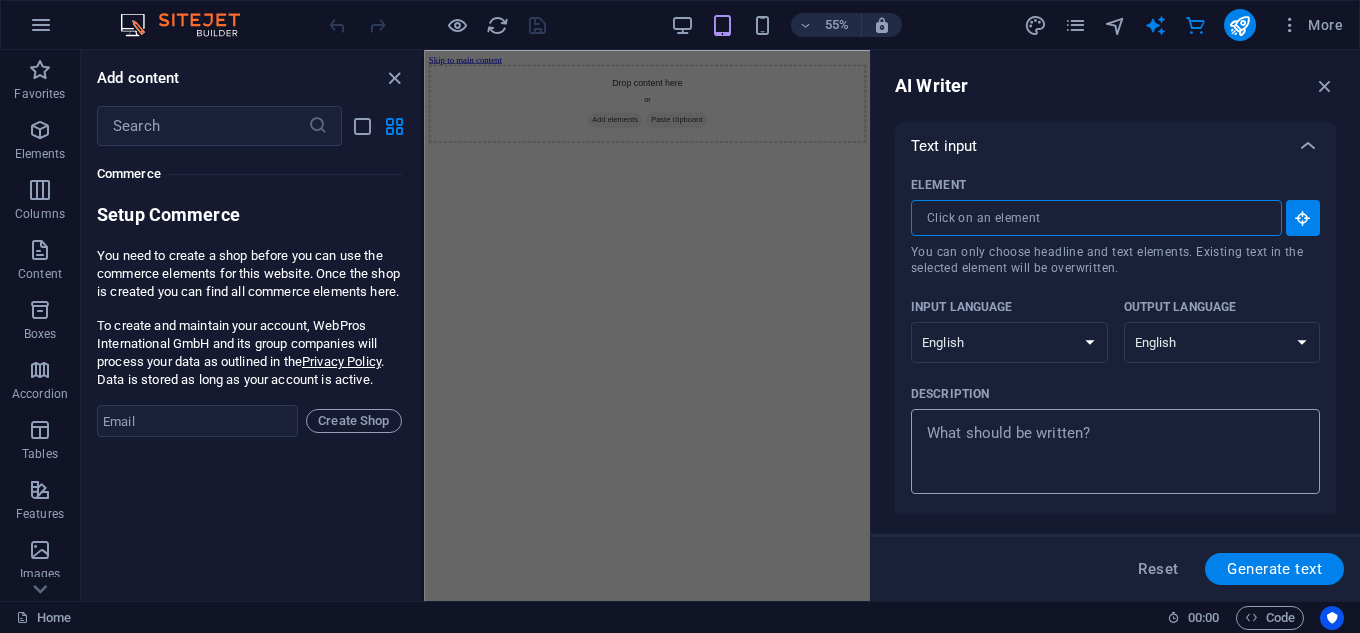 scroll, scrollTop: 100, scrollLeft: 0, axis: vertical 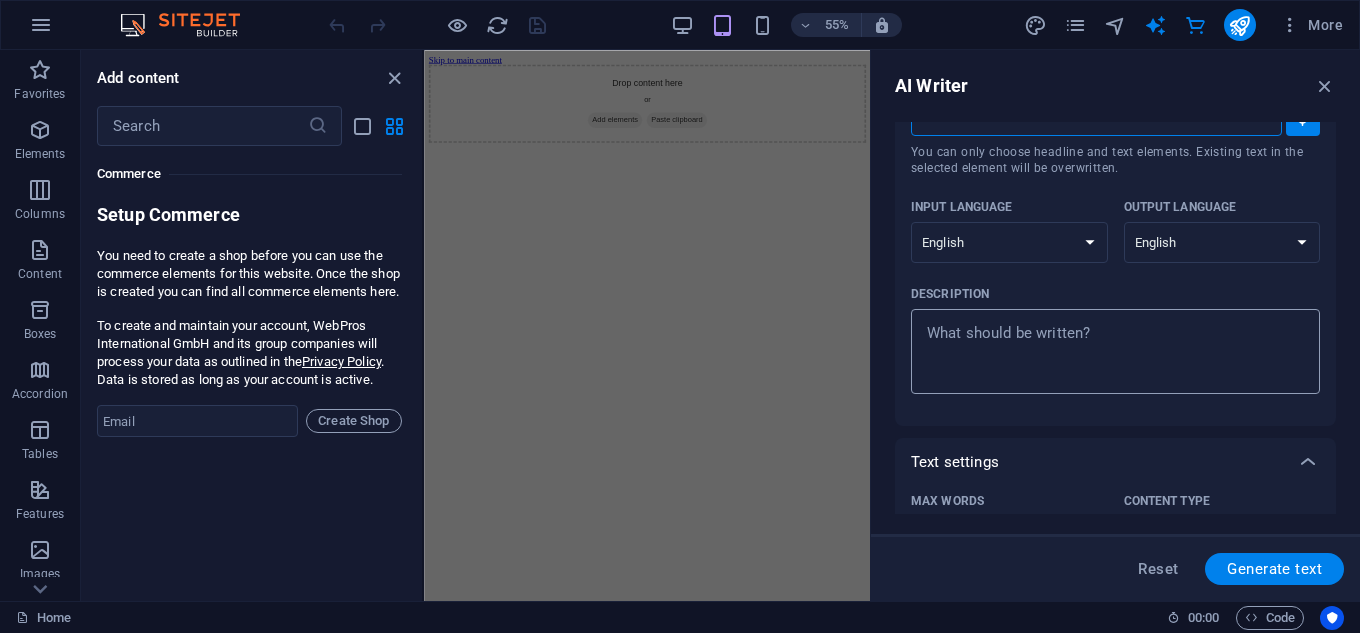 type on "x" 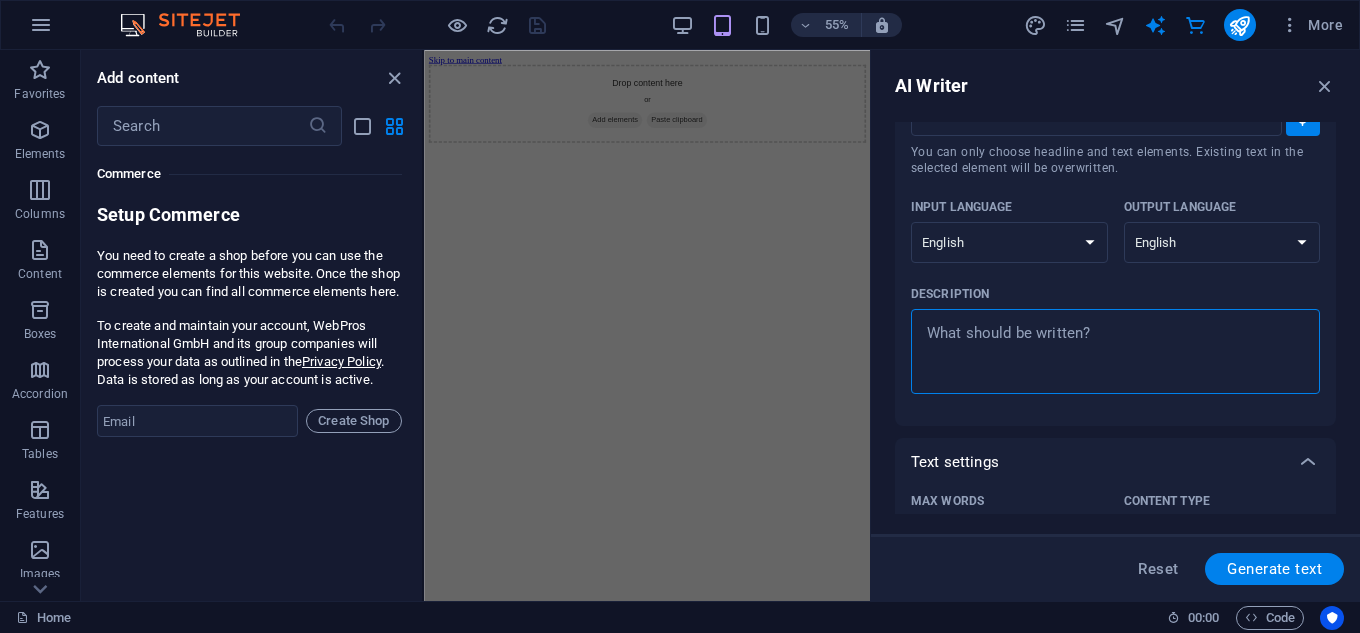 type on "m" 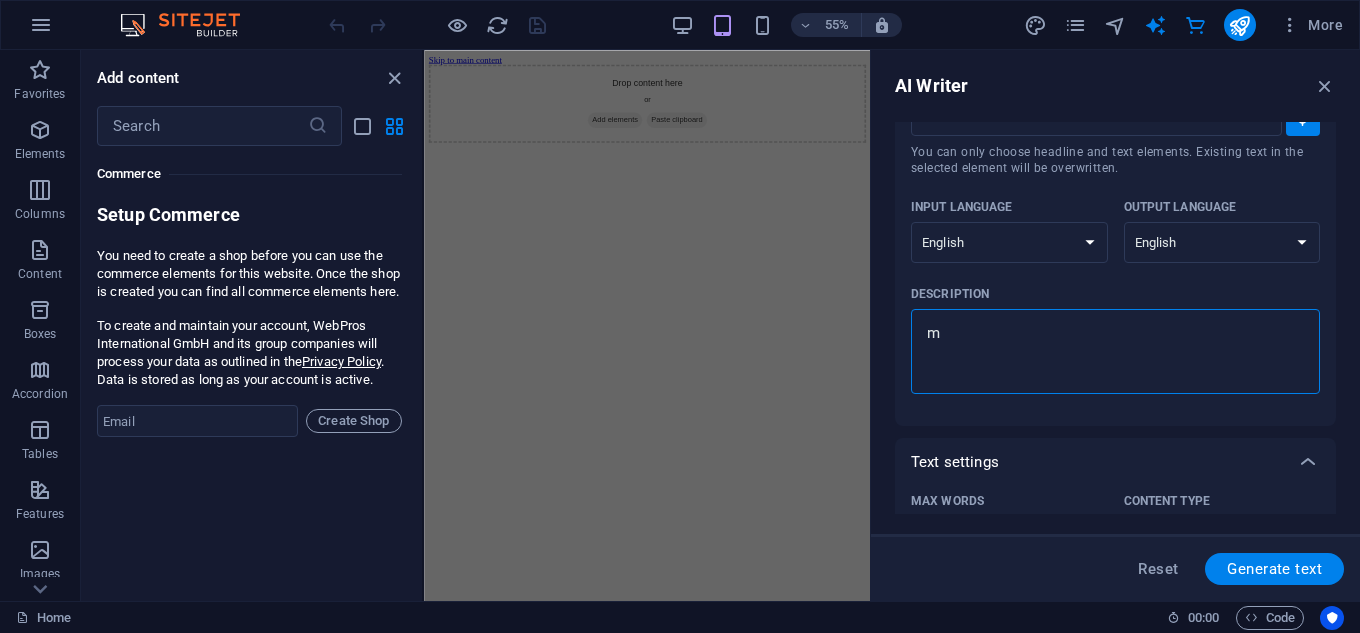type on "ma" 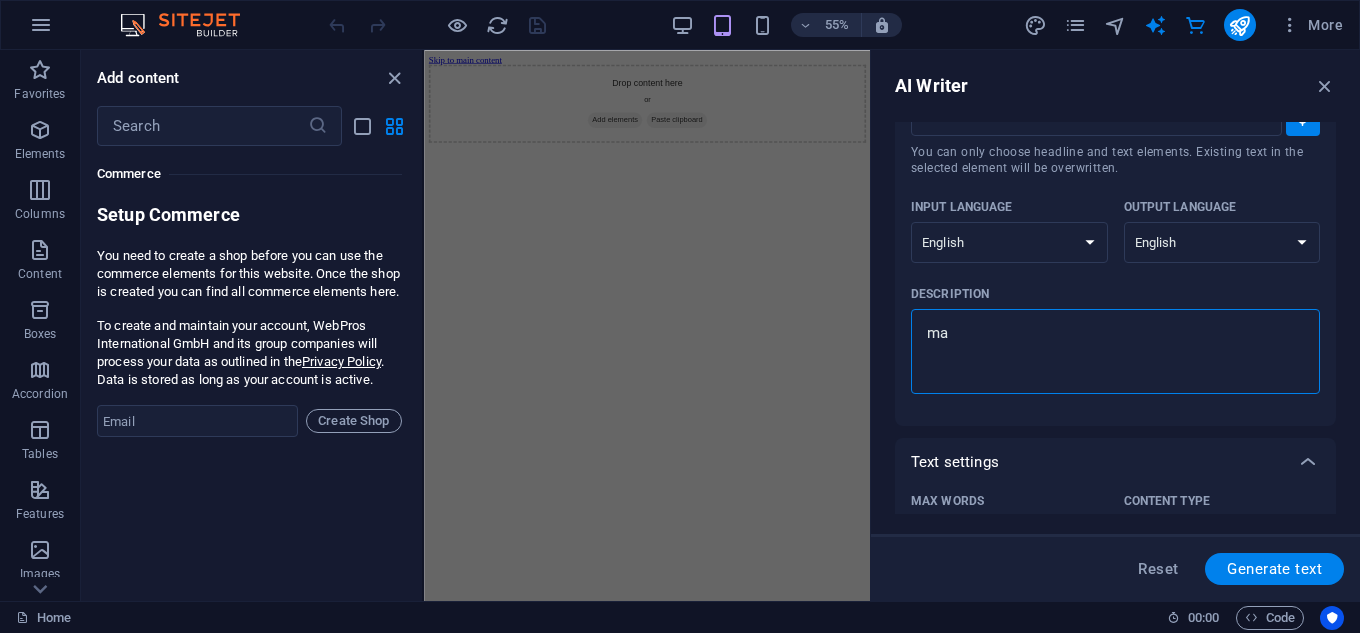 type on "mak" 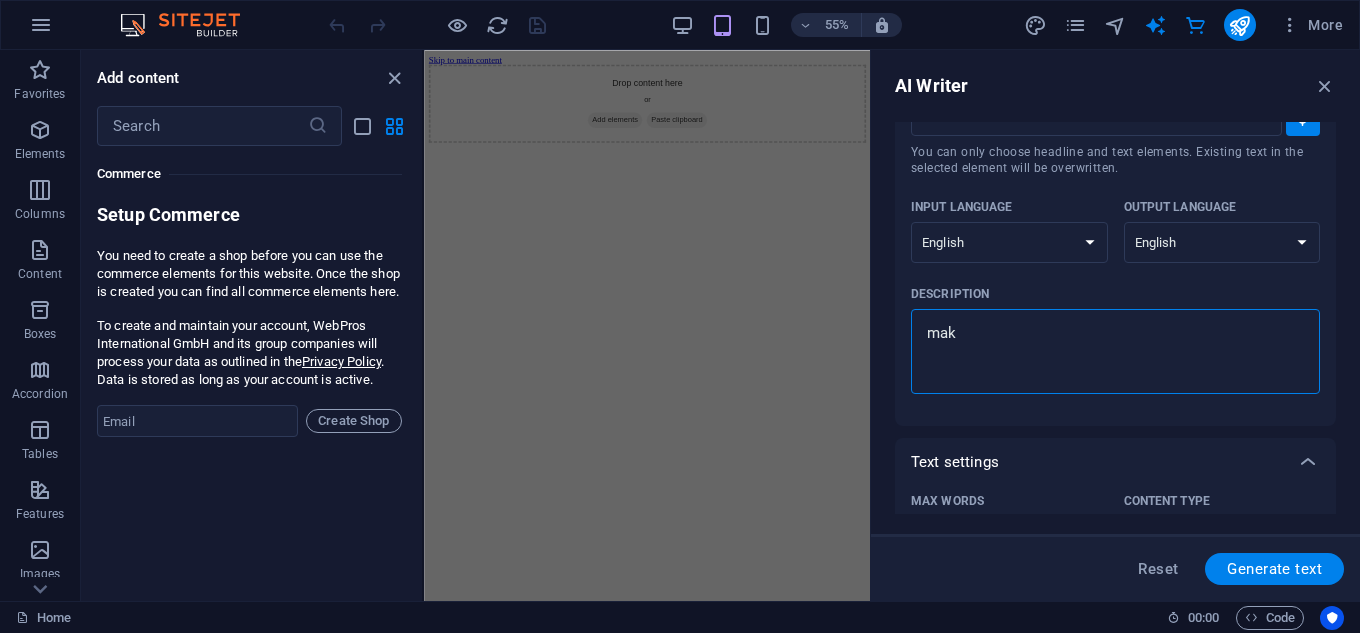 type on "make" 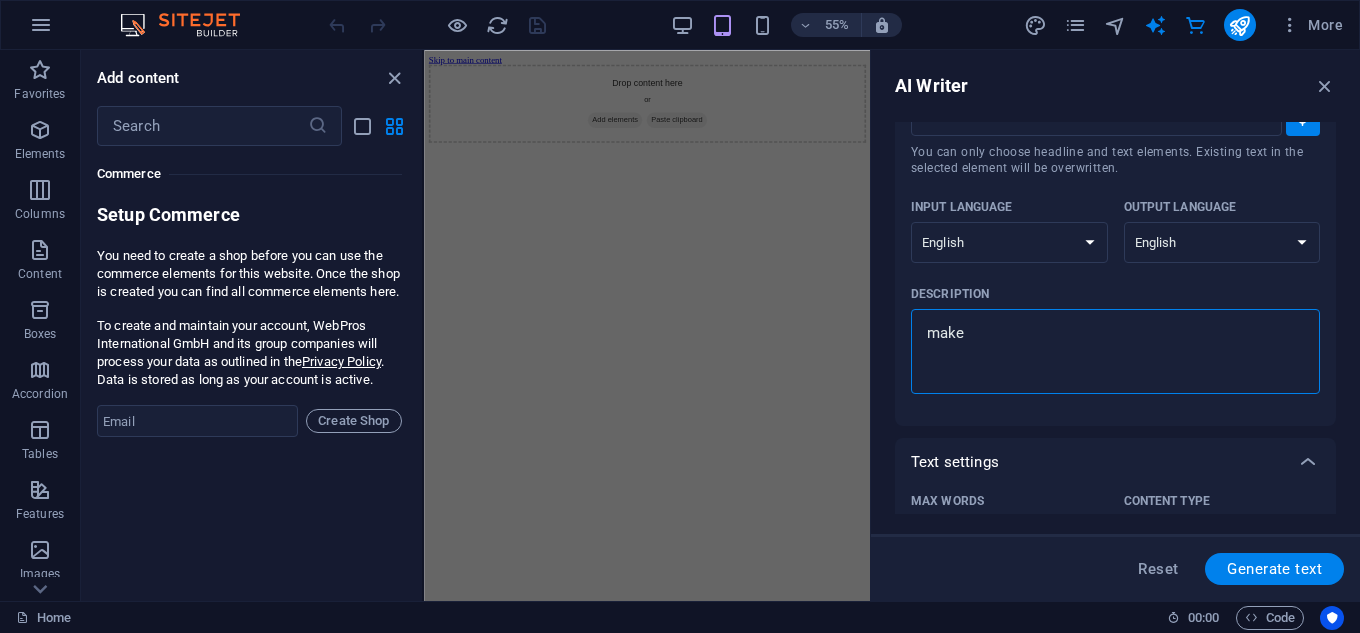 type on "make" 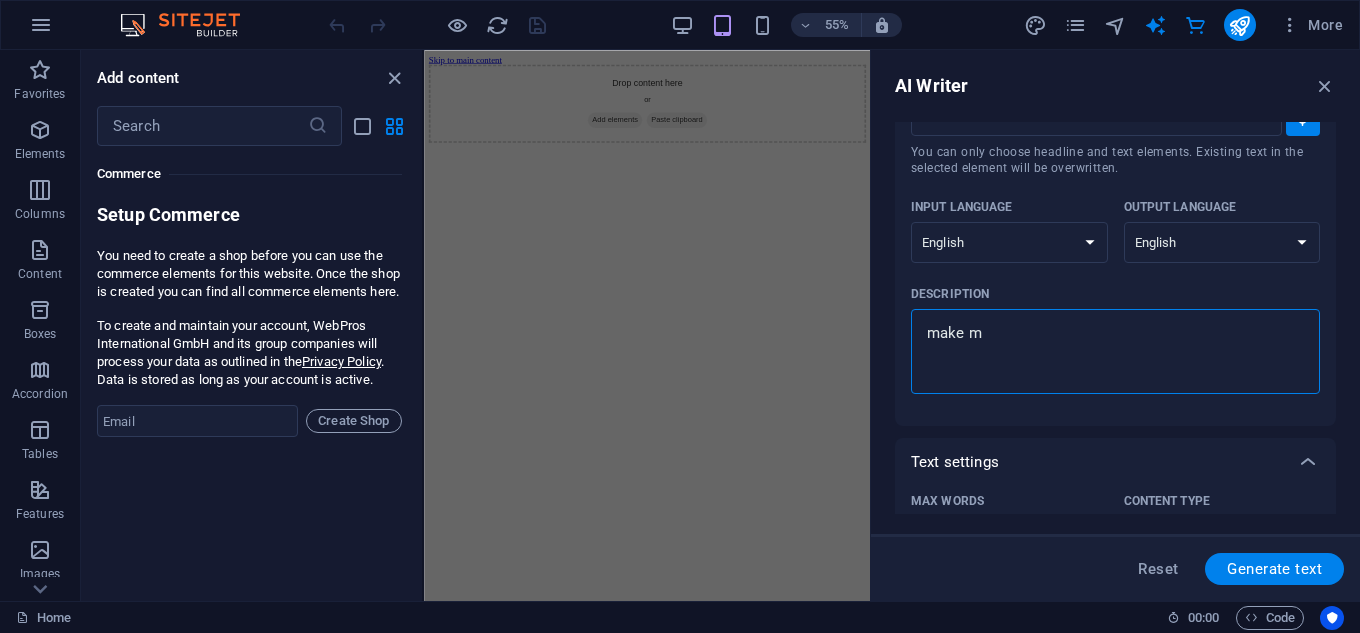 type on "make me" 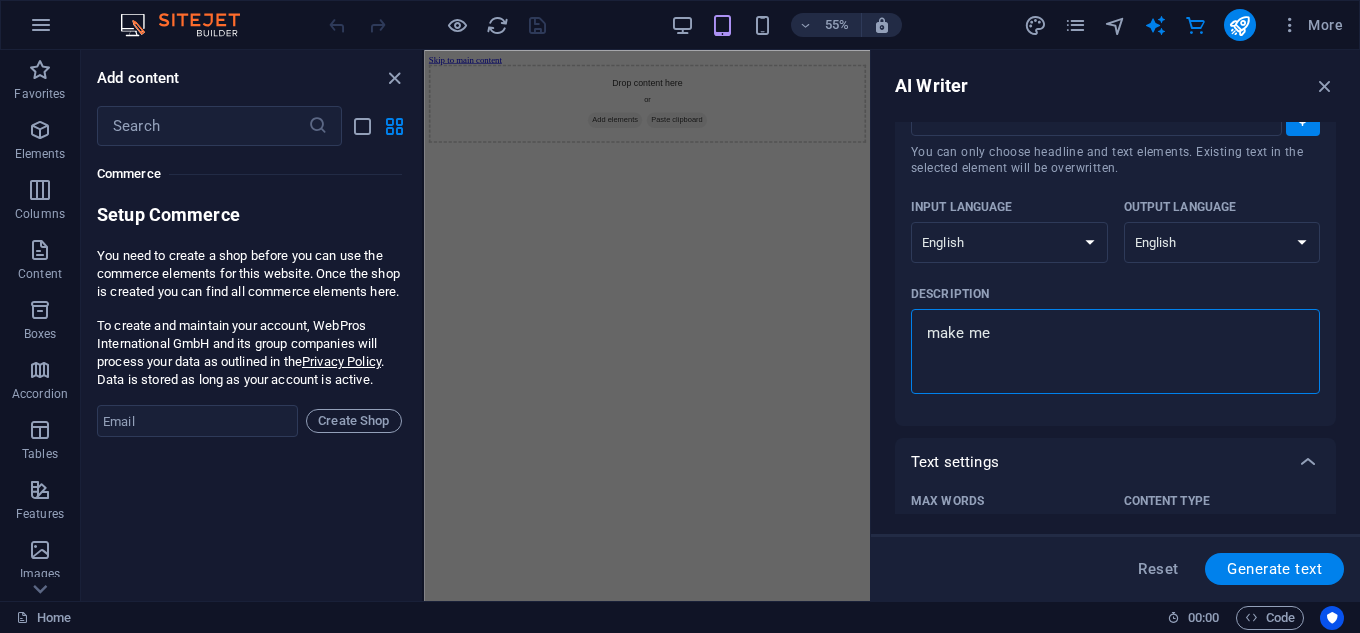 type on "make me" 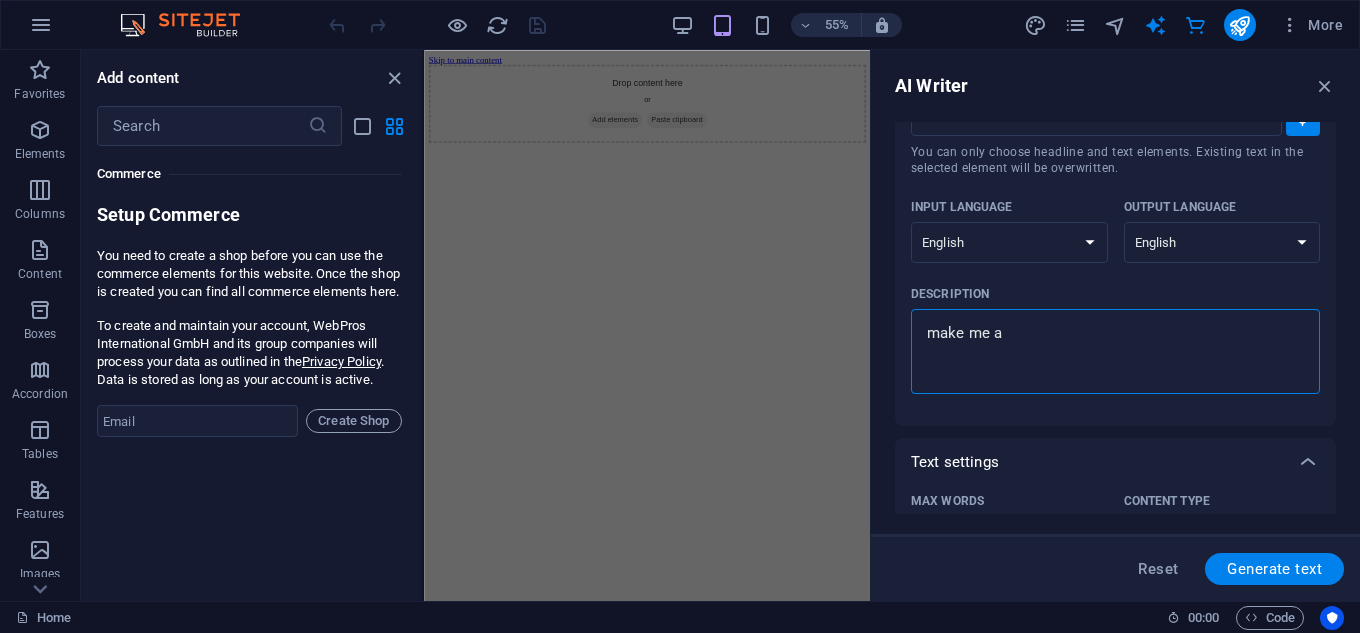type on "make me a" 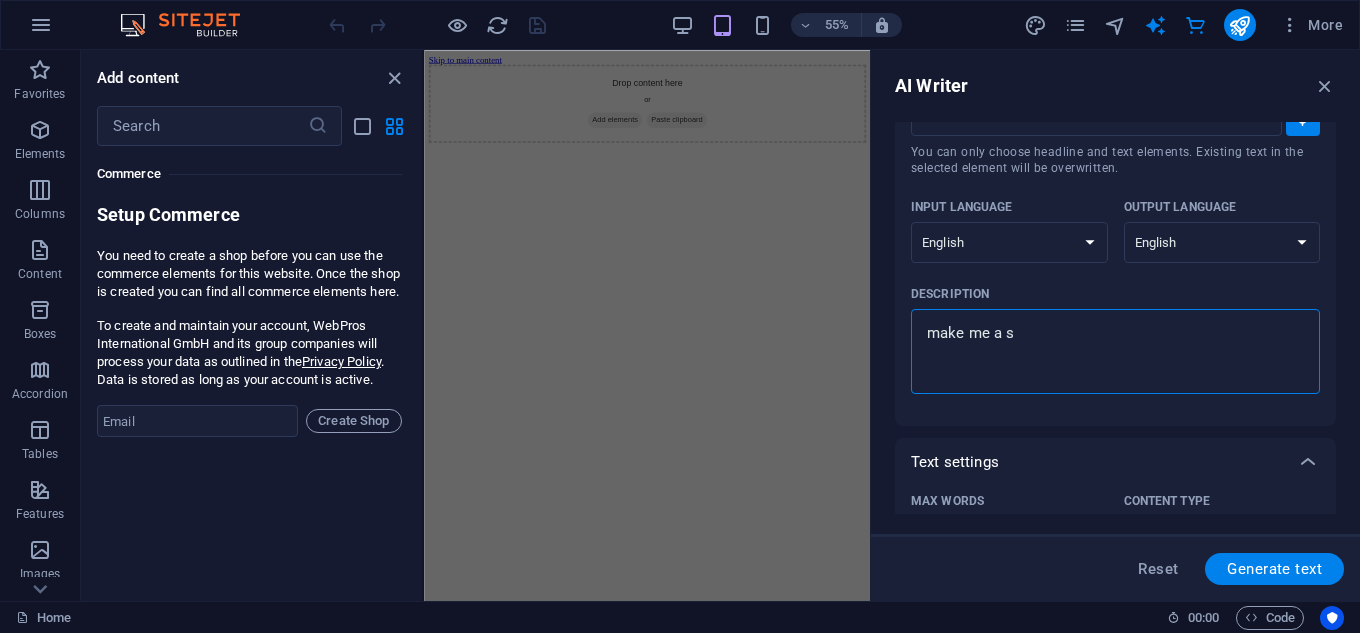 type on "make me a si" 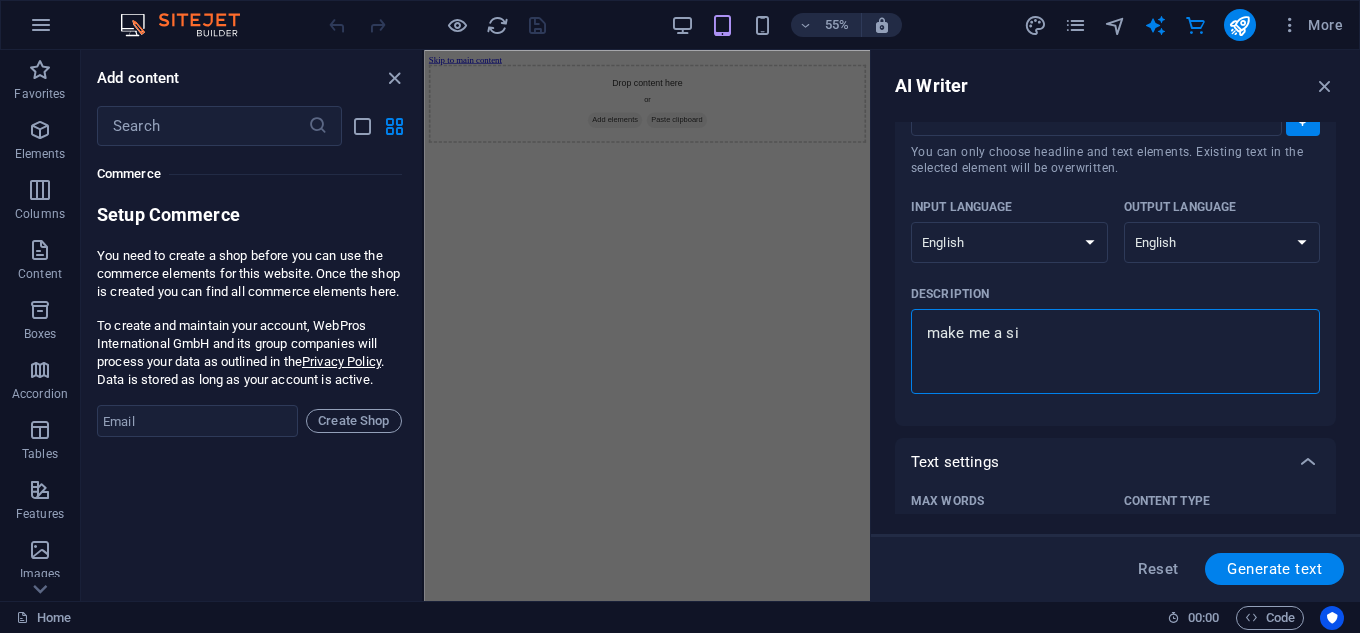 type on "make me a sit" 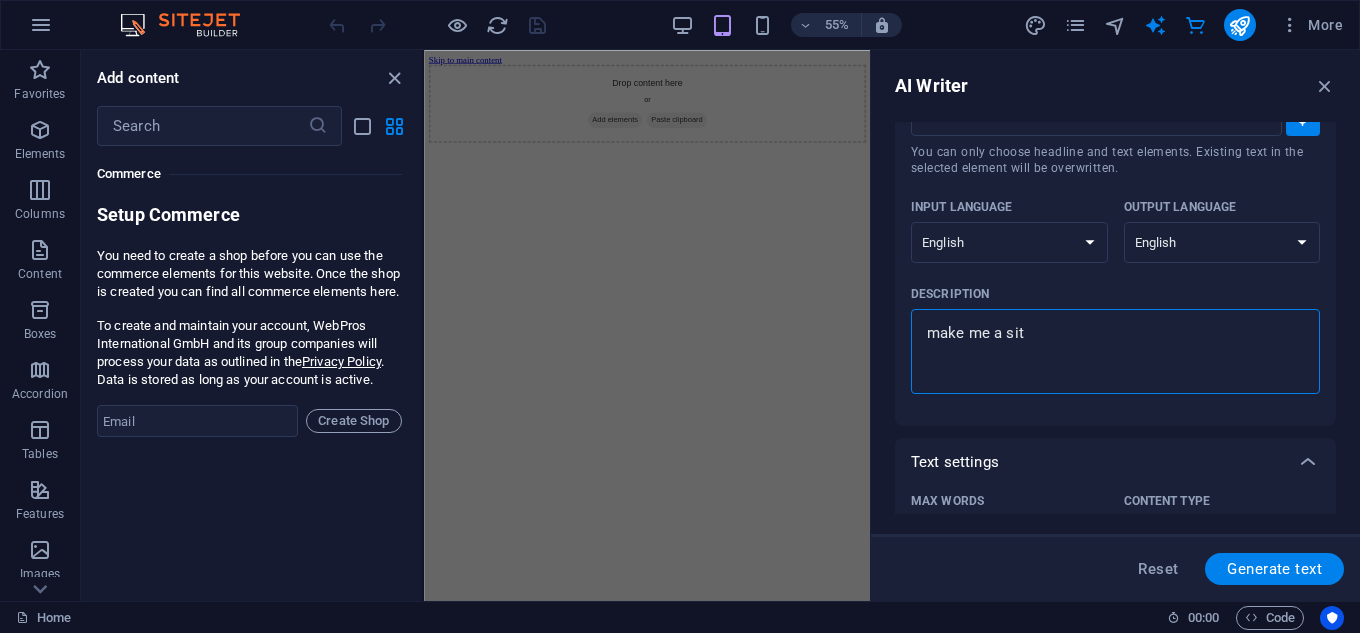 type on "make me a site" 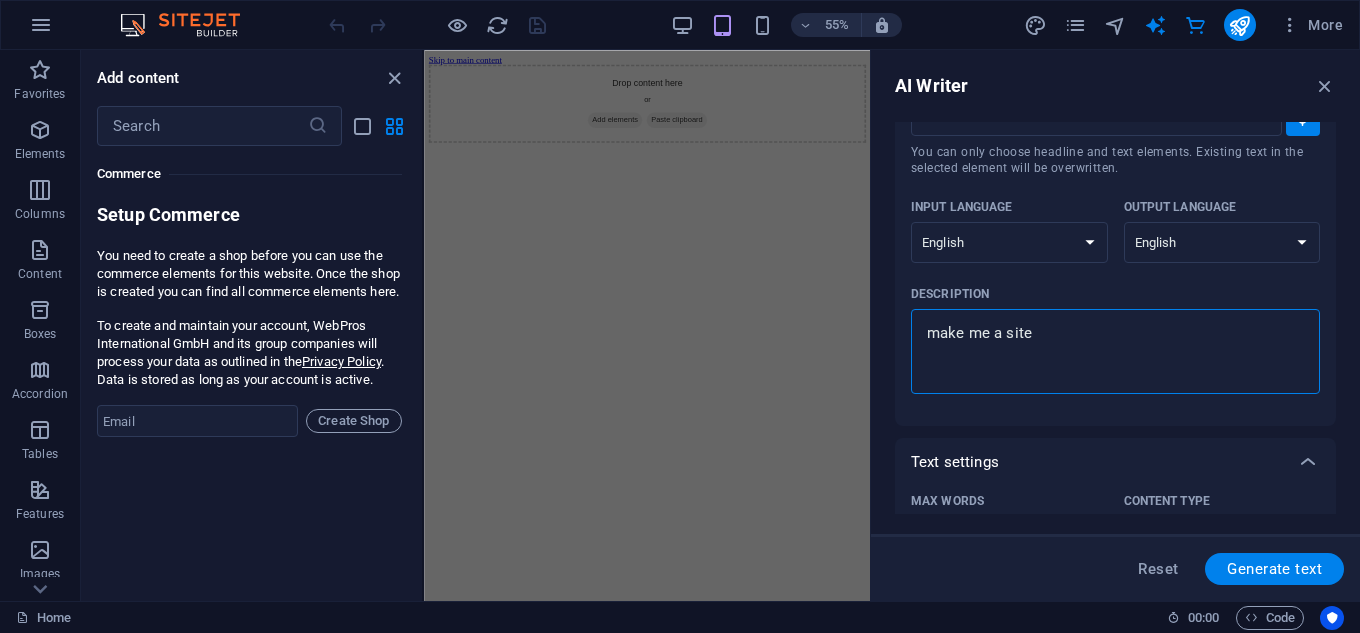 type on "make me a site" 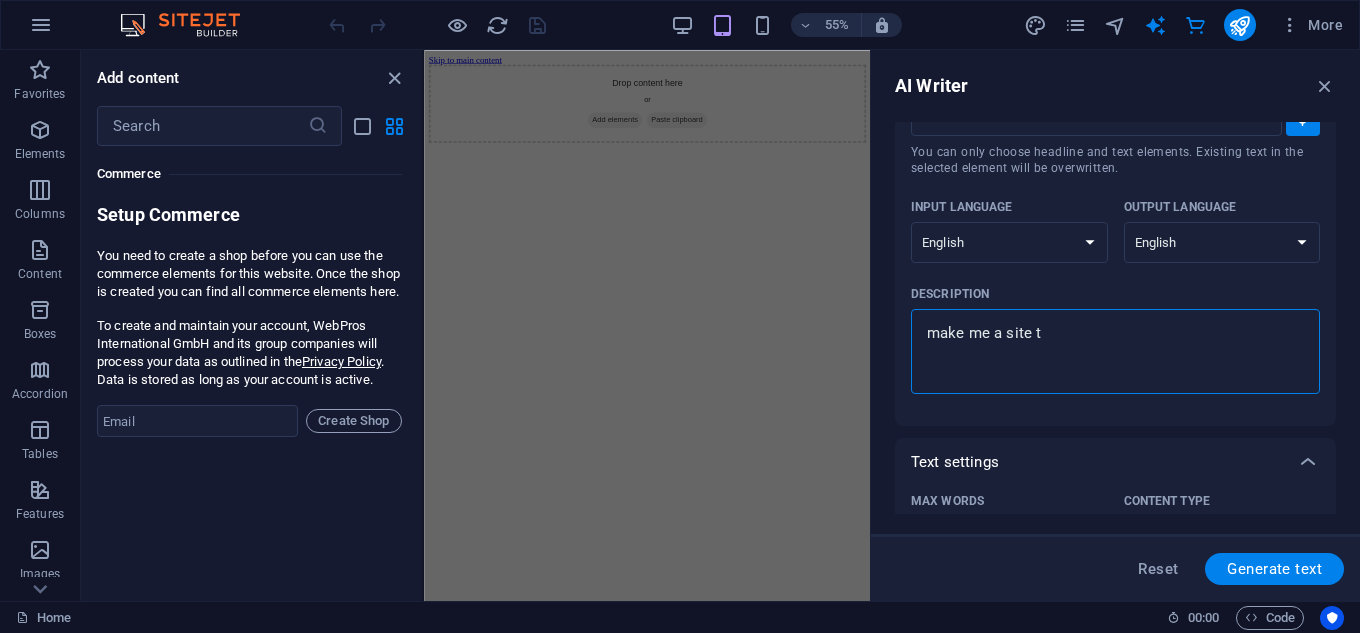 type on "make me a site th" 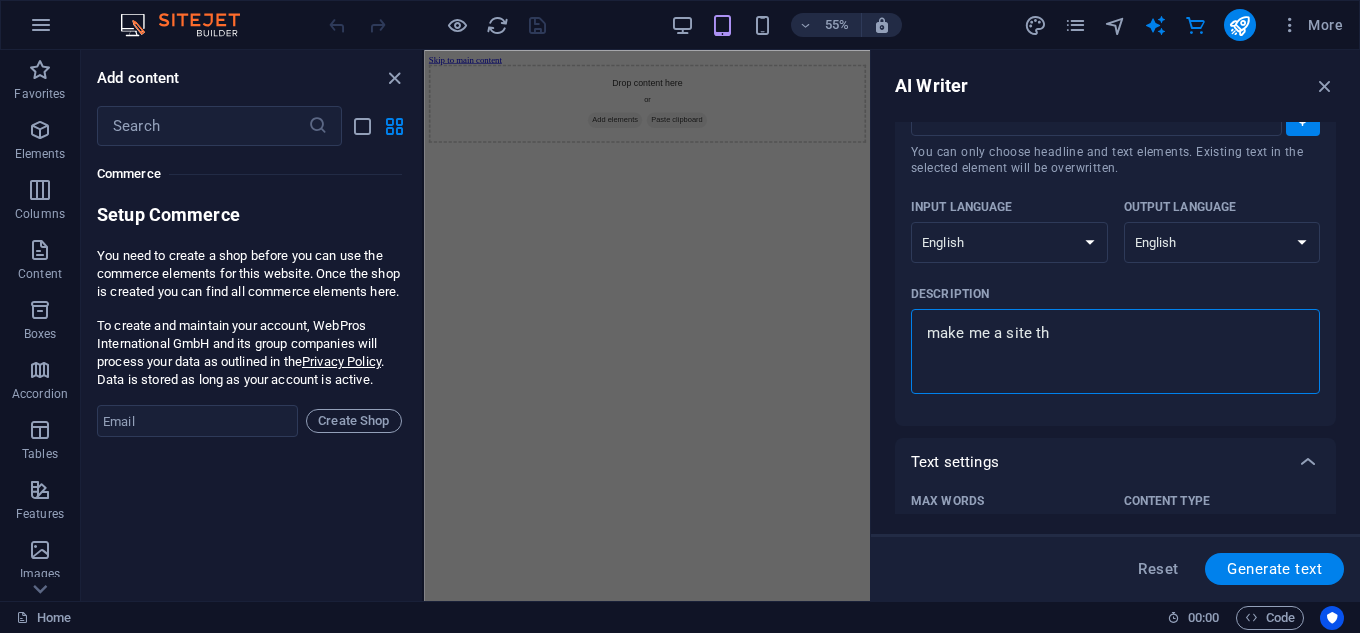 type on "make me a site tha" 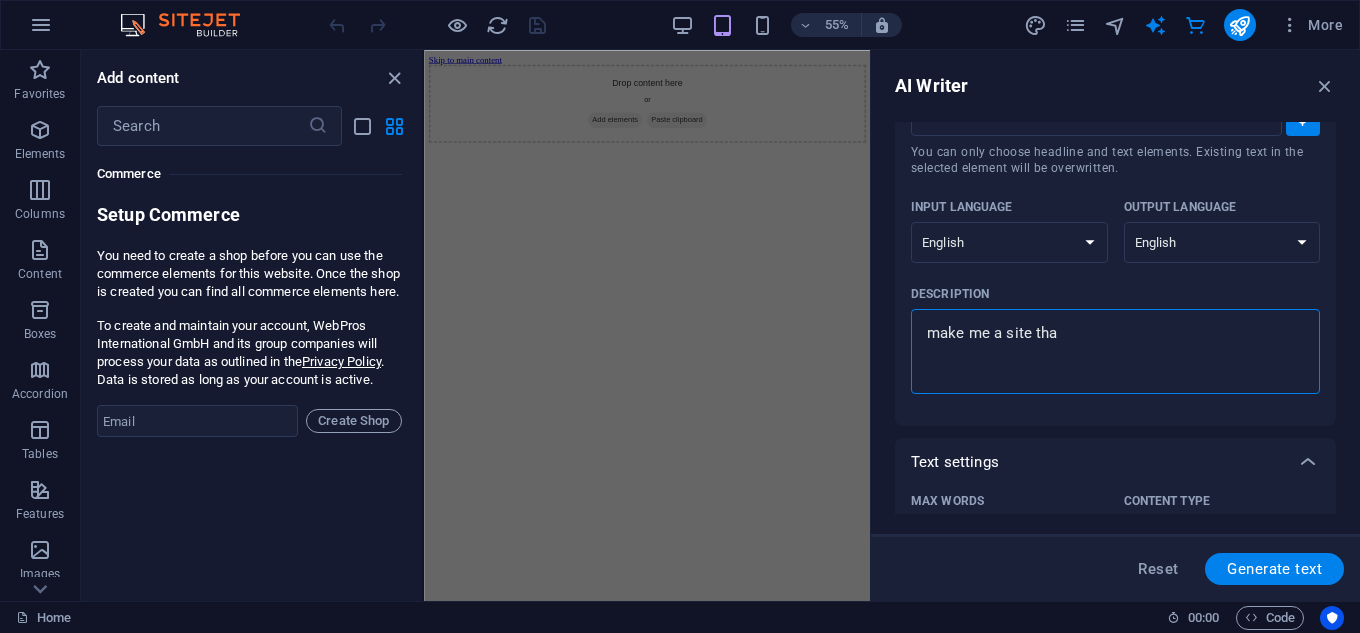 type on "make me a site that" 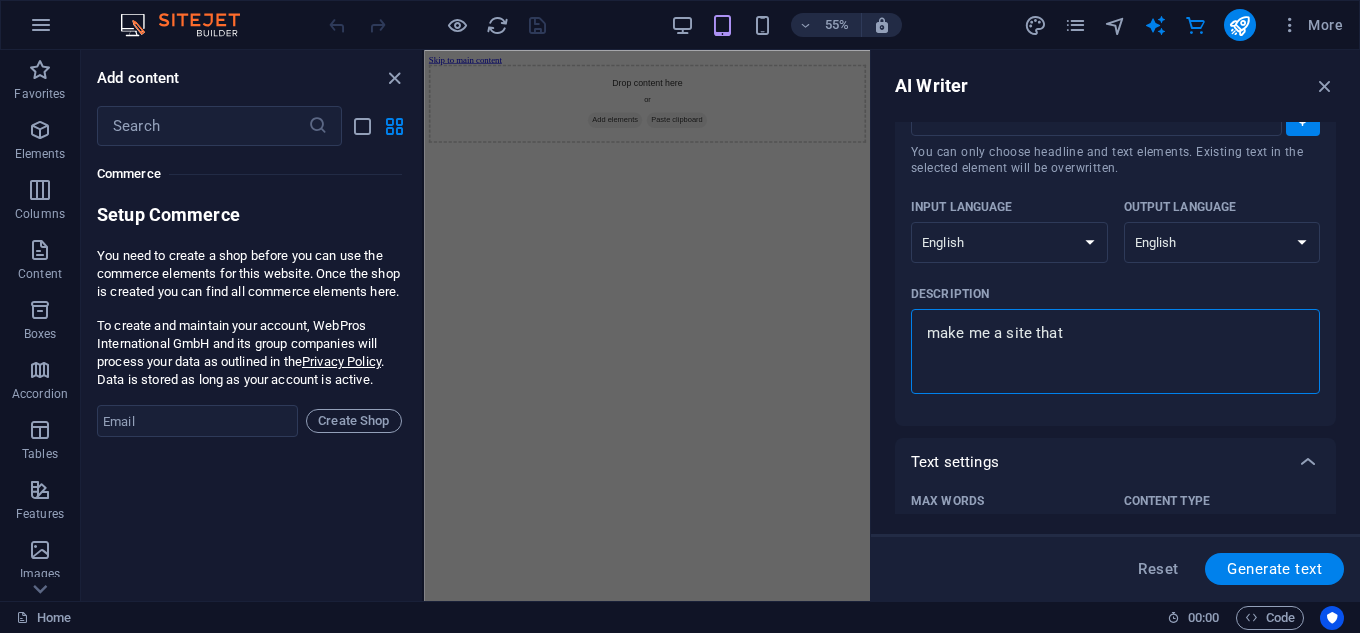 type on "make me a site that" 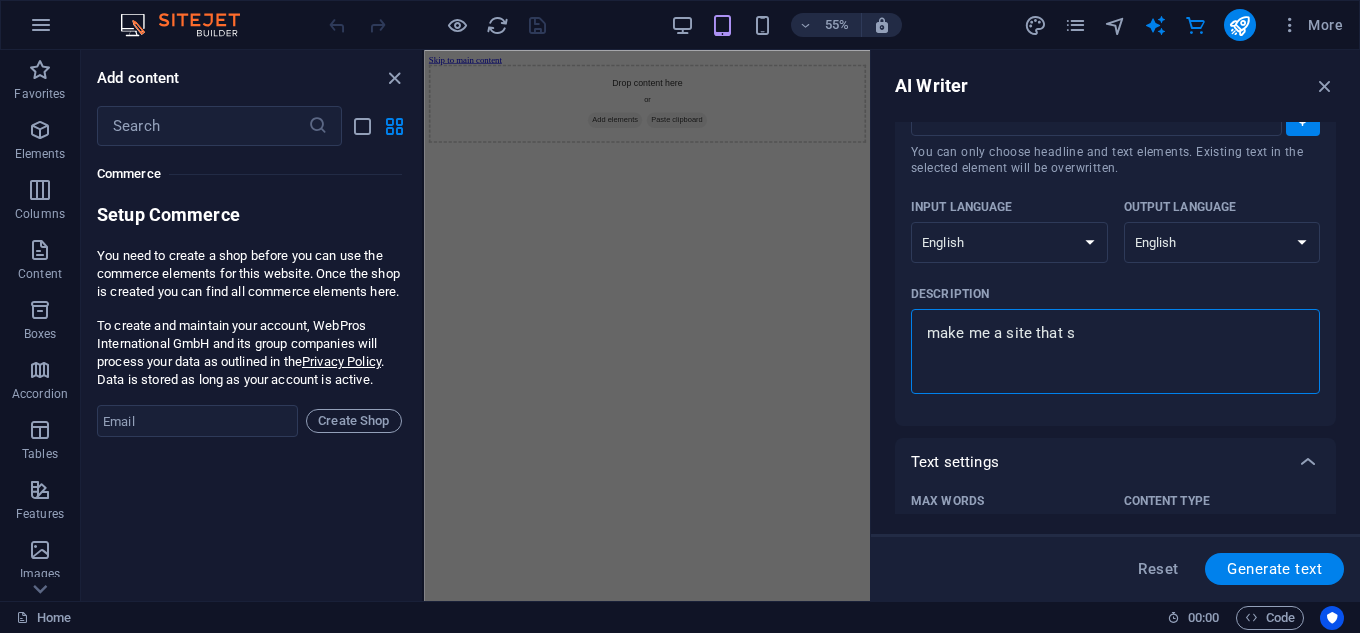 type on "make me a site that" 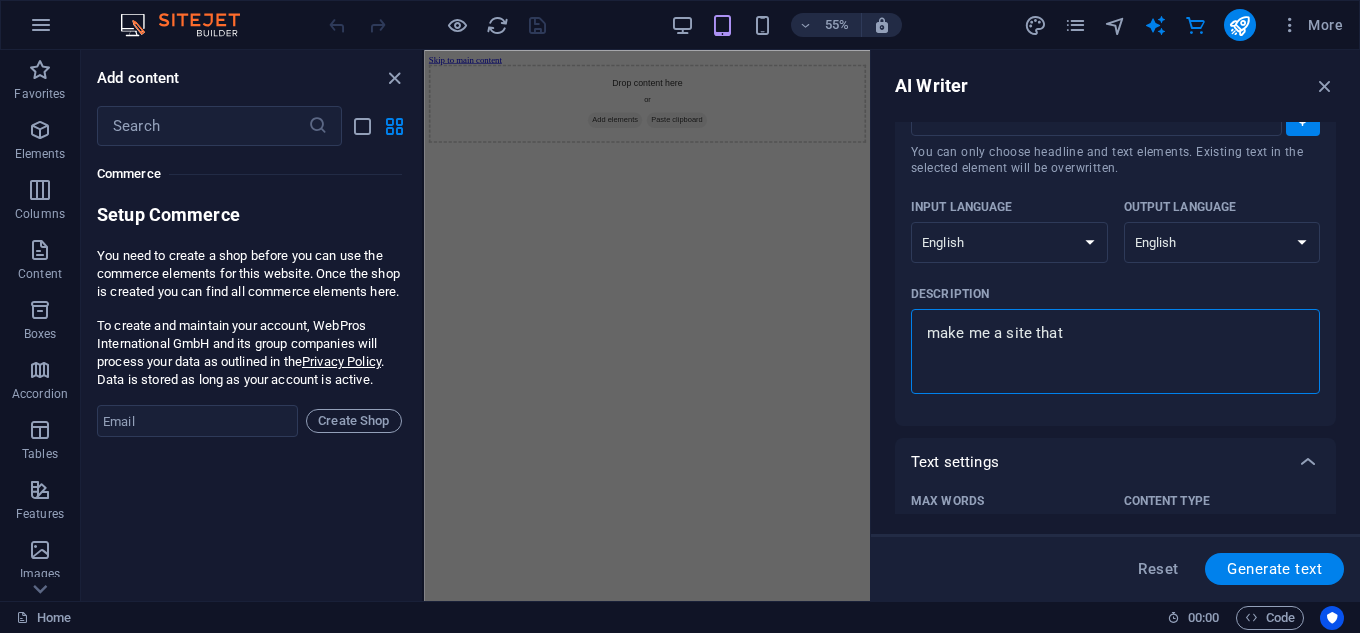 paste on "import javafx.application.Application;
import javafx.geometry.Insets;
import javafx.scene.Scene;
import javafx.scene.control.*;
import javafx.scene.layout.BorderPane;
import javafx.scene.layout.HBox;
import javafx.scene.layout.VBox;
import javafx.stage.Stage;
public class MoneyServicesApp extends Application {
@Override
public void start(Stage primaryStage) throws Exception {
TabPane tabPane = new TabPane();
Tab homeTab = new Tab("Home");
Tab catalogTab = new Tab("Catalog");
Tab customerPortalTab = new Tab("Customer Portal");
Tab aboutUsTab = new Tab("About Us");
tabPane.getTabs().addAll(homeTab, catalogTab, customerPortalTab, aboutUsTab);
// Home Page
VBox homePageContent = new VBox(
20,
new Label("Welcome to Money Services!"),
new Label("Your one stop shop for gaming accounts, steam keys, and more...")
);
homeTab.setContent(homePageContent);
// Catalog Page
VB..." 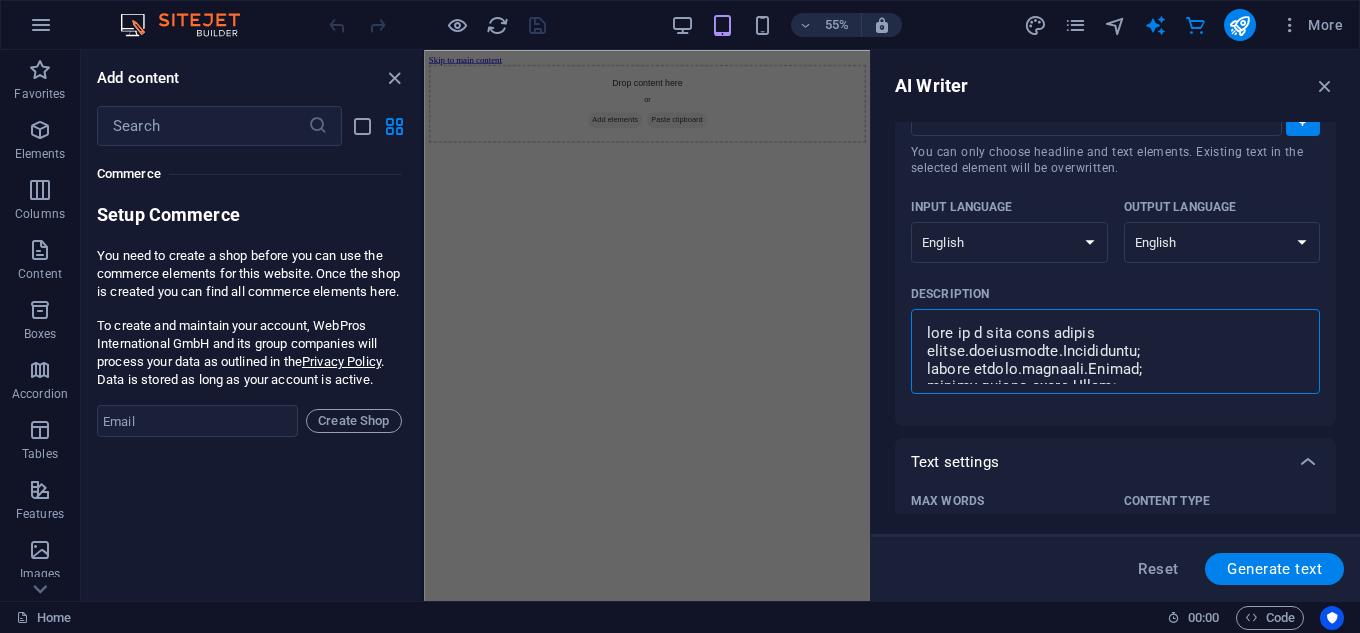 scroll, scrollTop: 1294, scrollLeft: 0, axis: vertical 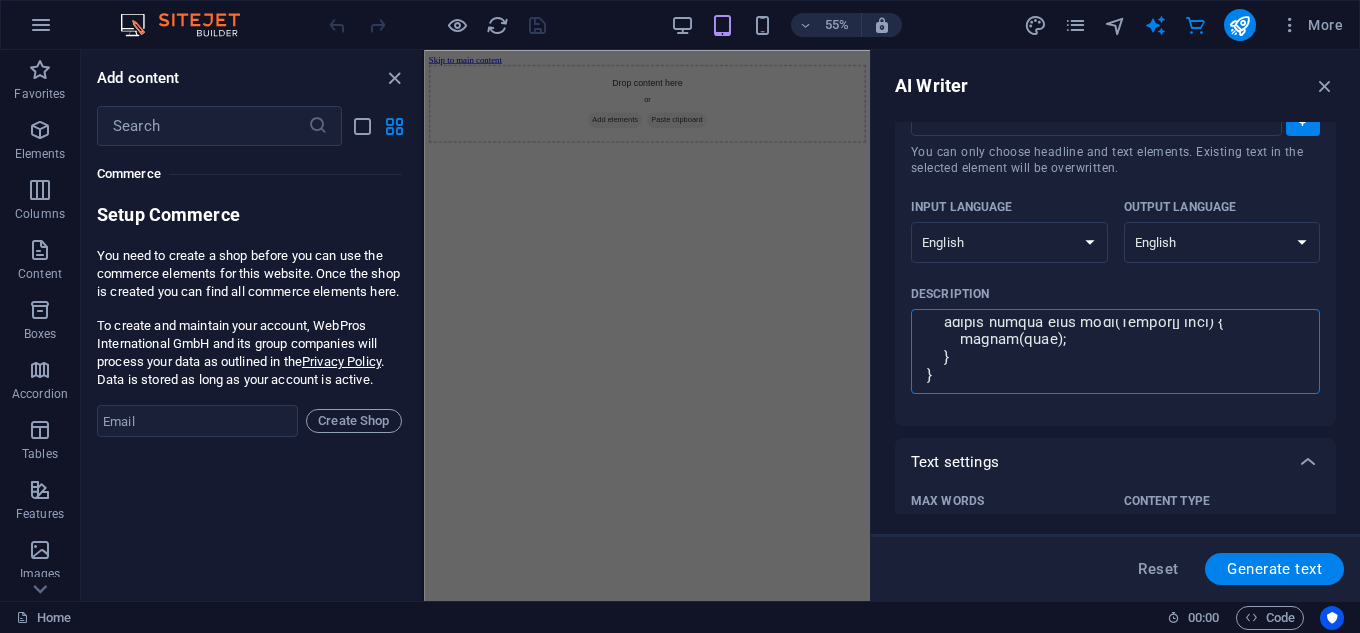 type 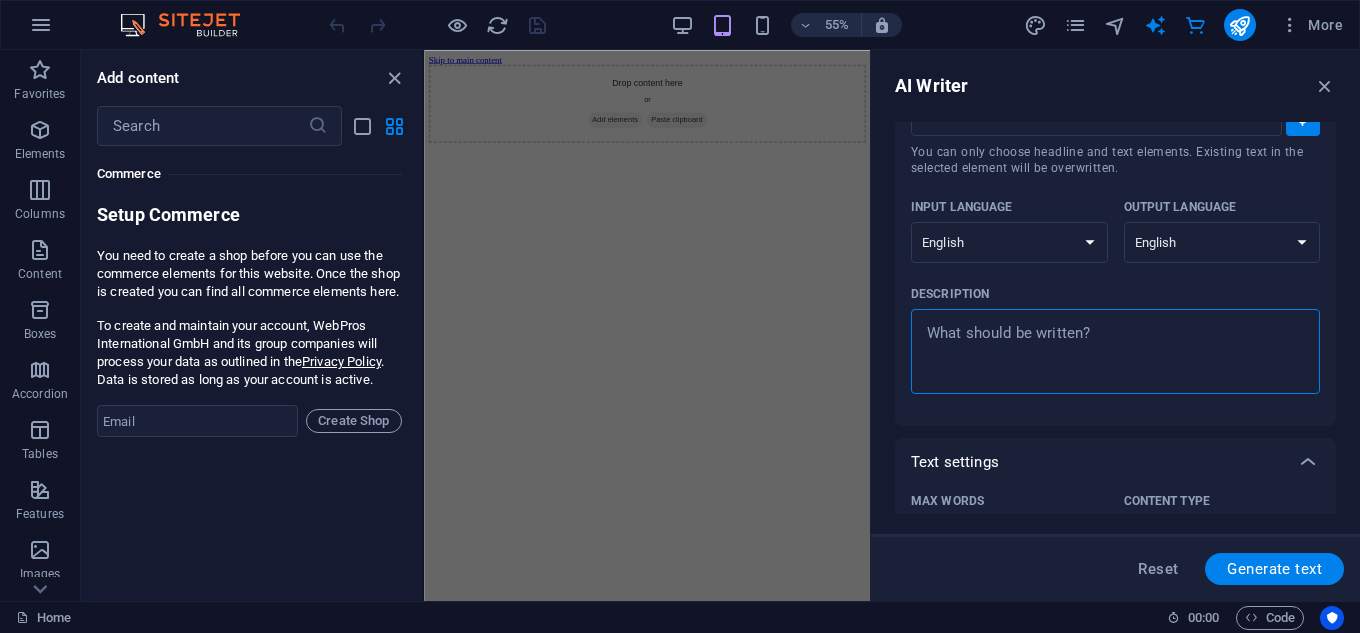 scroll, scrollTop: 0, scrollLeft: 0, axis: both 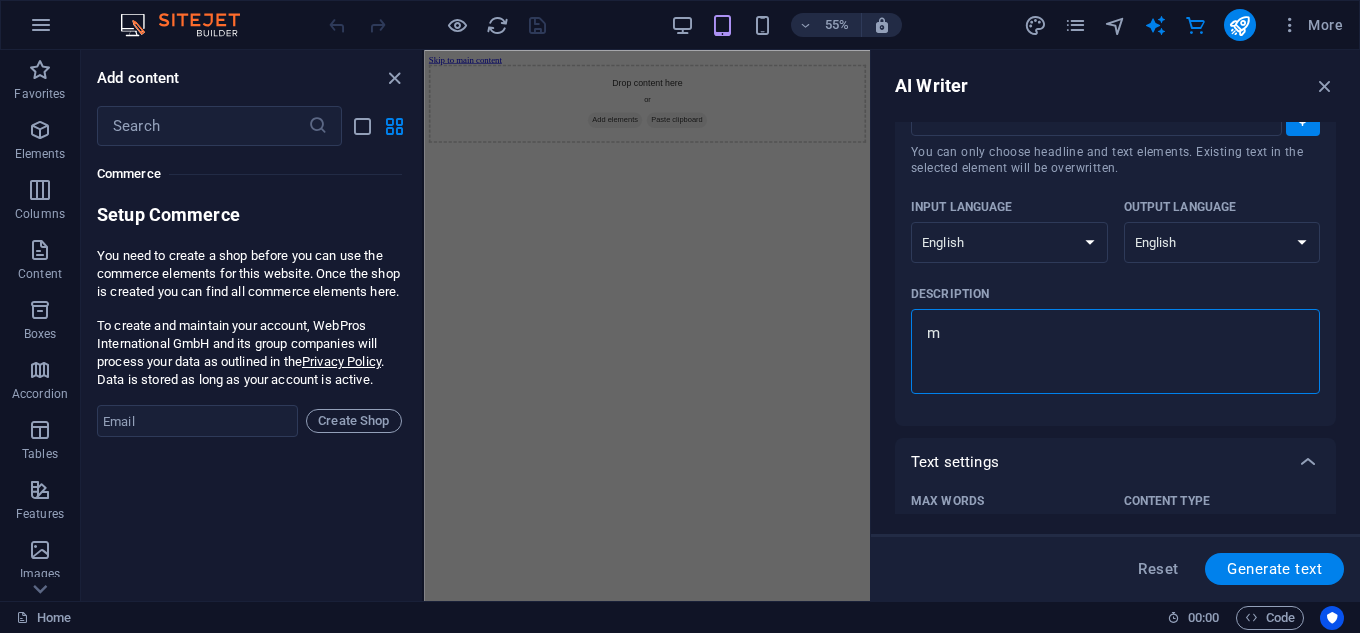 type on "ma" 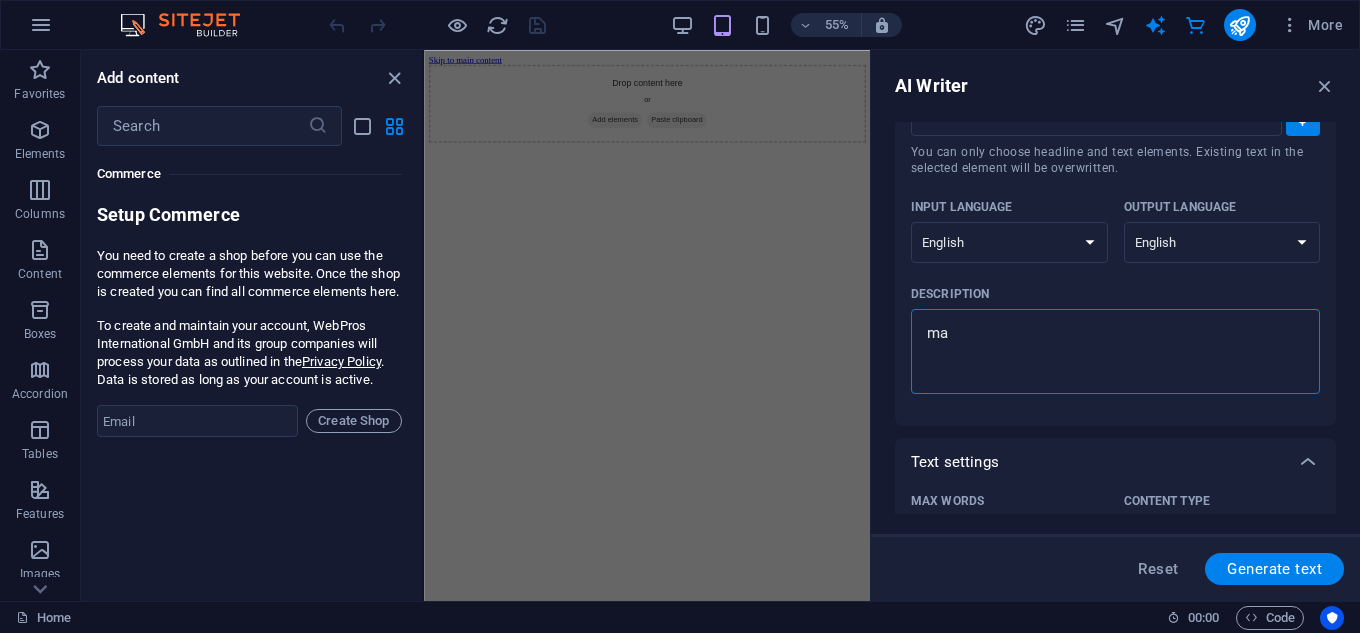 type on "mak" 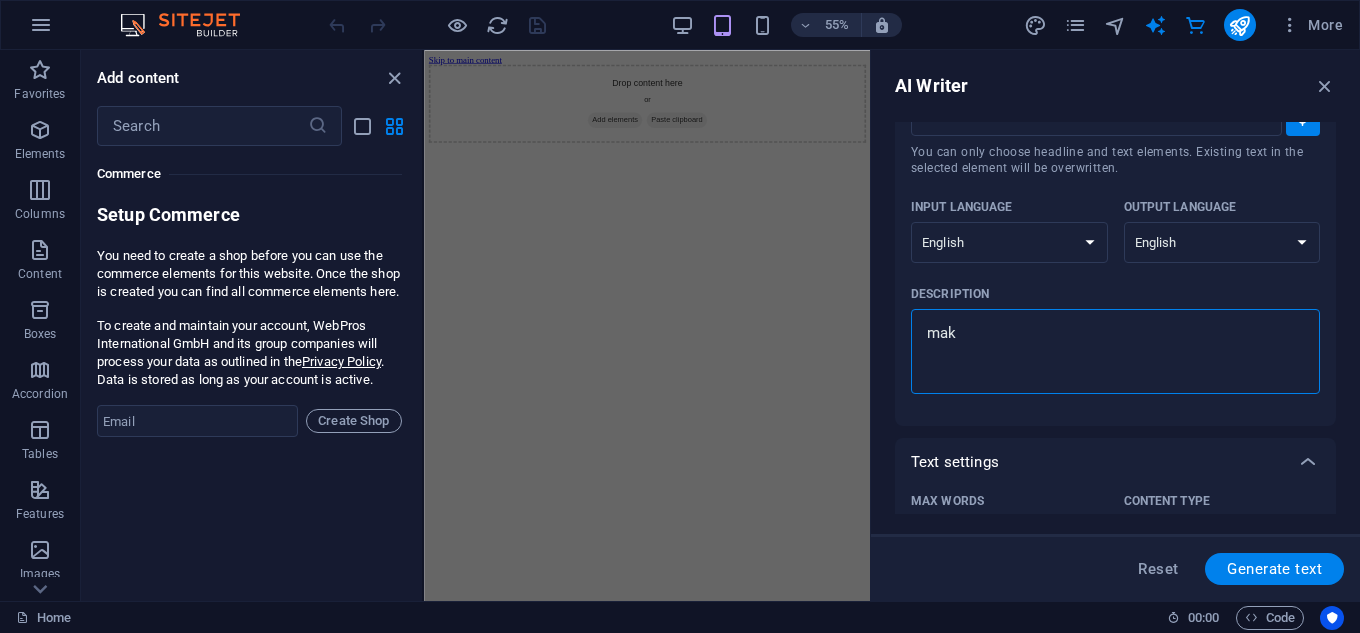type on "make" 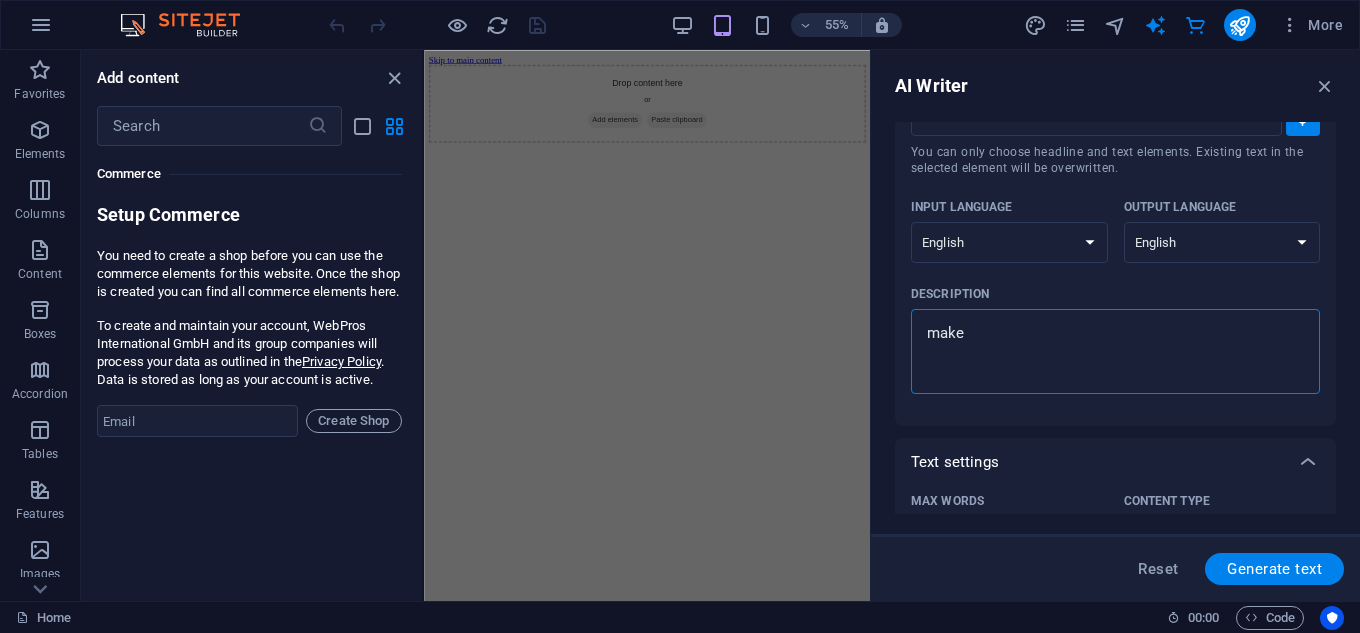 type on "make" 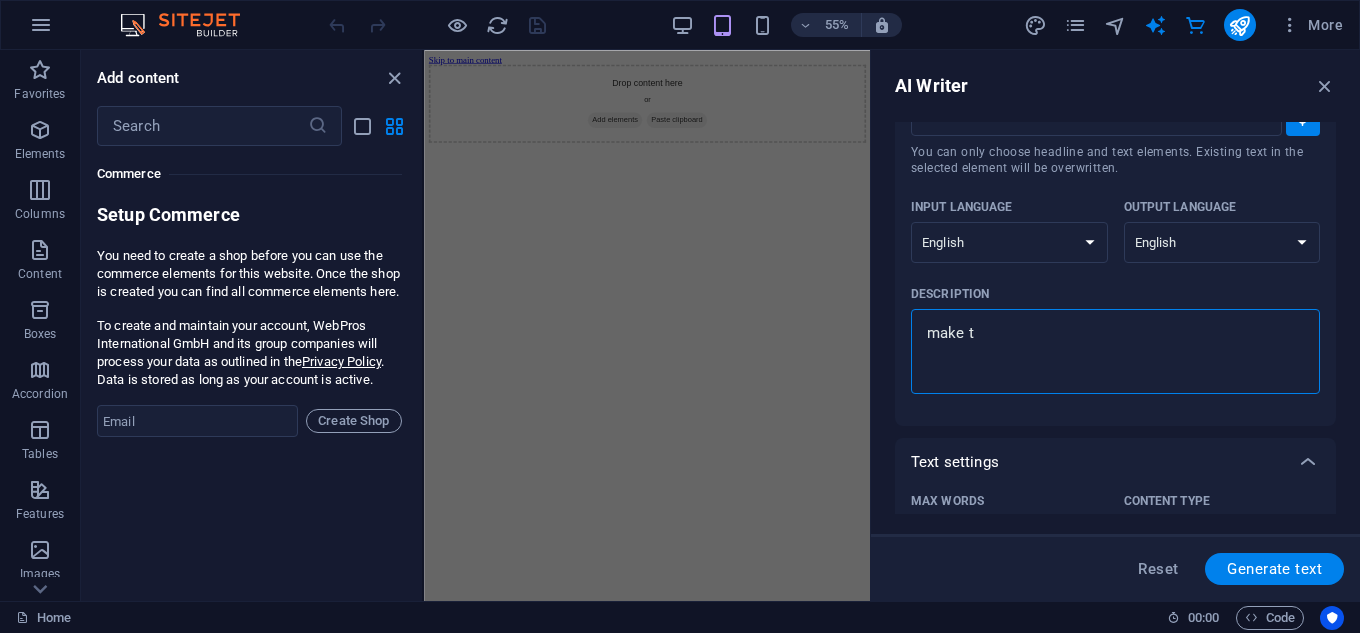 type on "make th" 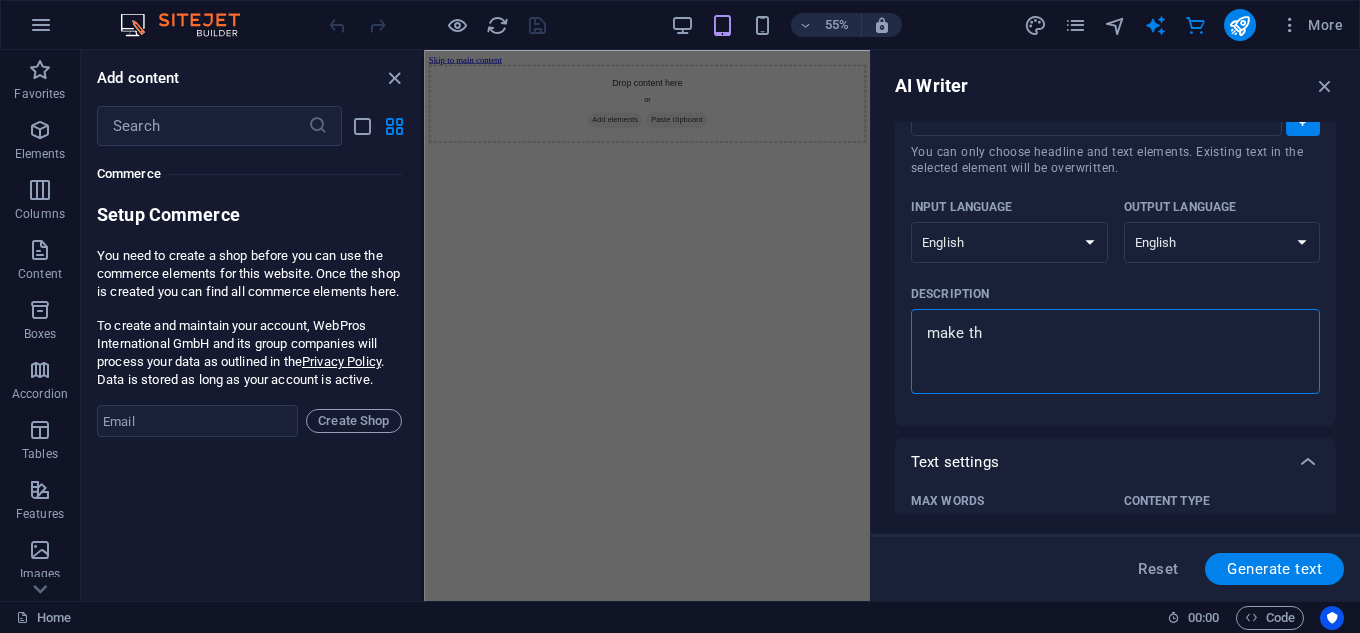 type on "make the" 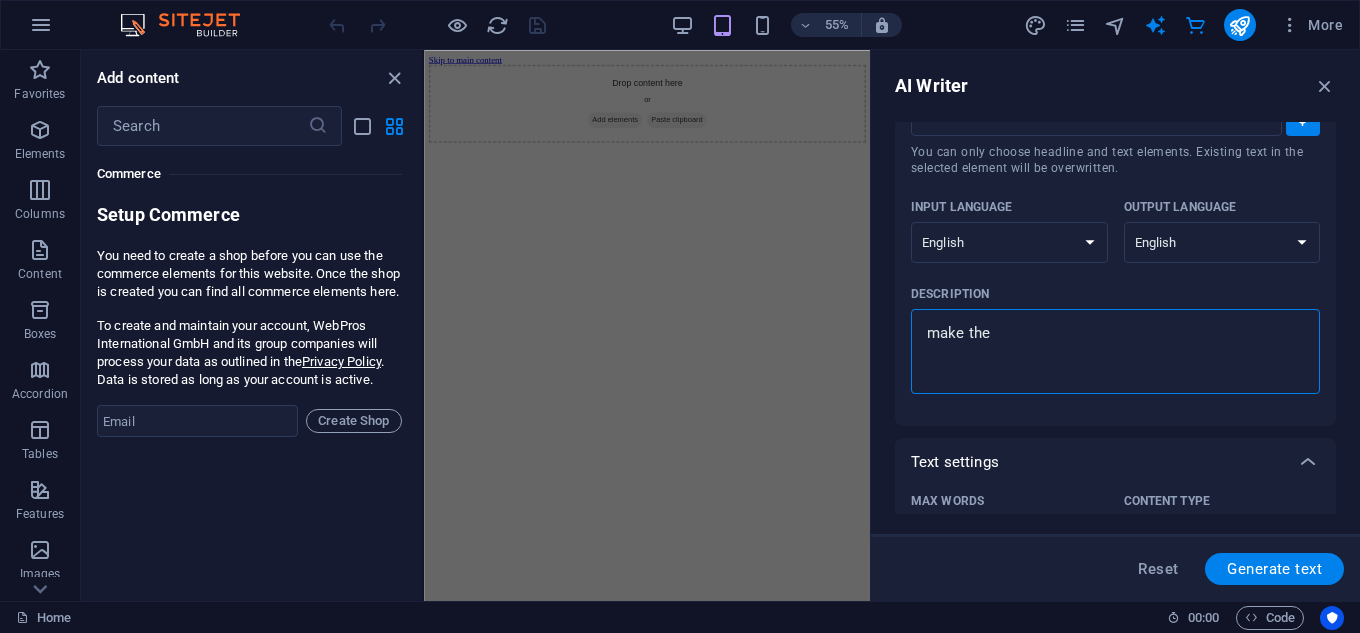 type on "make the" 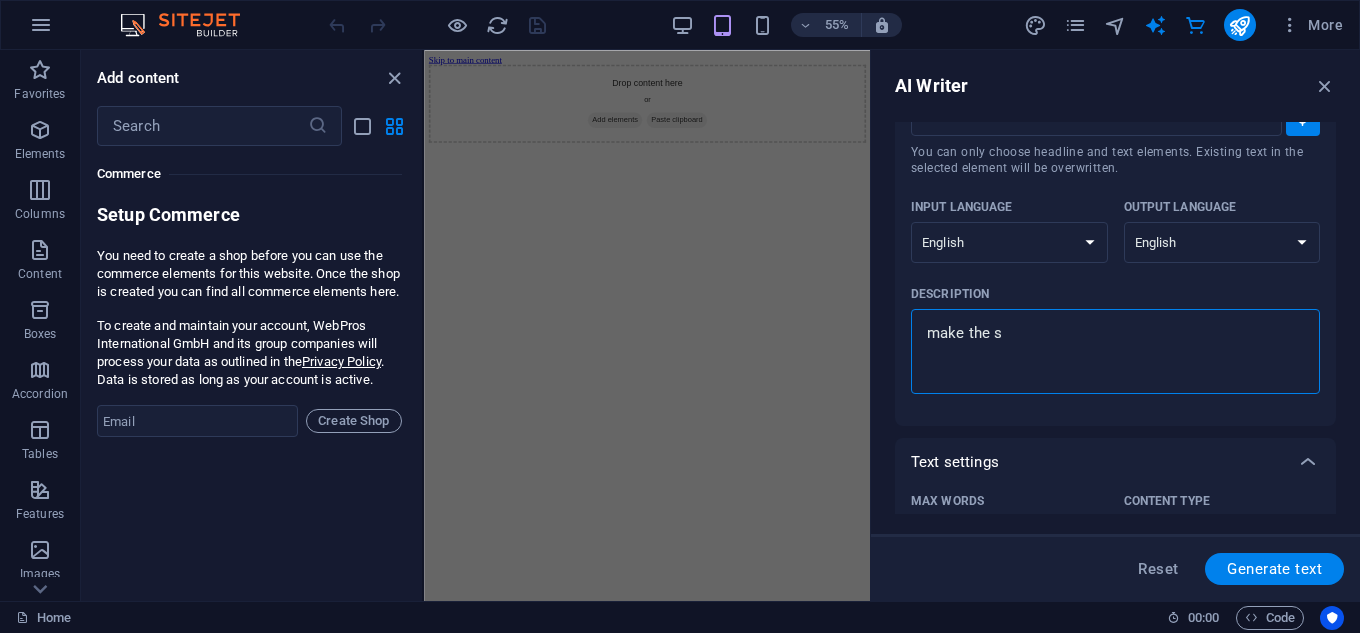 type on "make the si" 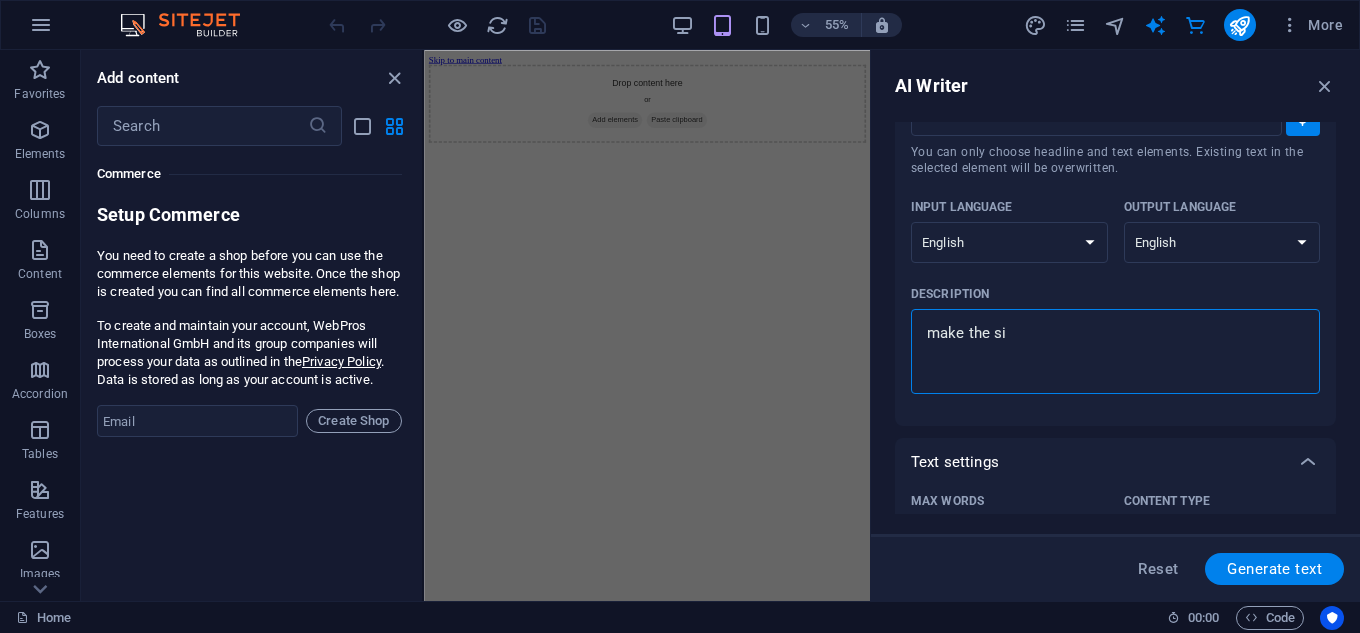 type on "make the sit" 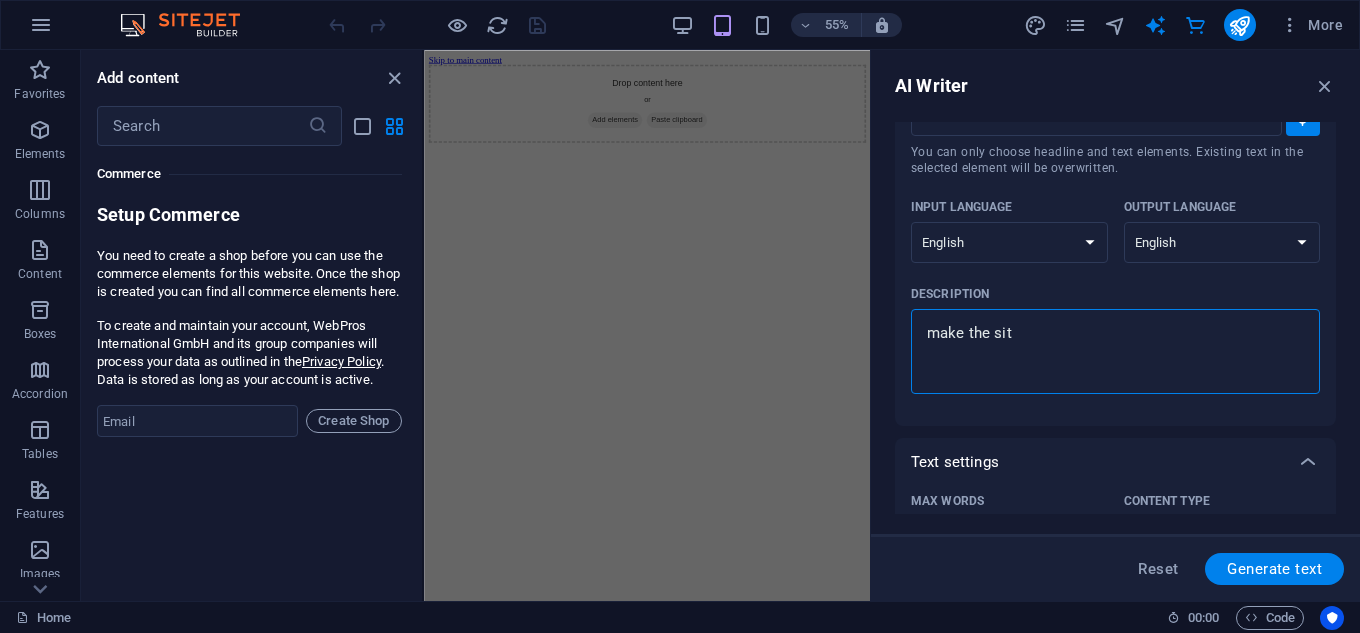 type on "x" 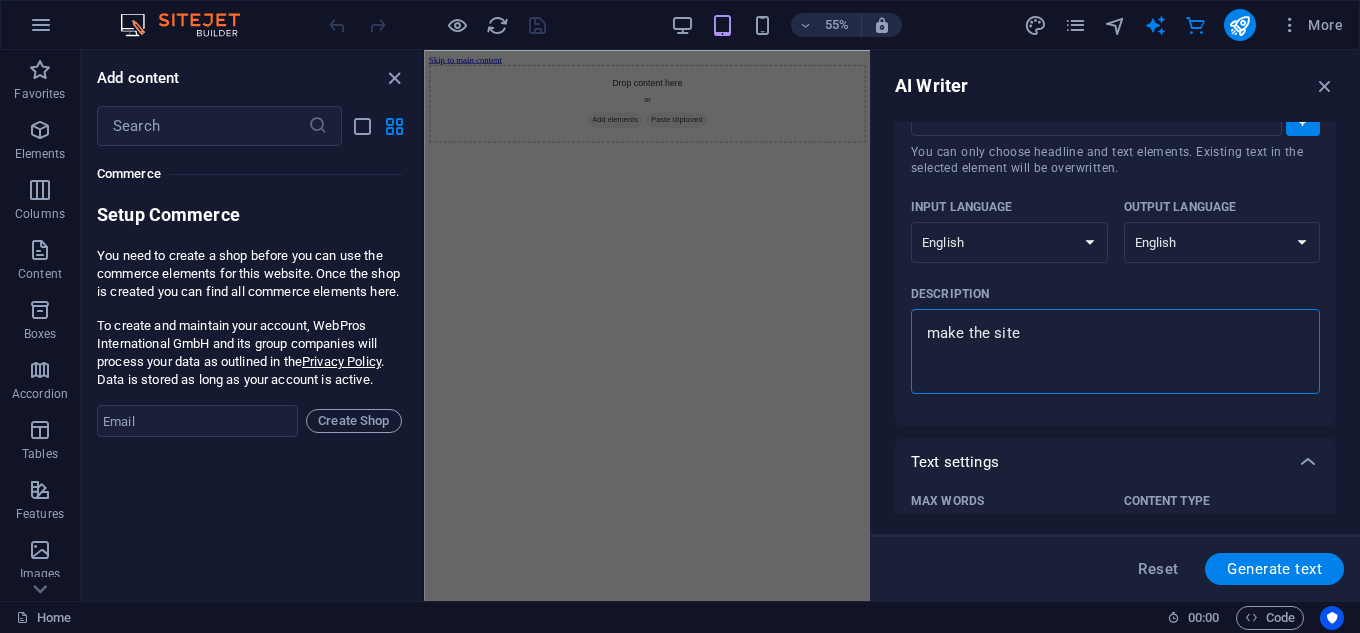 type on "make the site" 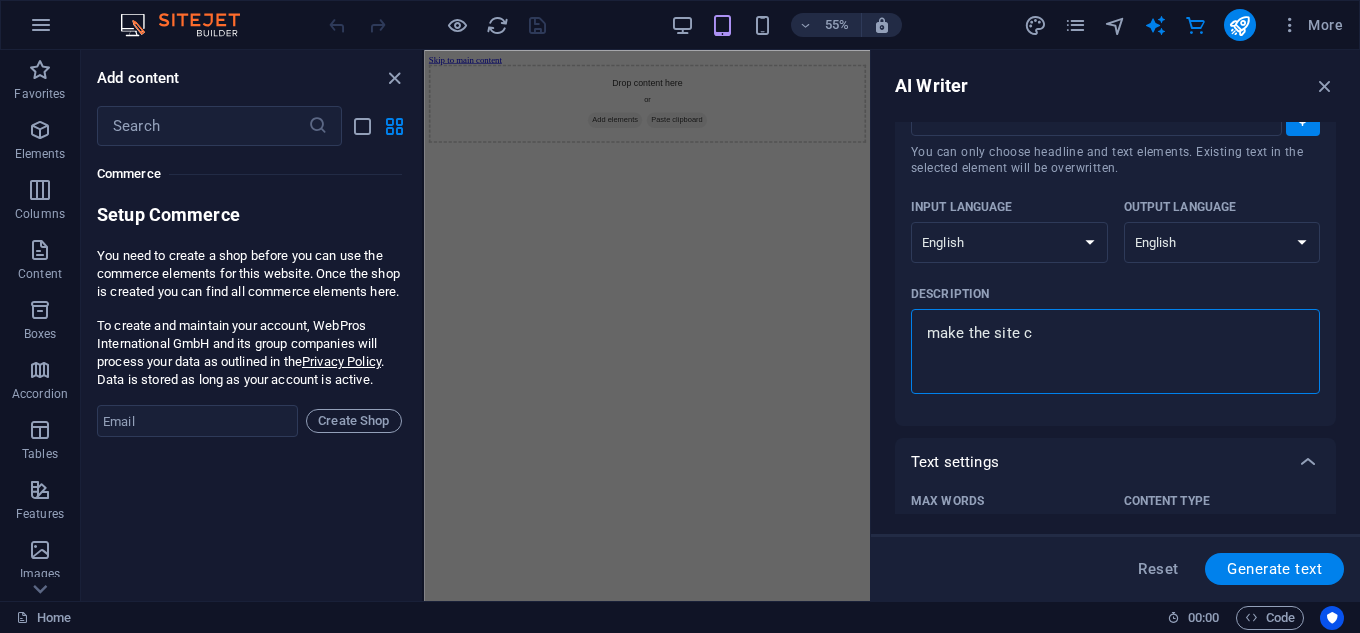 type on "make the site ca" 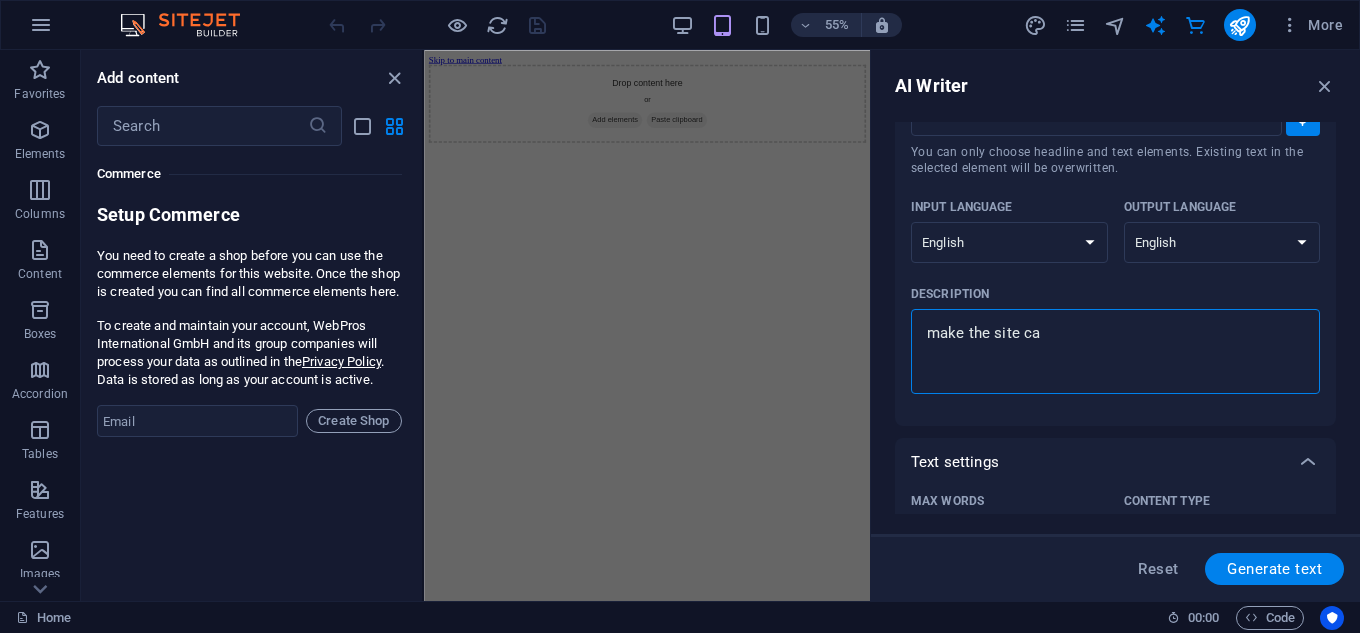 type on "make the site cal" 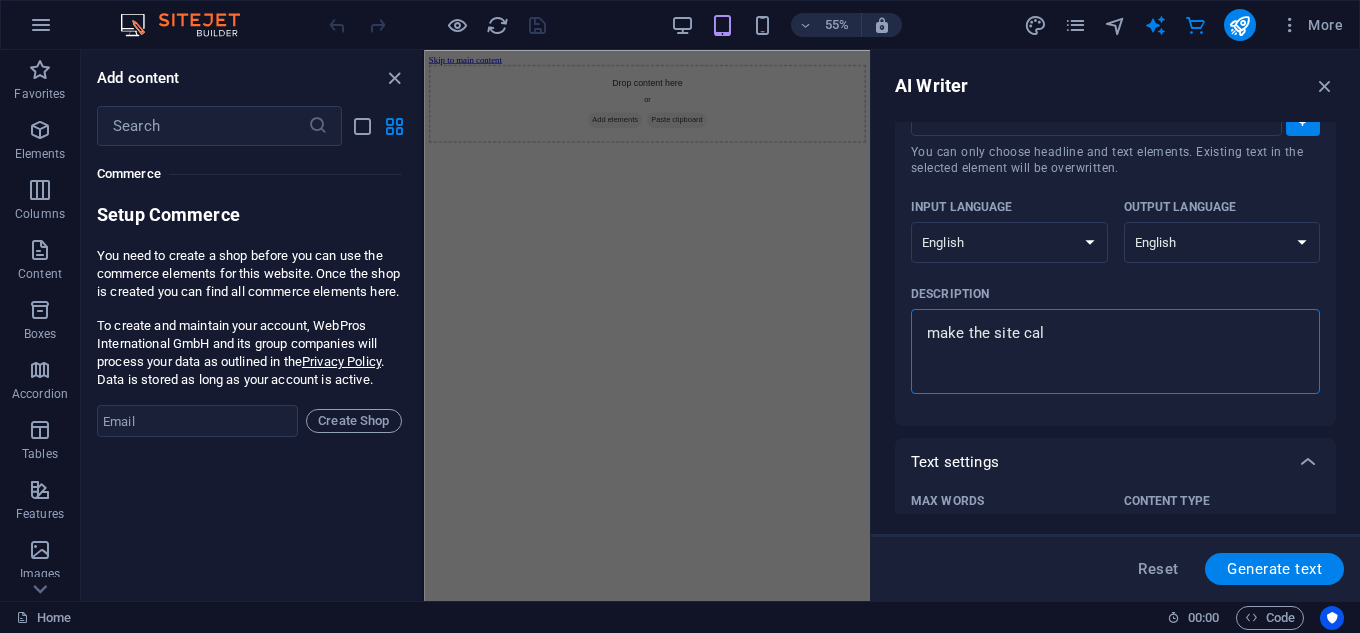 type on "make the site call" 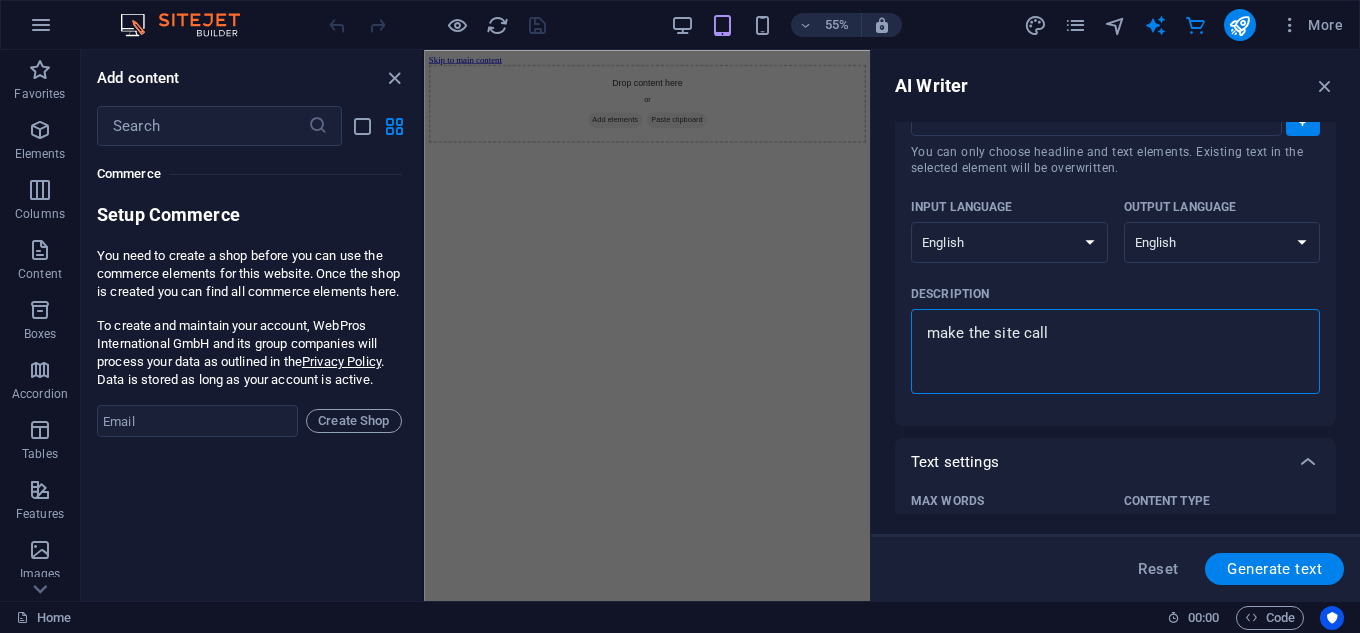 type on "make the site calle" 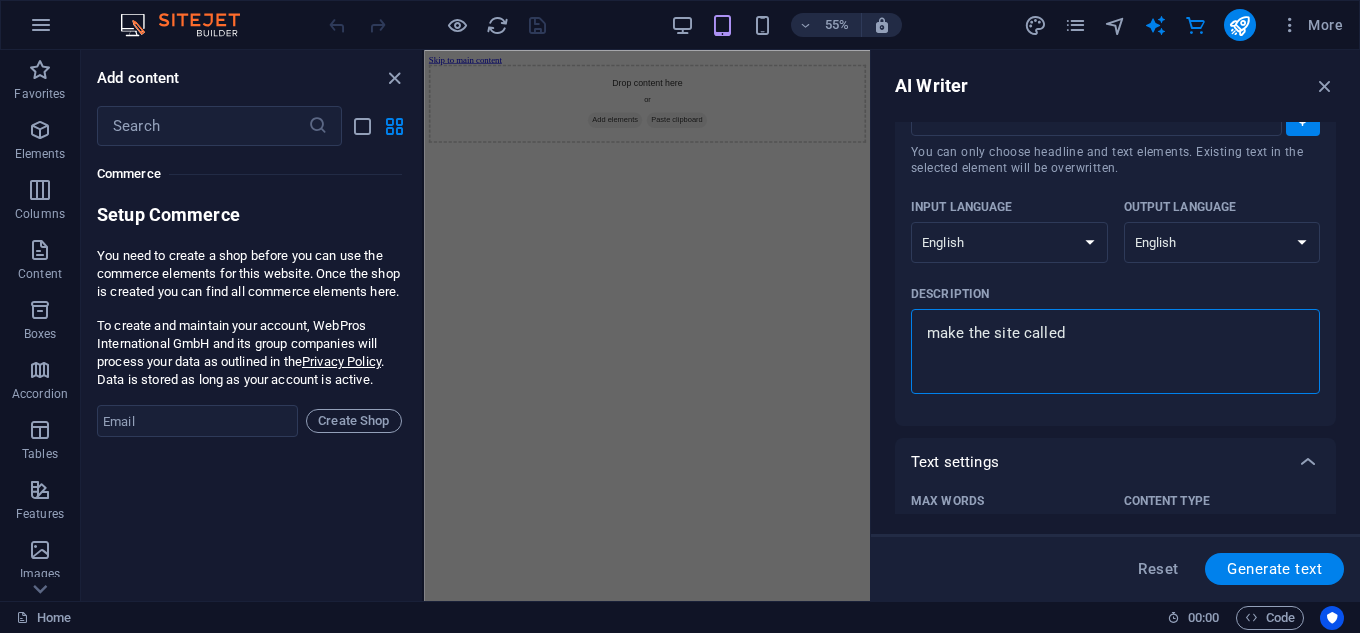 type on "make the site called" 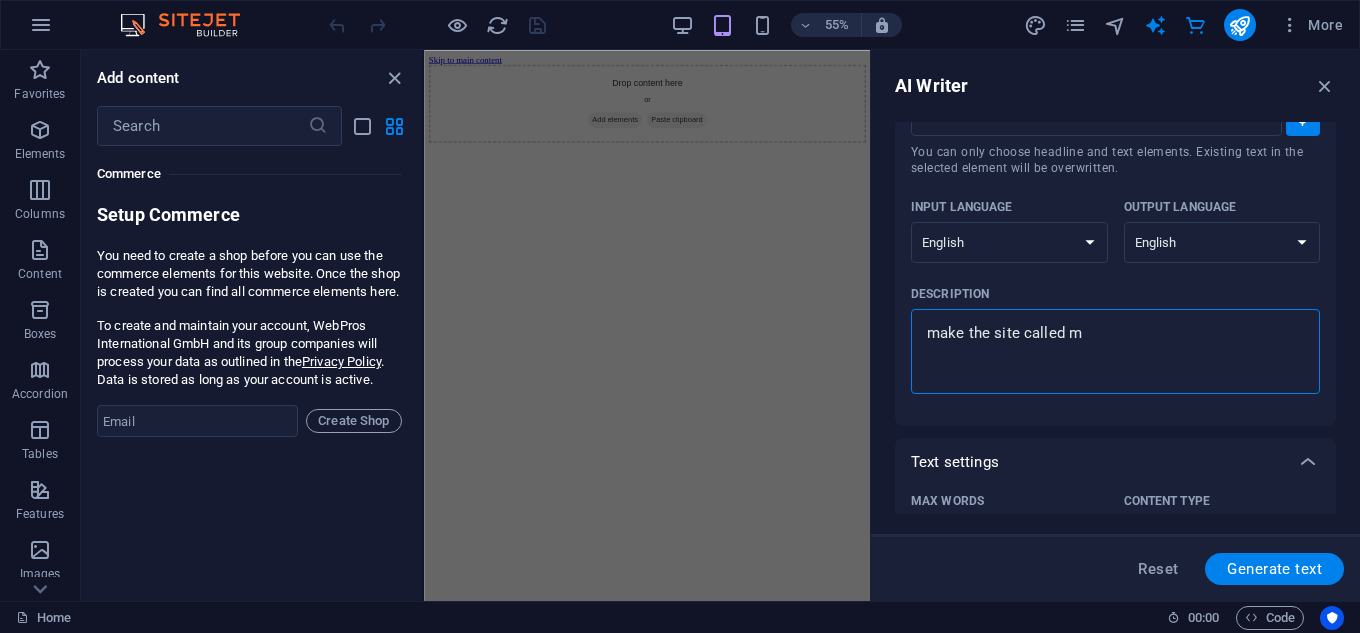 type on "make the site called mo" 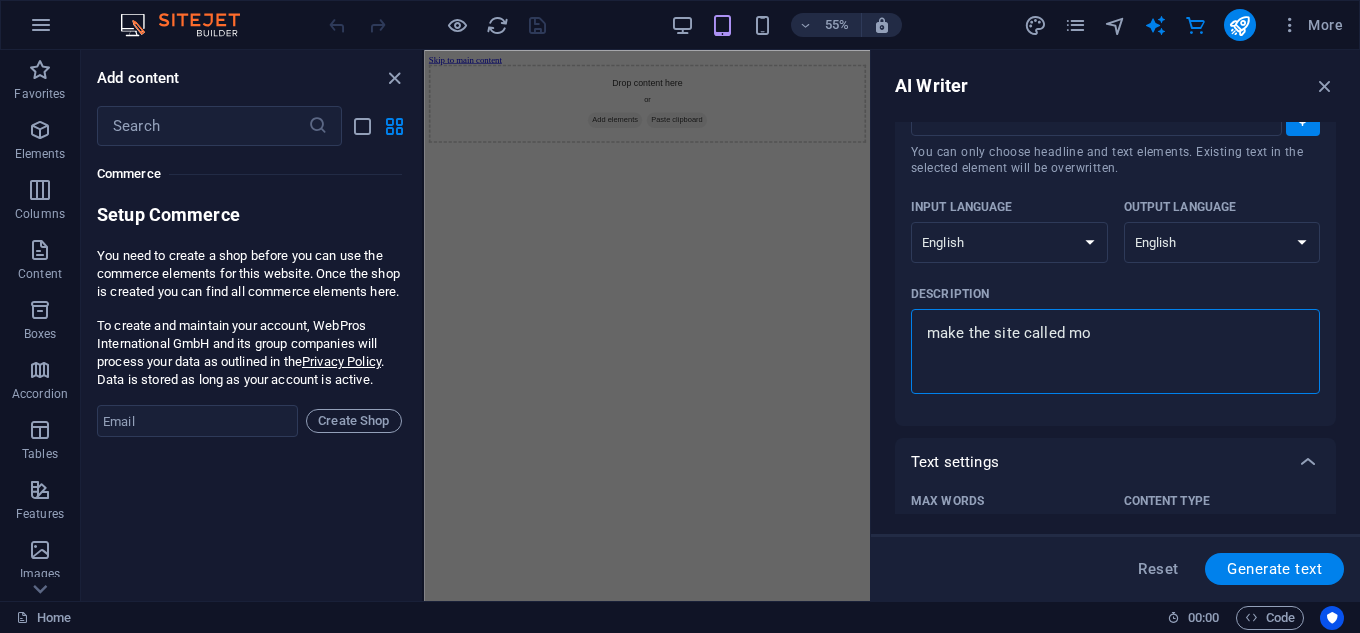 type on "make the site called mon" 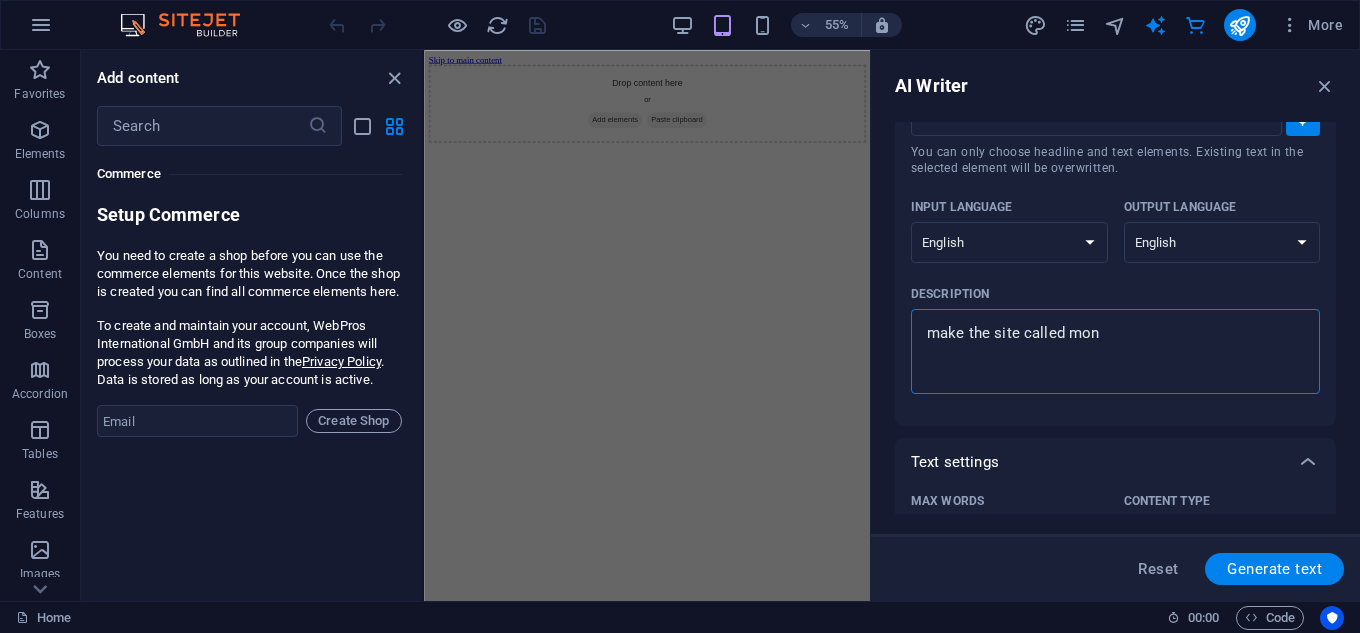 type on "make the site called mone" 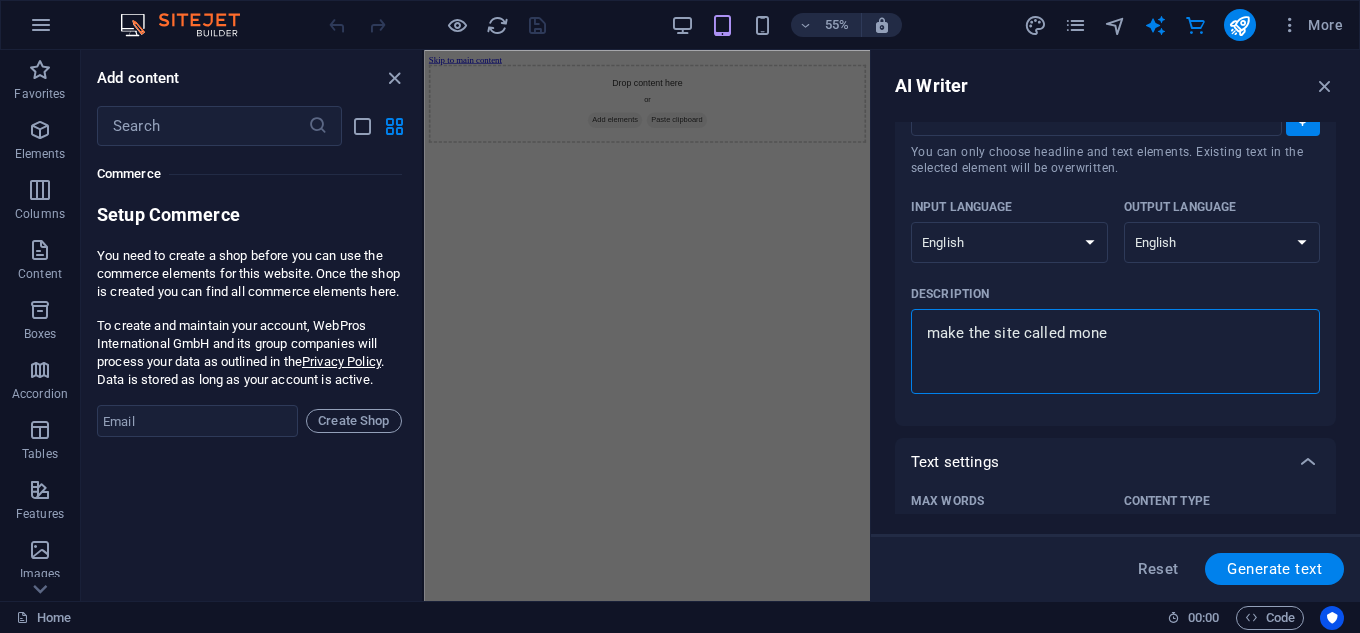 type on "make the site called money" 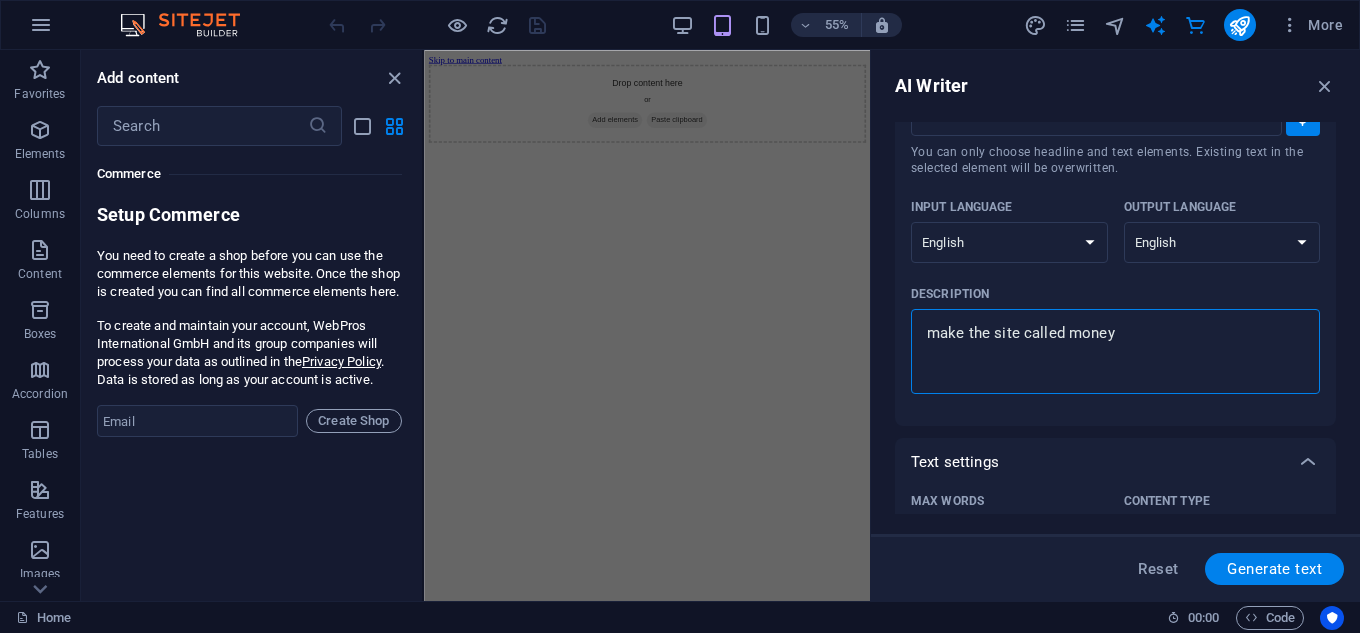 type on "make the site called money" 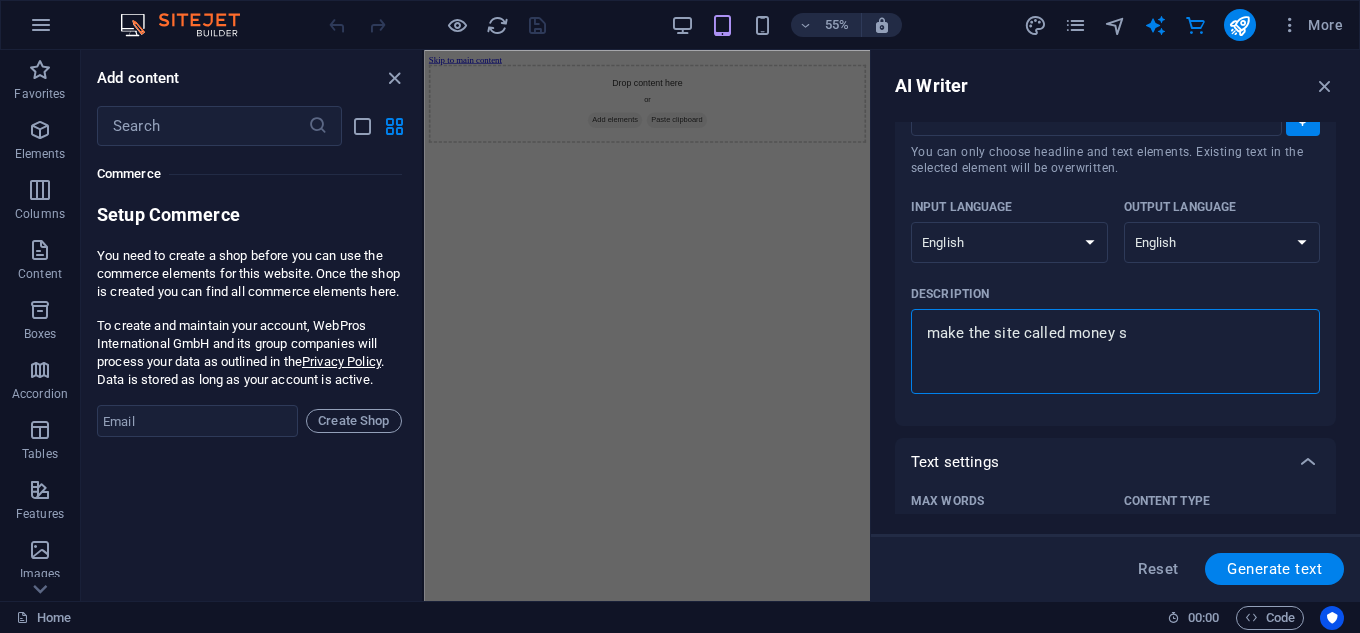 type on "make the site called money se" 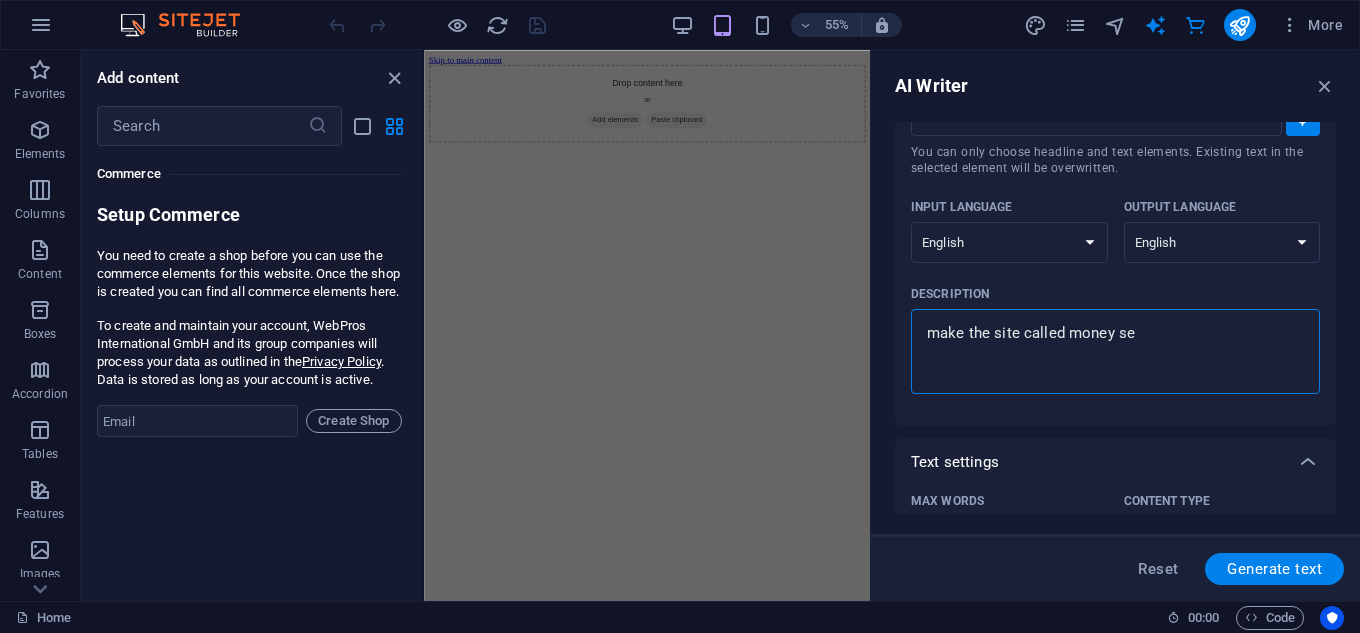 type on "make the site called money ser" 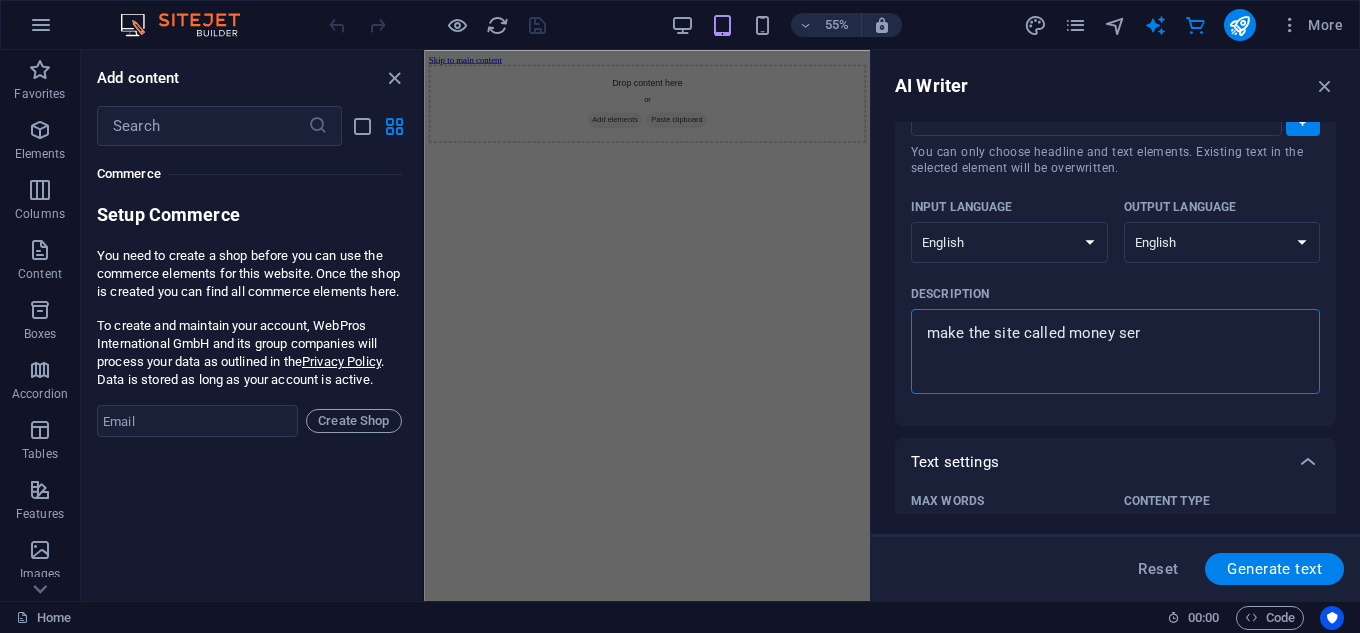 type on "make the site called money serv" 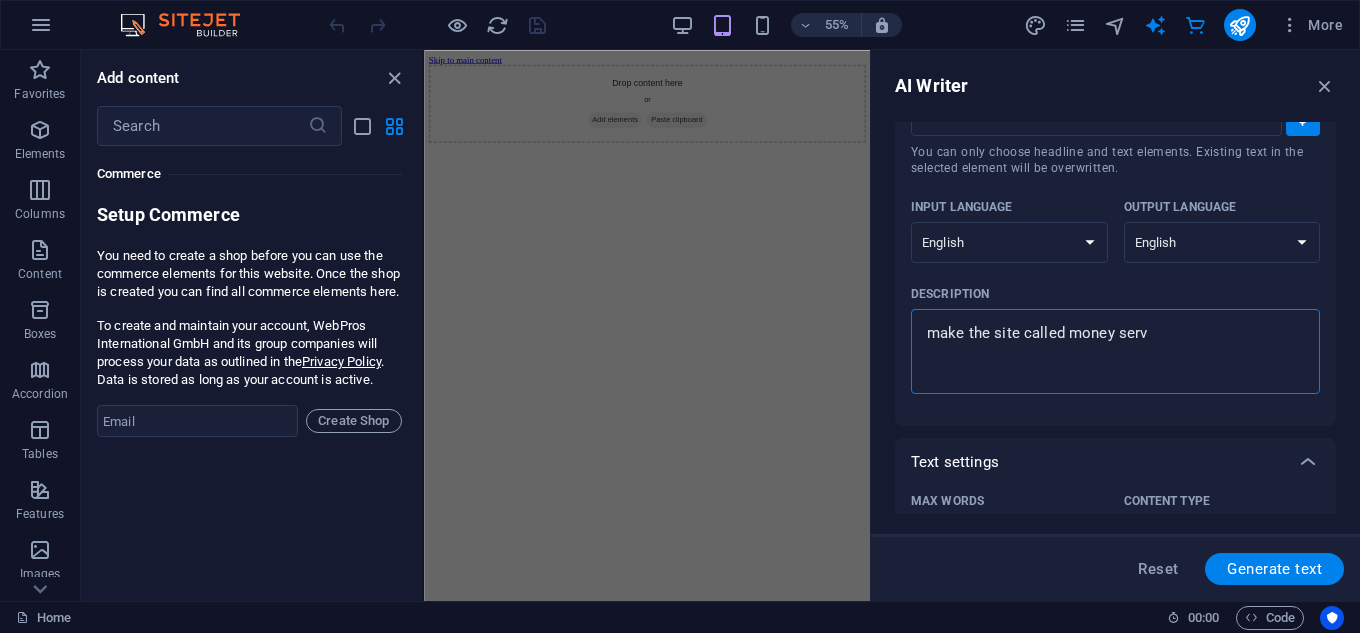 type on "make the site called money servi" 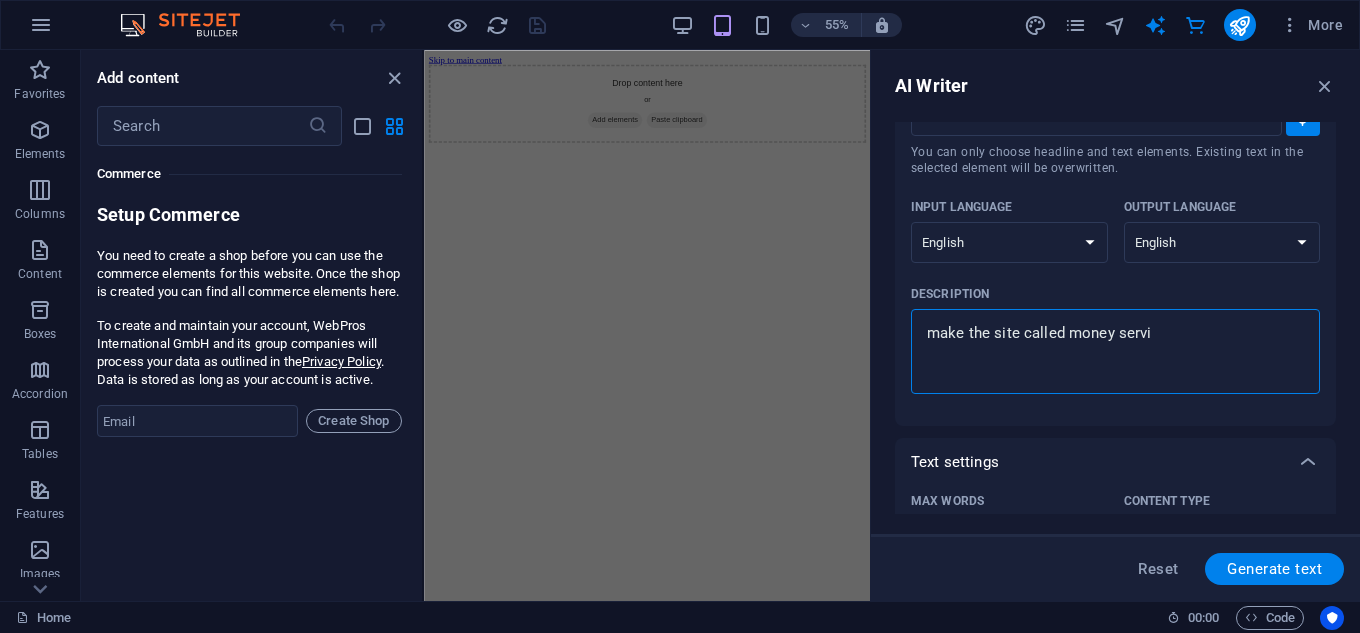 type on "make the site called money servic" 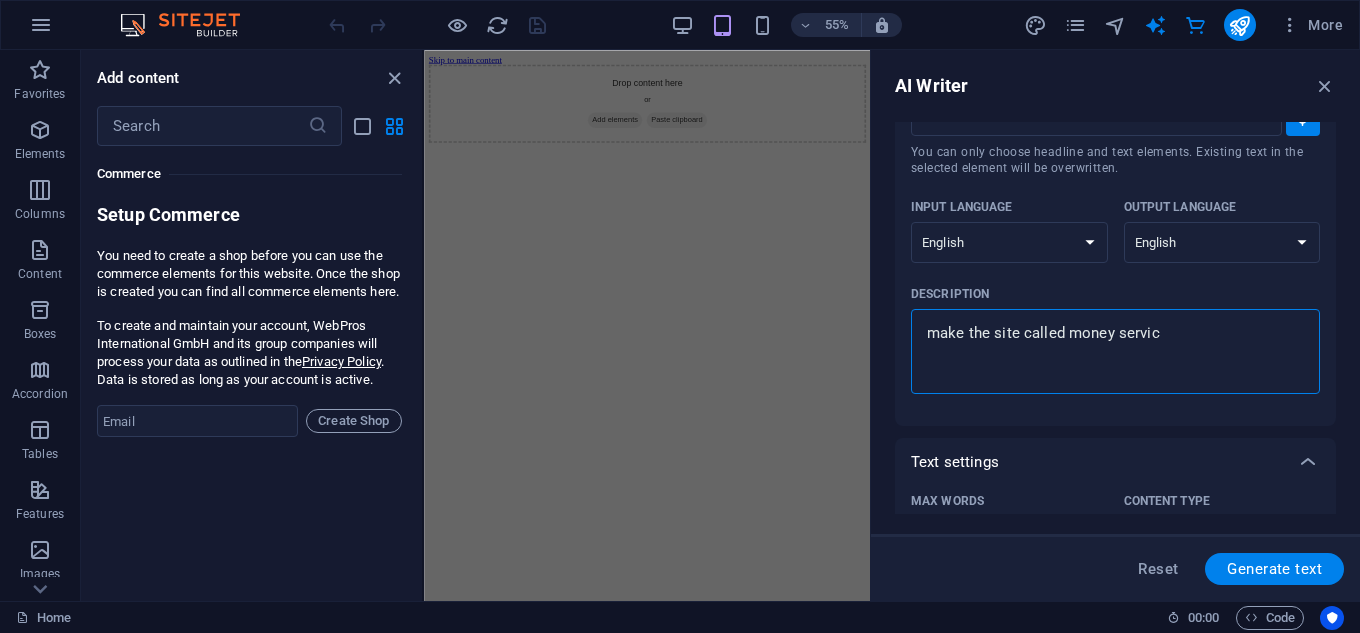 type on "make the site called money servicd" 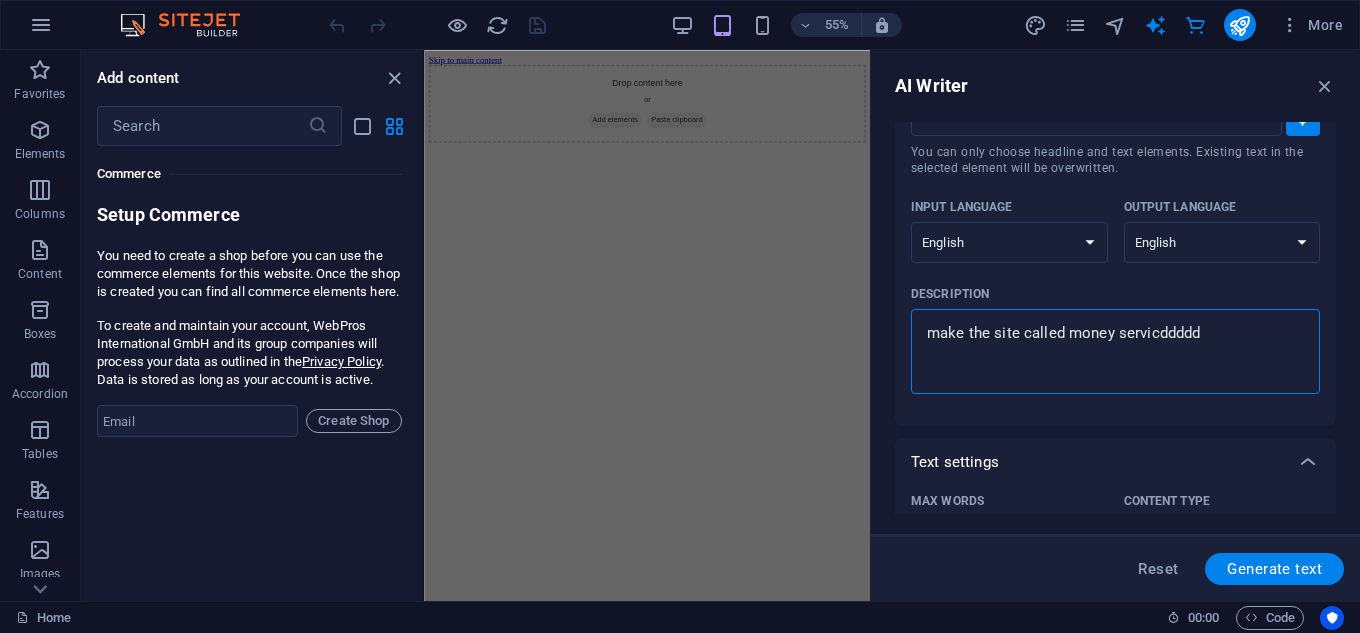 type on "make the site called money servicdddddd" 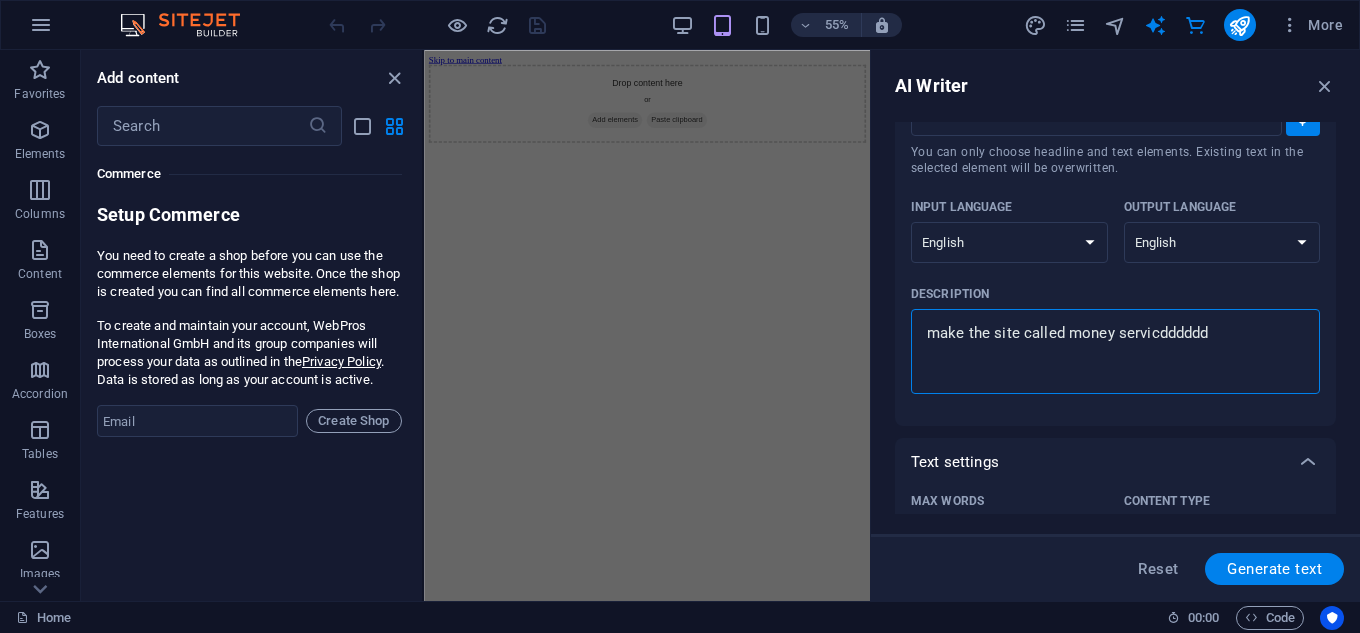 type on "x" 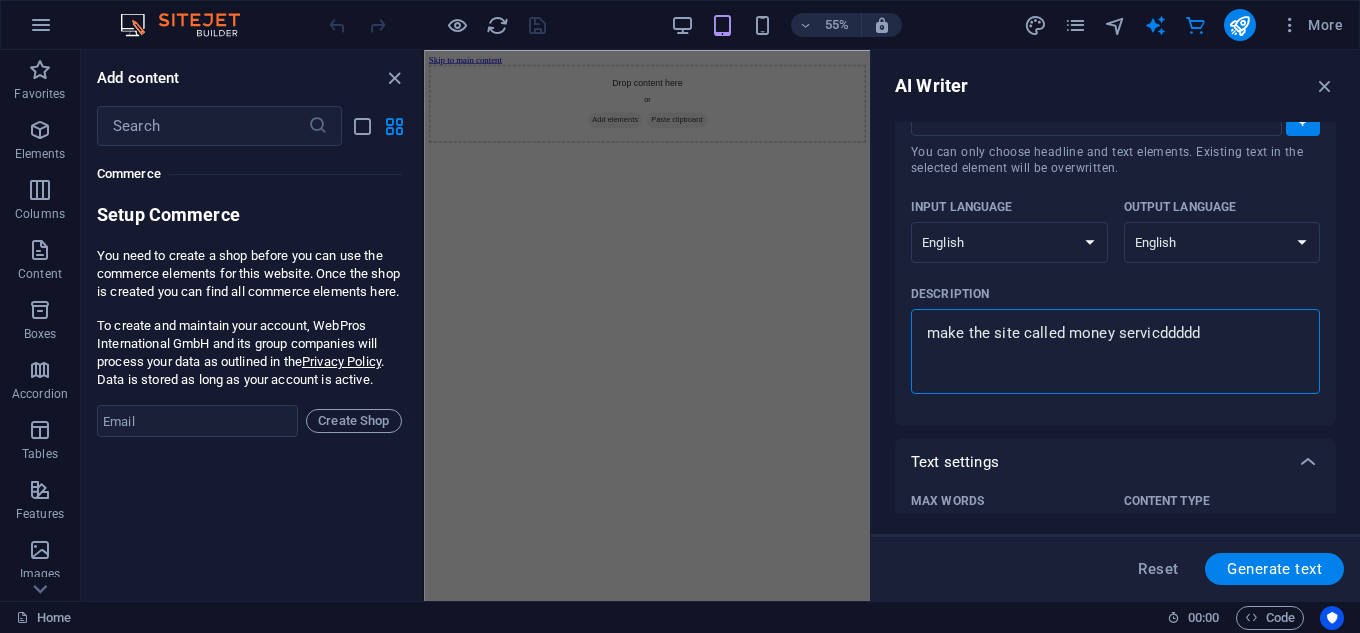 type on "make the site called money servicdddd" 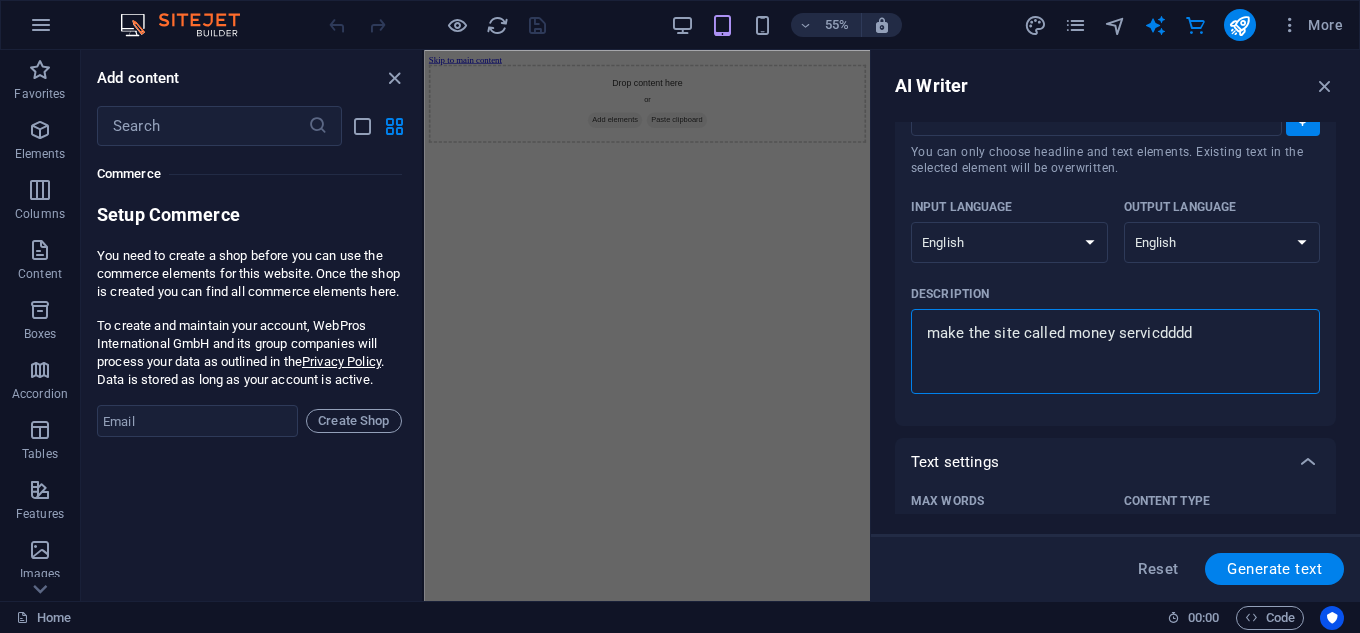 type on "make the site called money servicddd" 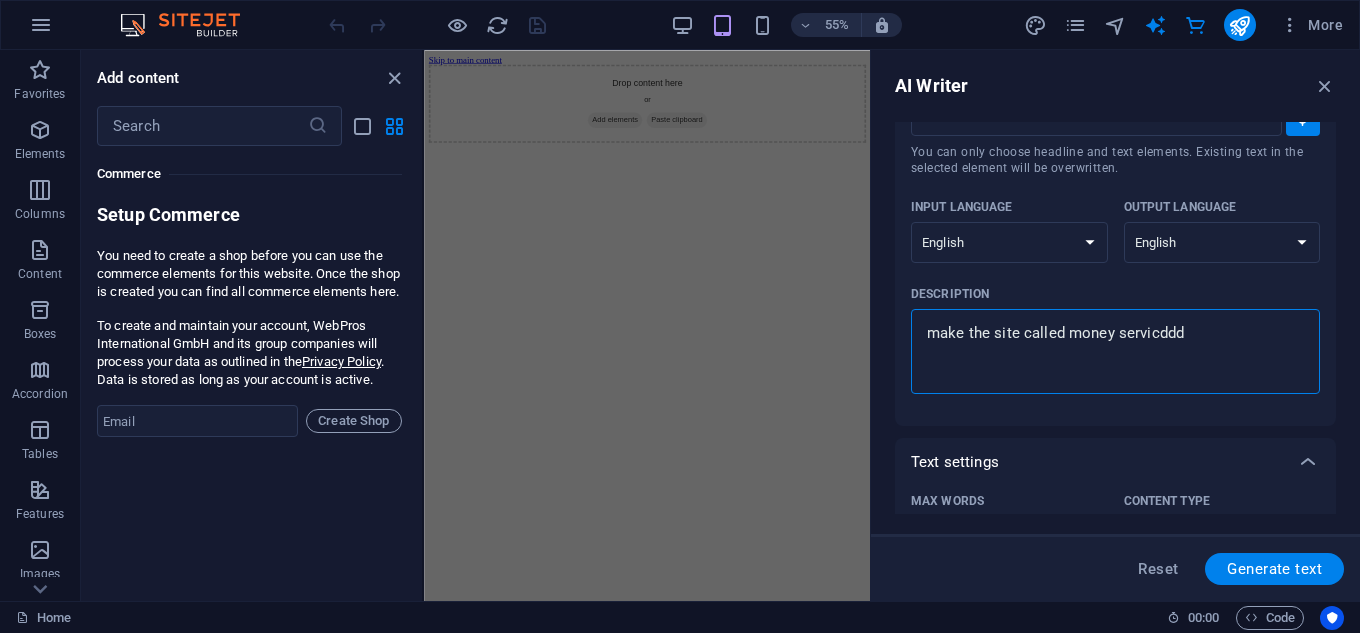 type on "make the site called money servicdd" 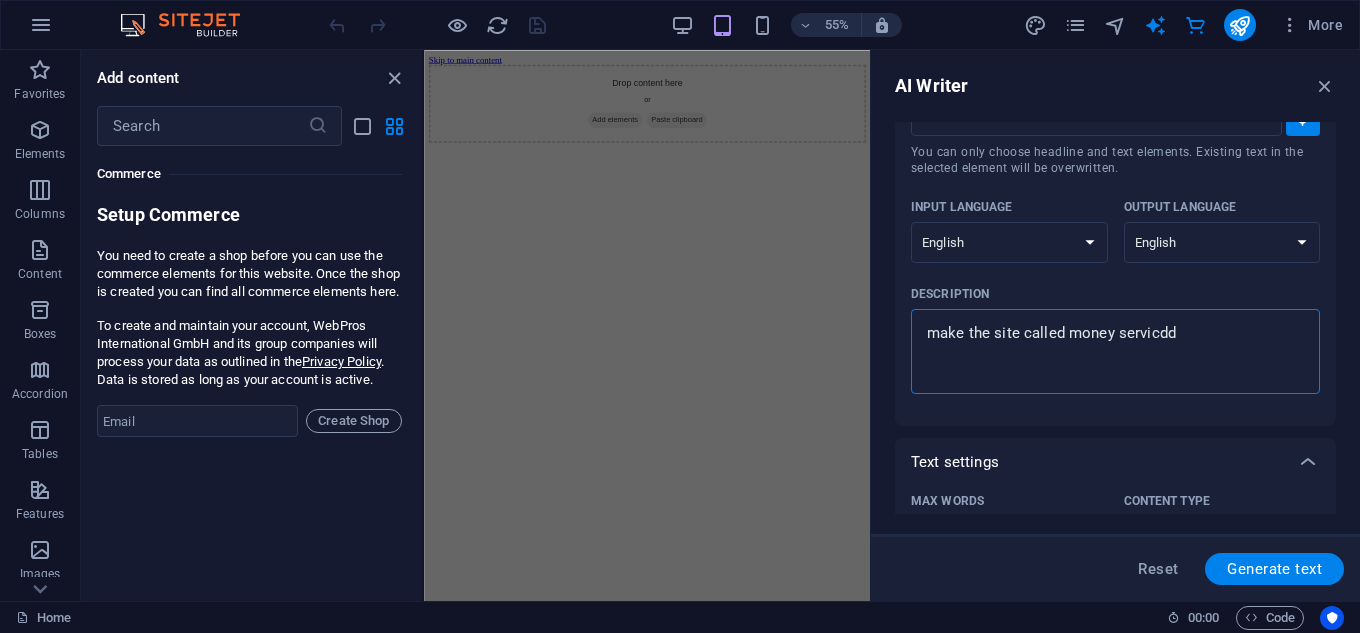 type on "make the site called money servicd" 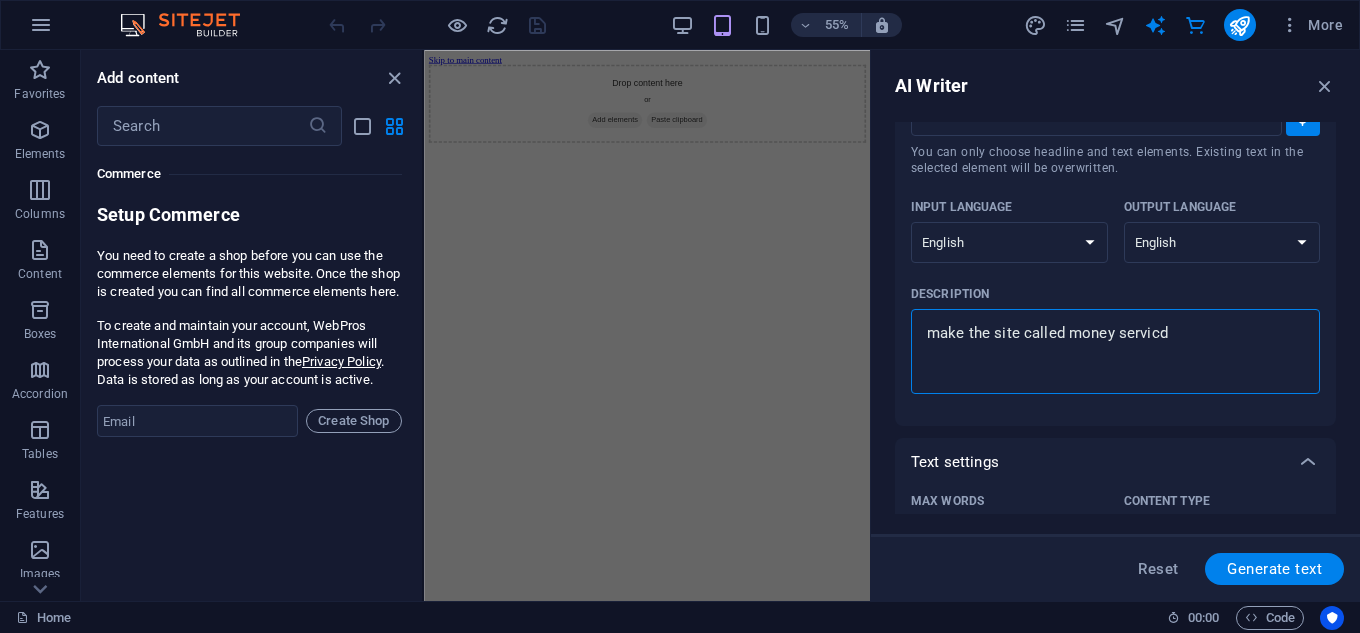 type on "make the site called money servic" 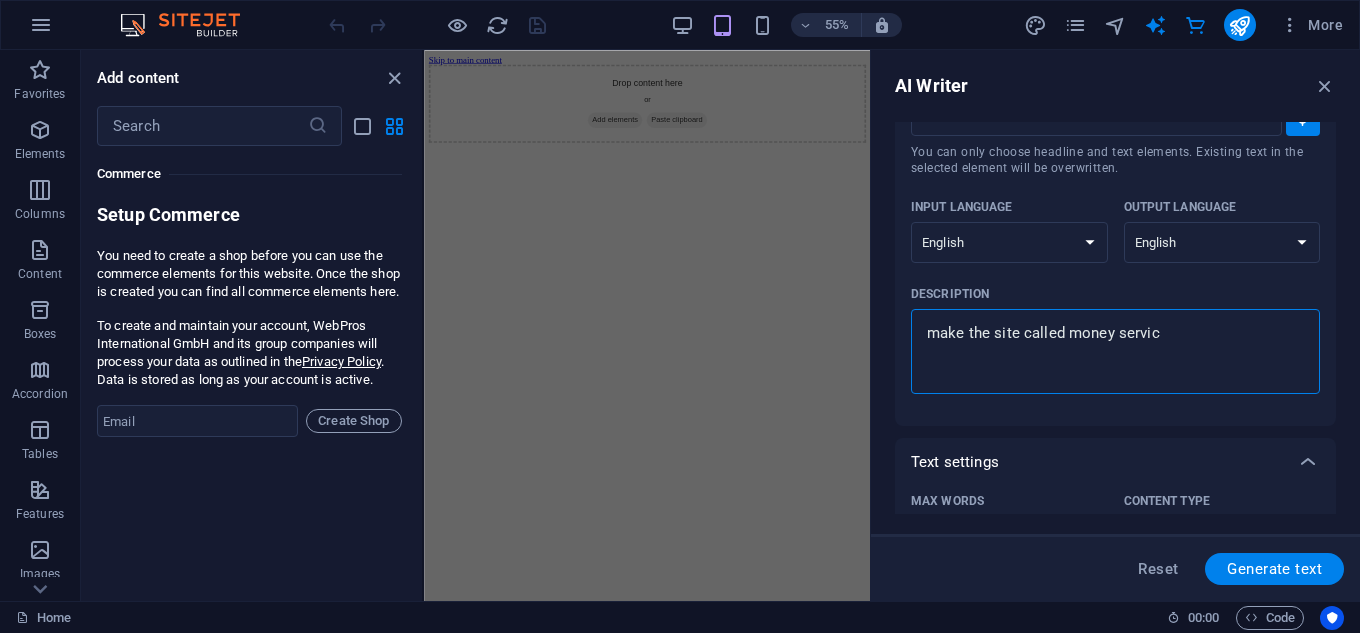 type on "make the site called money service" 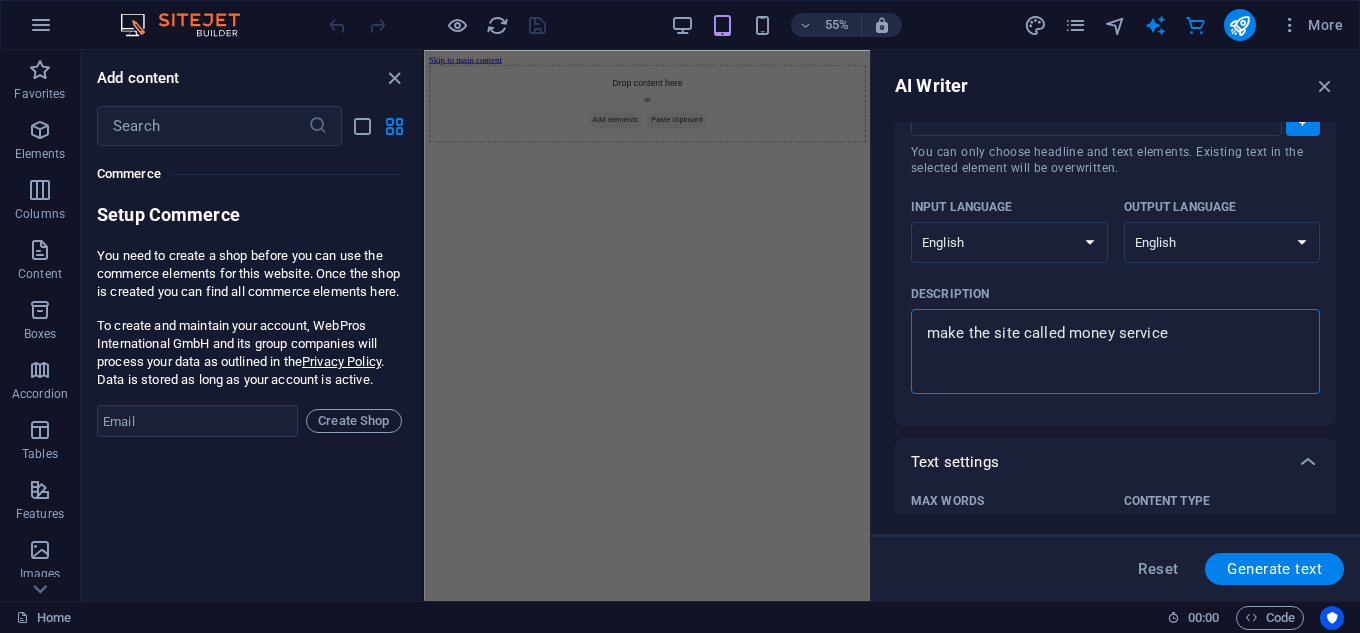 type on "make the site called money services" 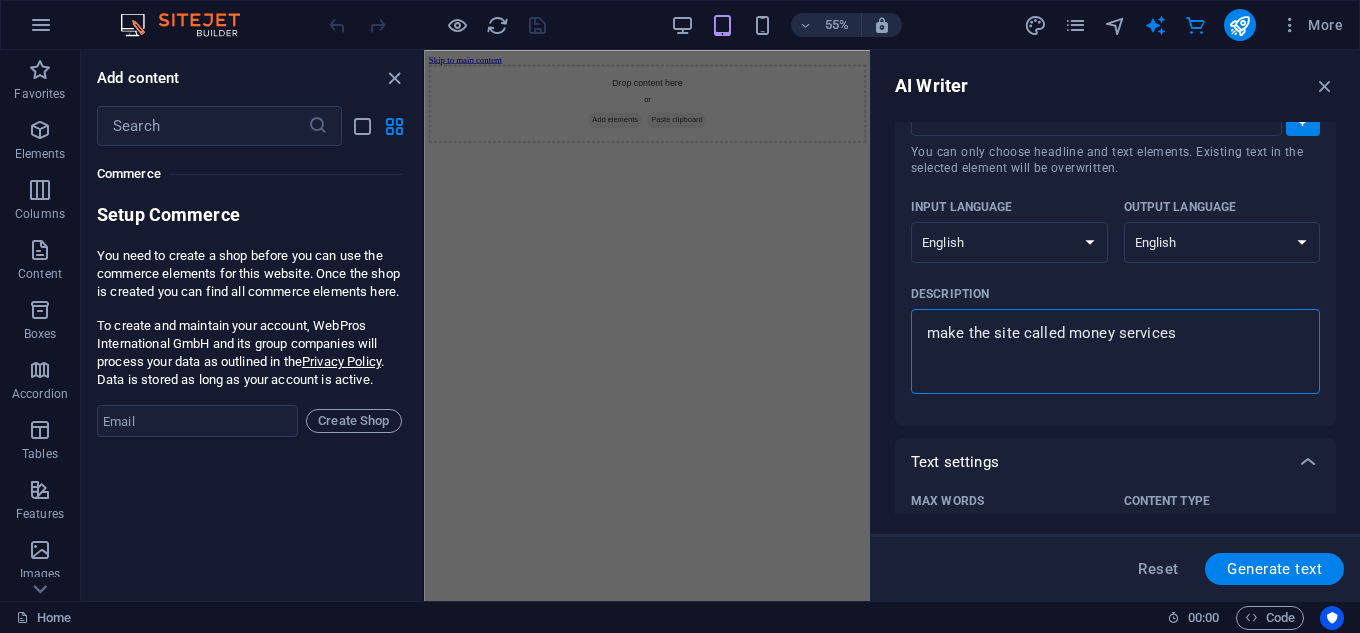 type on "make the site called money services" 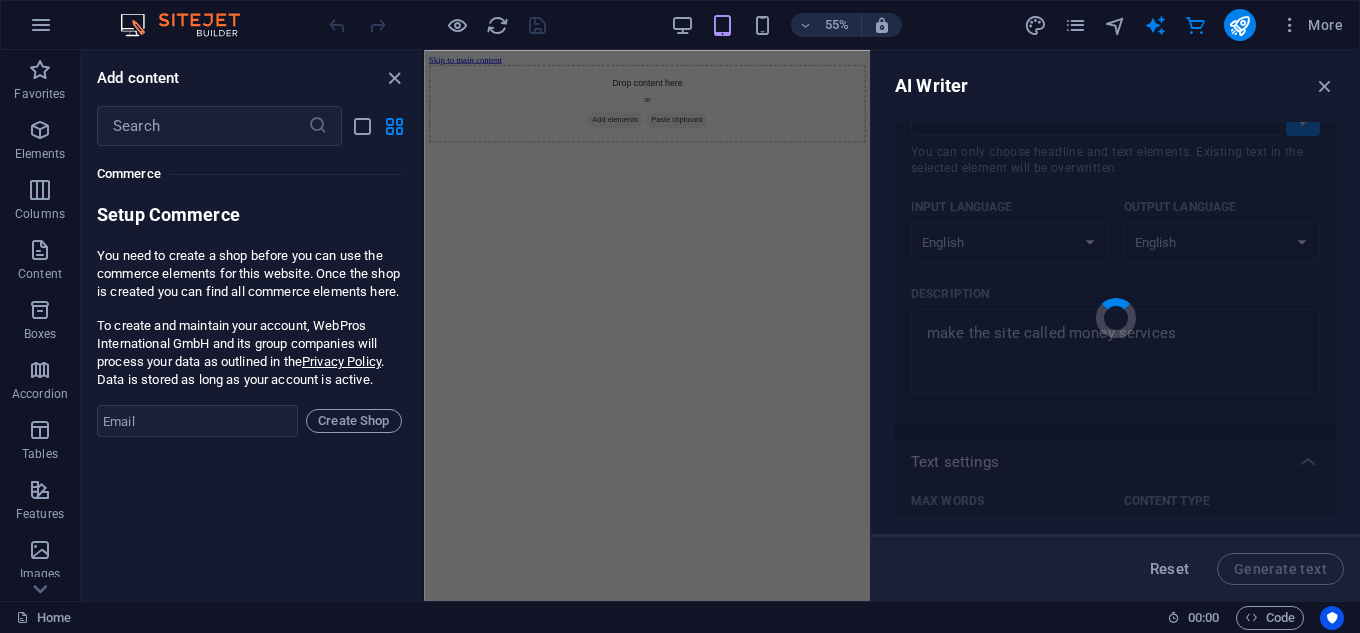 type on "x" 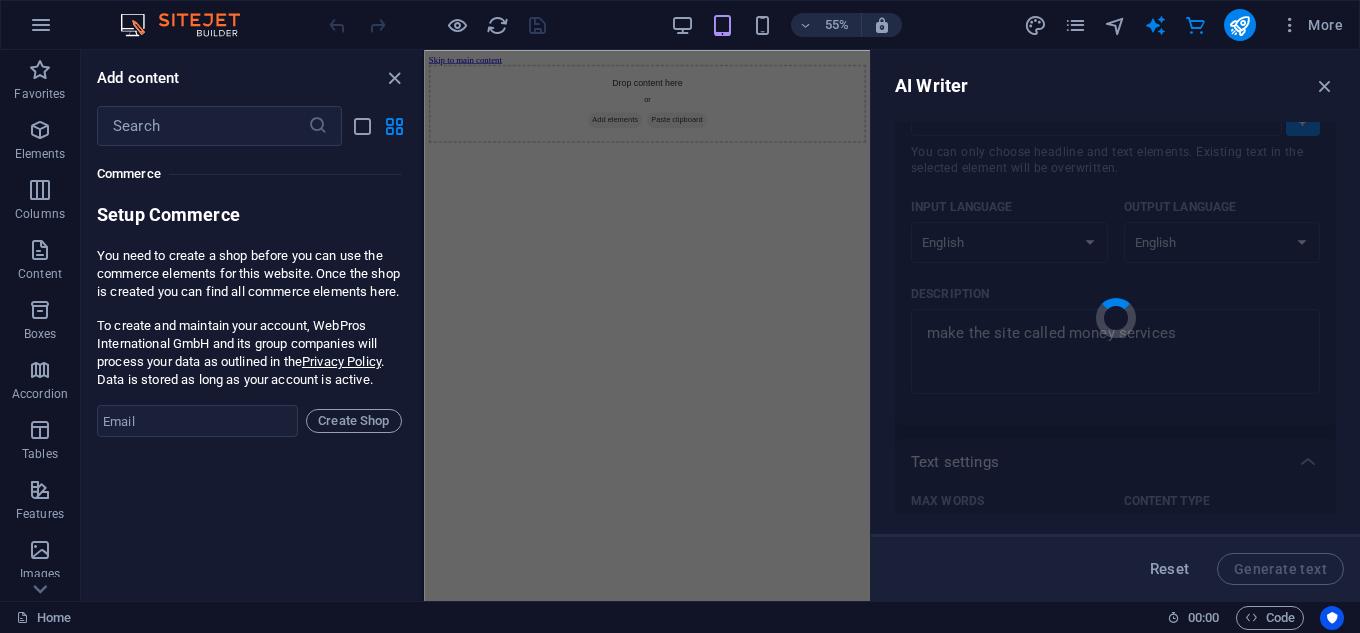 type on "Welcome to Money Services, your trusted destination for a wide range of financial solutions. We specialize in offering efficient money transfers, currency exchange, and convenient payment options tailored to meet your needs. Our user-friendly platform ensures seamless transactions, backed by secure technology to protect your information. Explore competitive rates and dedicated customer support designed to enhance your financial experience. Whether you're sending money domestically or internationally, we are here to help you manage your finances with ease and confidence. Discover the power of smart money management with us today!" 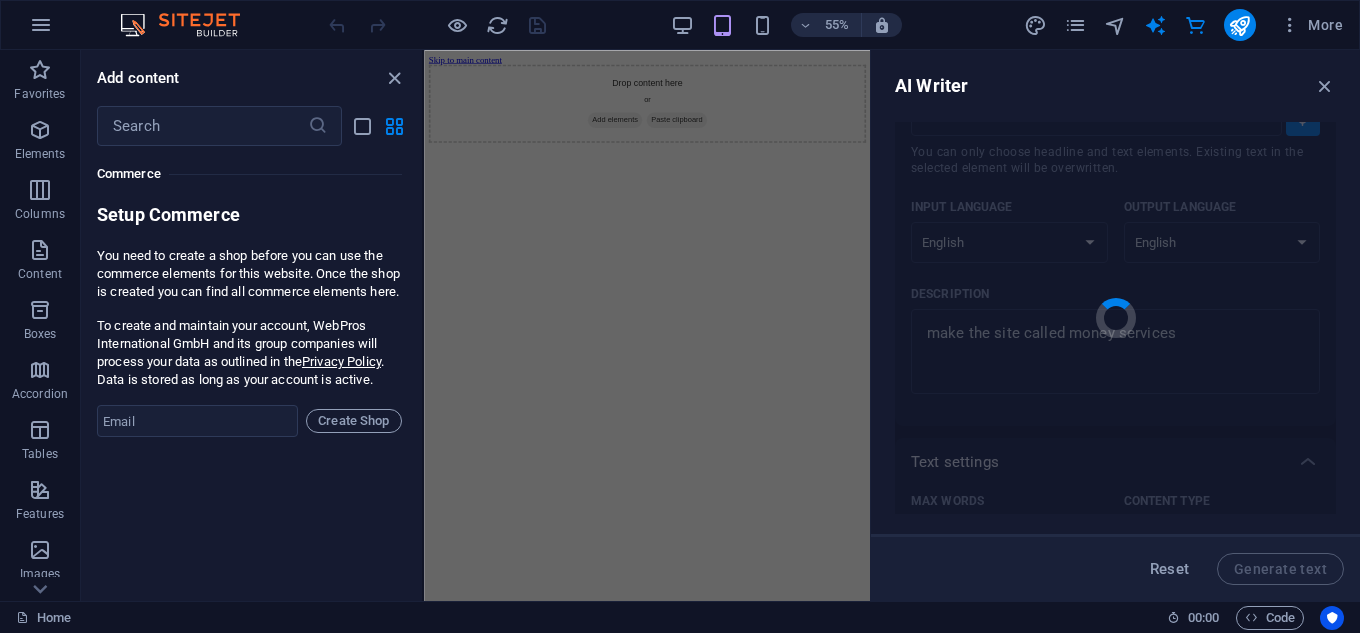 type on "x" 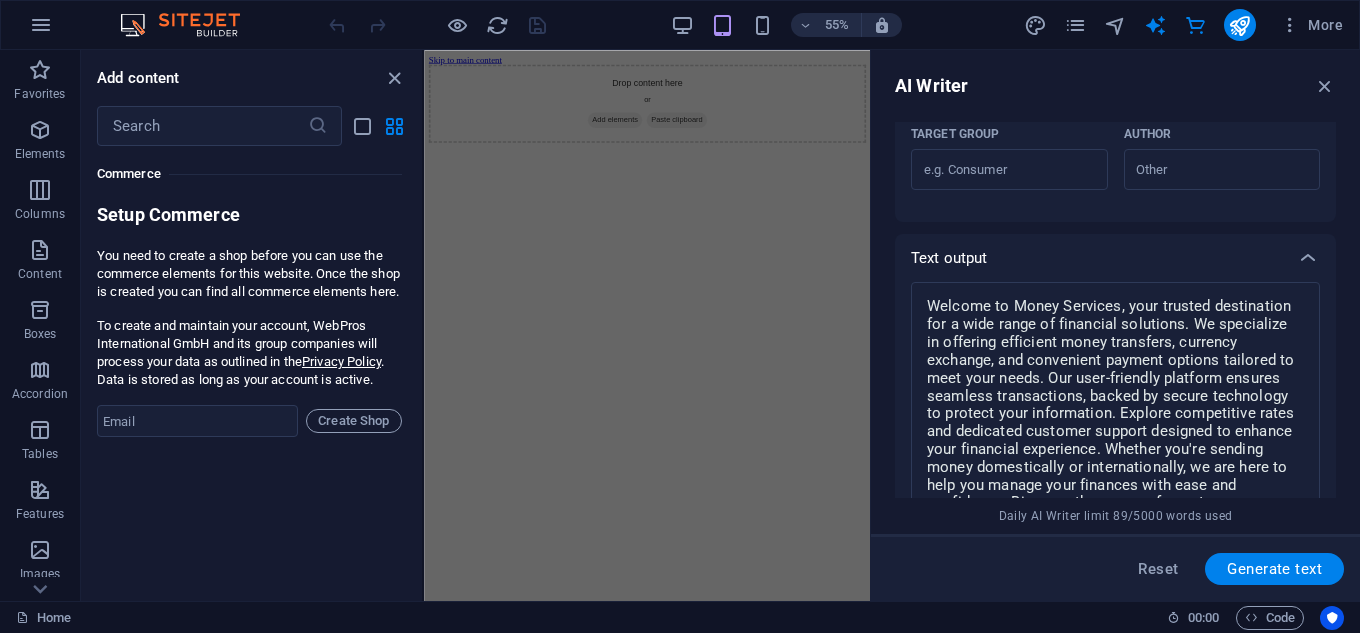 scroll, scrollTop: 841, scrollLeft: 0, axis: vertical 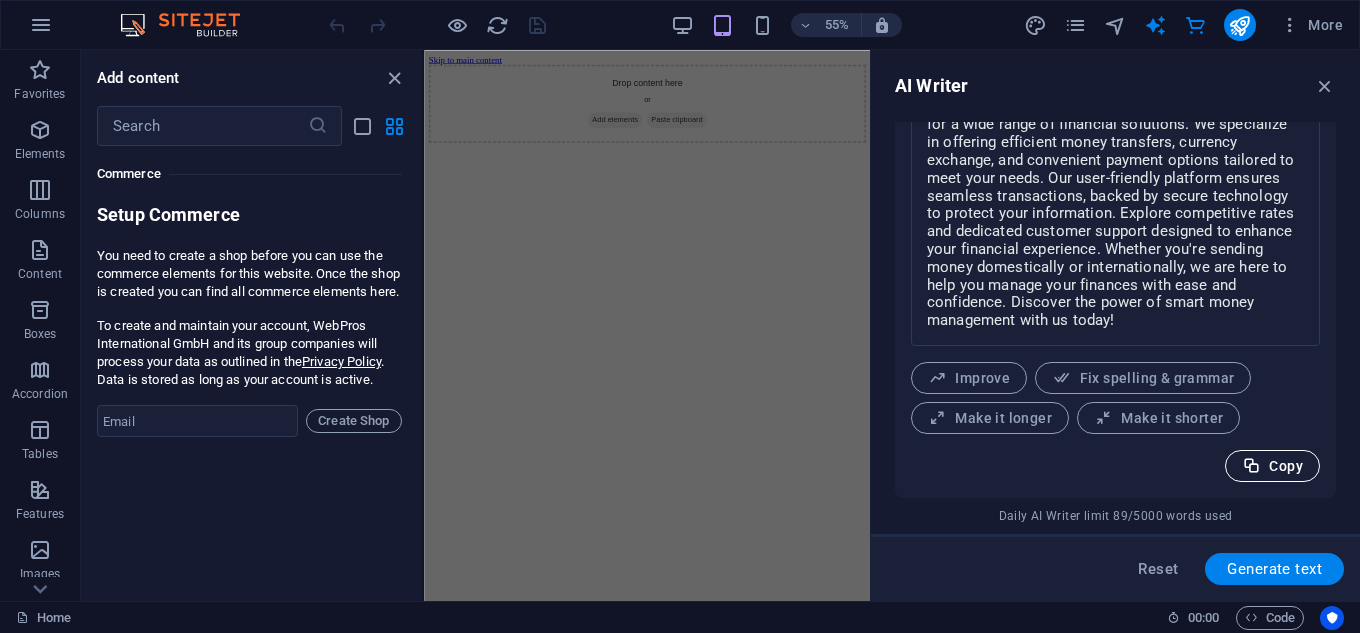 click on "Copy" at bounding box center [1272, 466] 